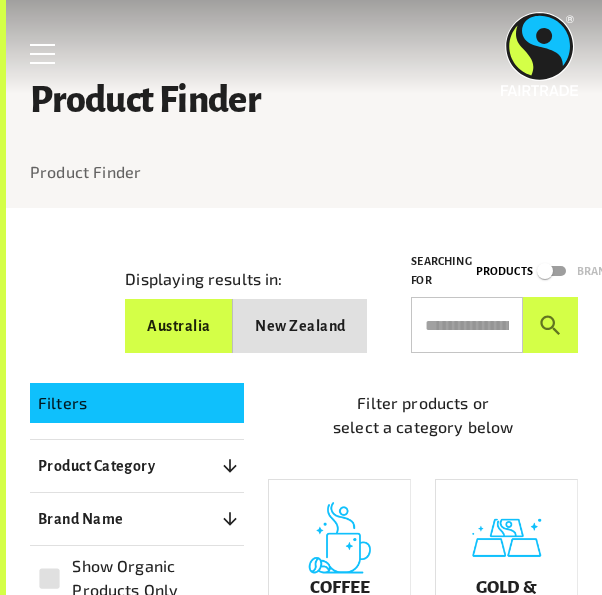 scroll, scrollTop: 0, scrollLeft: 0, axis: both 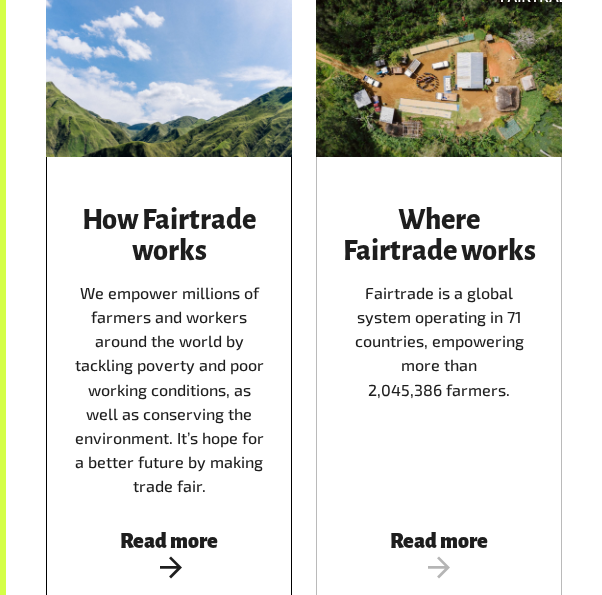 click on "How Fairtrade works
We empower millions of farmers and workers around the world by tackling poverty and poor working conditions, as well as conserving the environment. It’s hope for a better future by making trade fair." at bounding box center [169, 351] 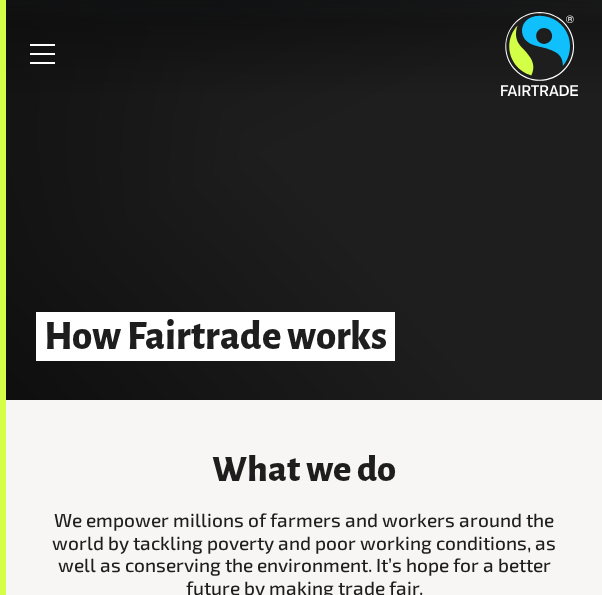 scroll, scrollTop: 0, scrollLeft: 0, axis: both 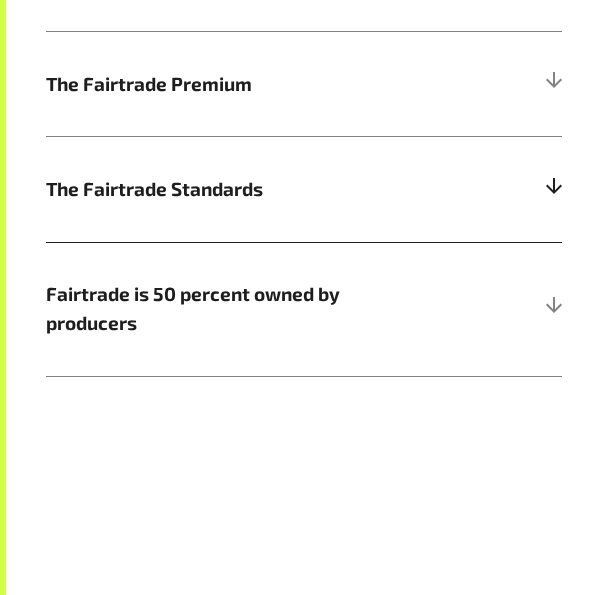 click on "The Fairtrade Standards" at bounding box center (304, 188) 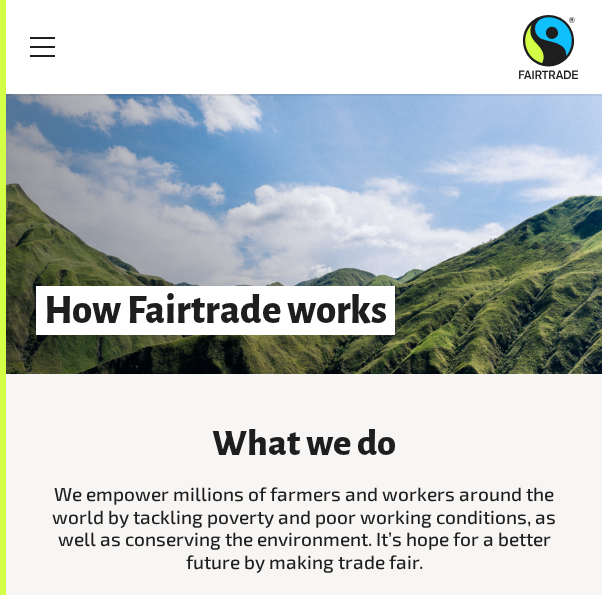 scroll, scrollTop: 0, scrollLeft: 0, axis: both 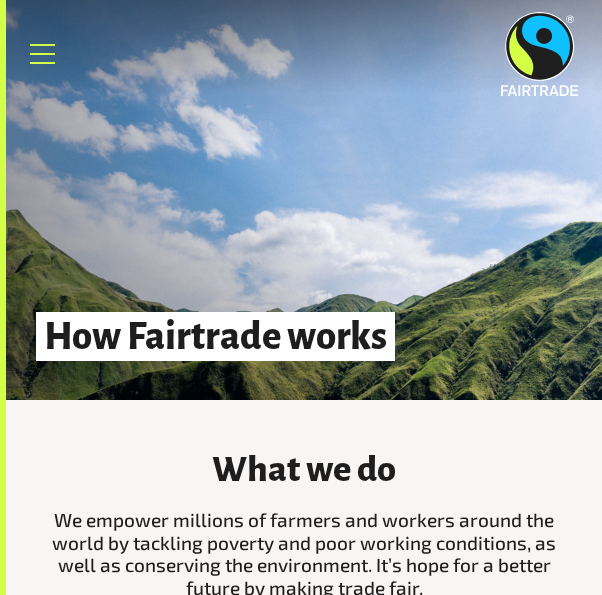 click on "Menu" at bounding box center (43, 54) 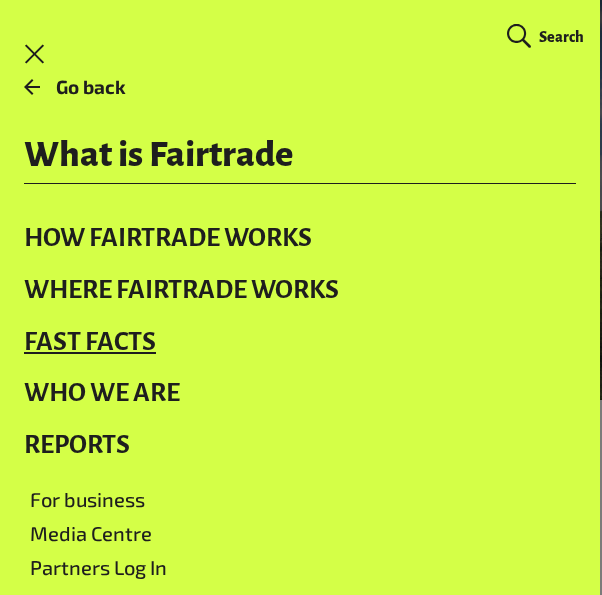 click on "Fast facts" at bounding box center (300, 343) 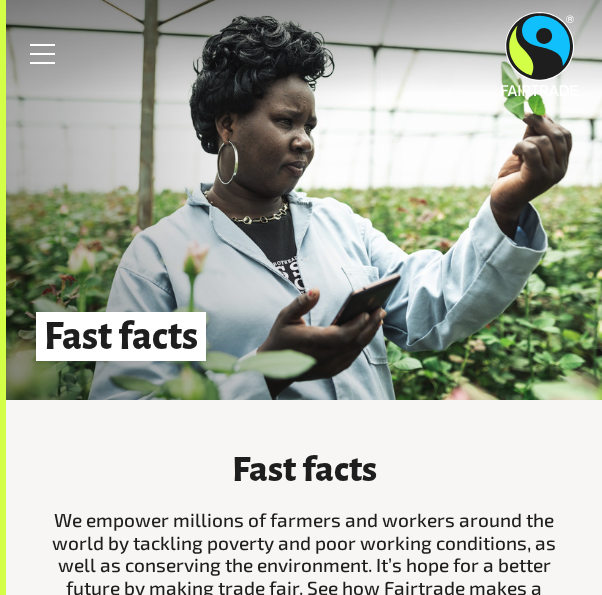 scroll, scrollTop: 0, scrollLeft: 0, axis: both 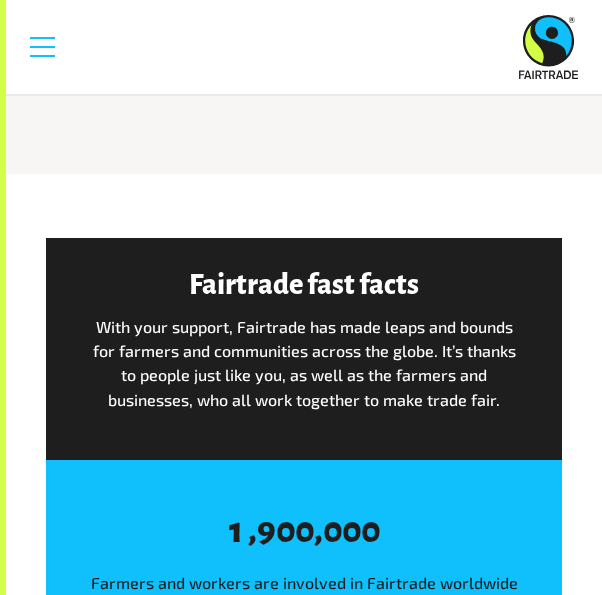 click at bounding box center (42, 47) 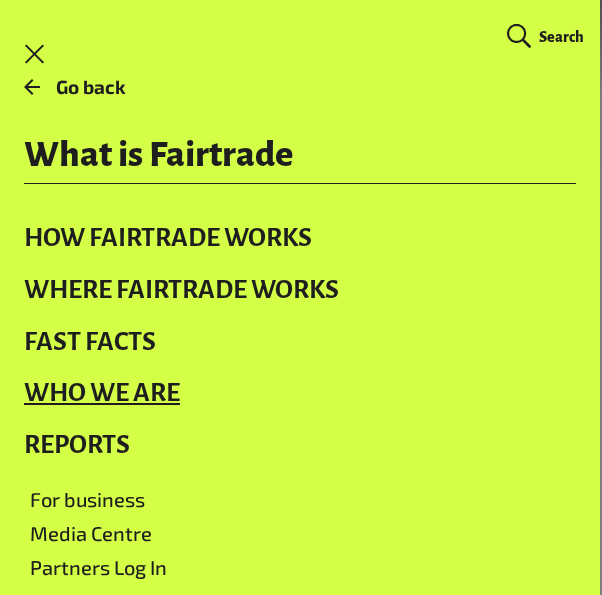 click on "Who we are" at bounding box center (300, 394) 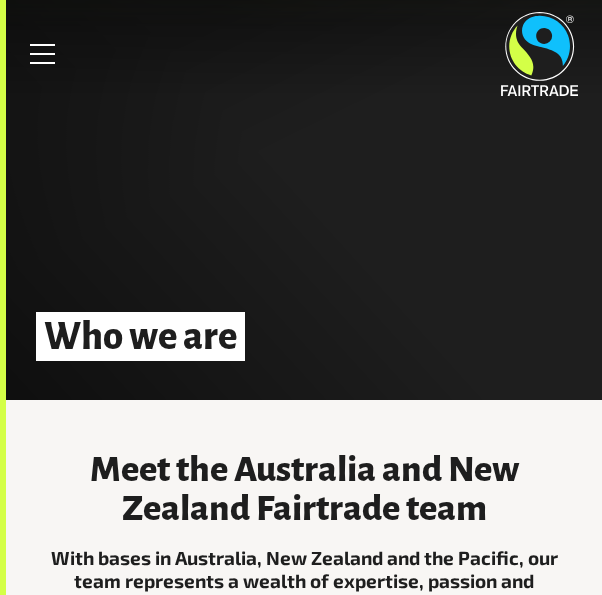 scroll, scrollTop: 0, scrollLeft: 0, axis: both 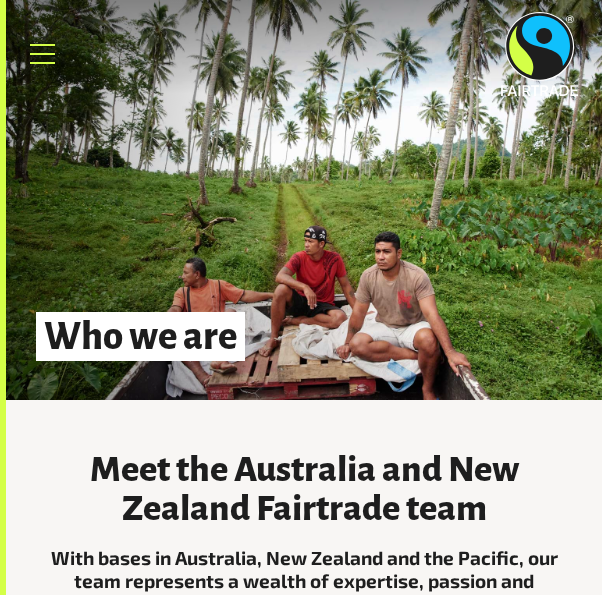 click on "Menu" at bounding box center [43, 54] 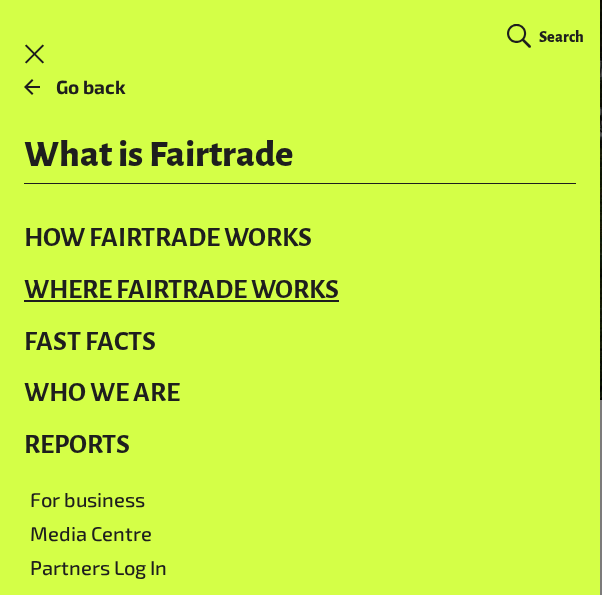 click on "Where Fairtrade works" at bounding box center [300, 291] 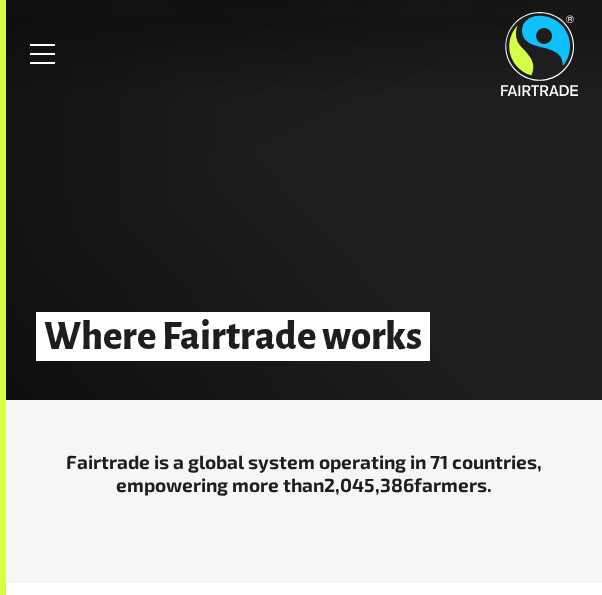 scroll, scrollTop: 0, scrollLeft: 0, axis: both 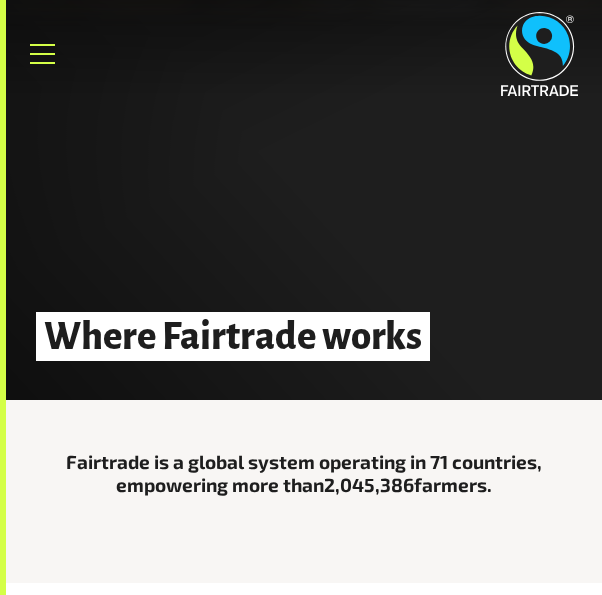 click on "Menu" at bounding box center [43, 54] 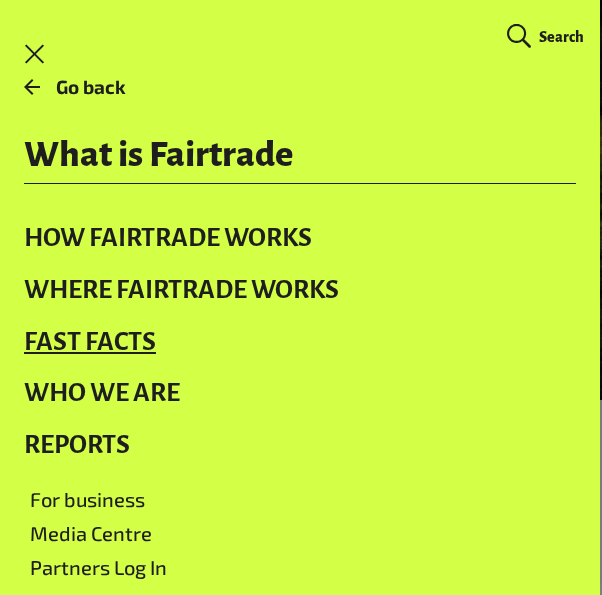 click on "Fast facts" at bounding box center (300, 343) 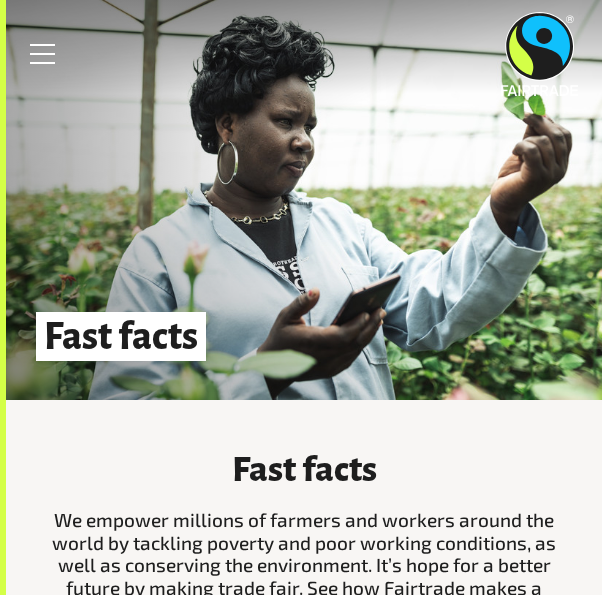 scroll, scrollTop: 0, scrollLeft: 0, axis: both 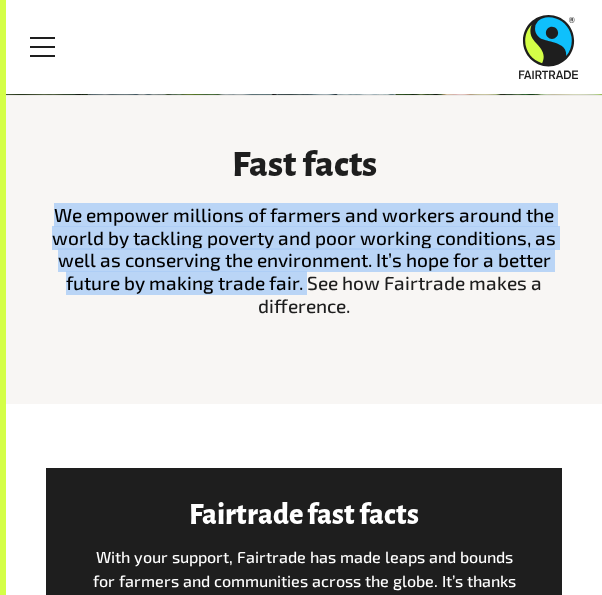 drag, startPoint x: 56, startPoint y: 214, endPoint x: 307, endPoint y: 290, distance: 262.2537 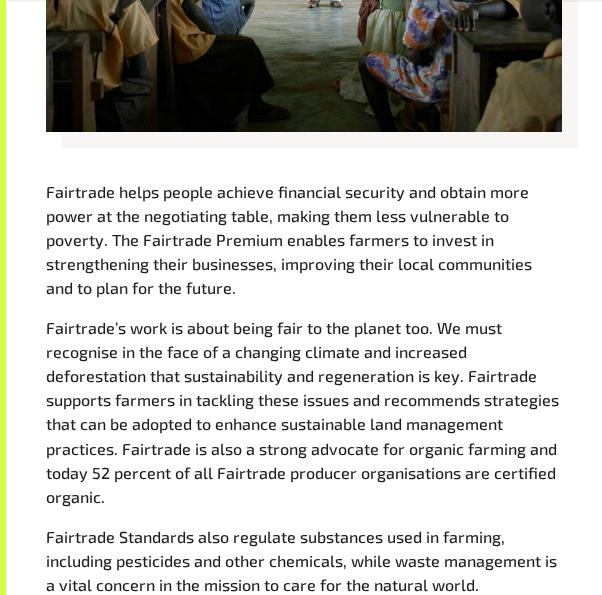 scroll, scrollTop: 1806, scrollLeft: 0, axis: vertical 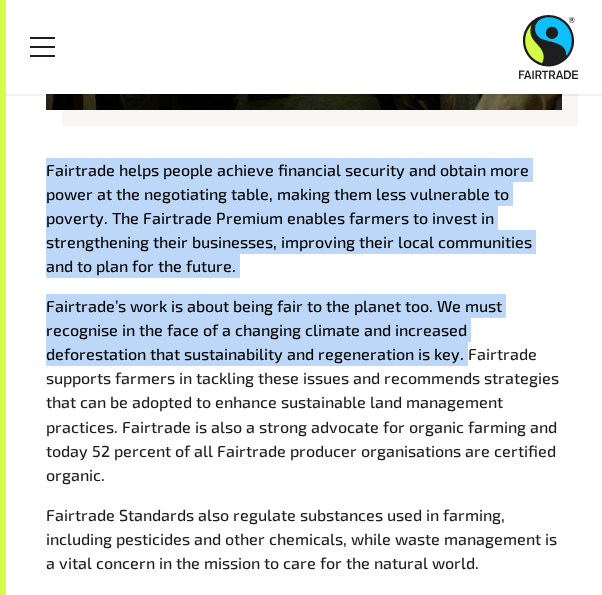 drag, startPoint x: 46, startPoint y: 173, endPoint x: 463, endPoint y: 356, distance: 455.38776 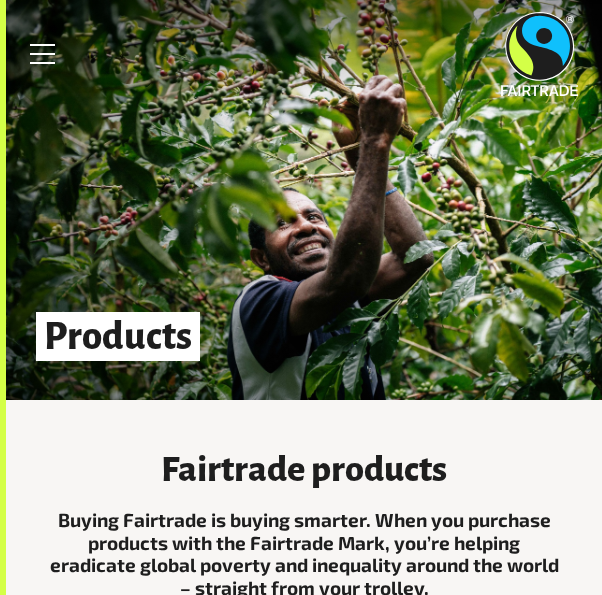 scroll, scrollTop: 0, scrollLeft: 0, axis: both 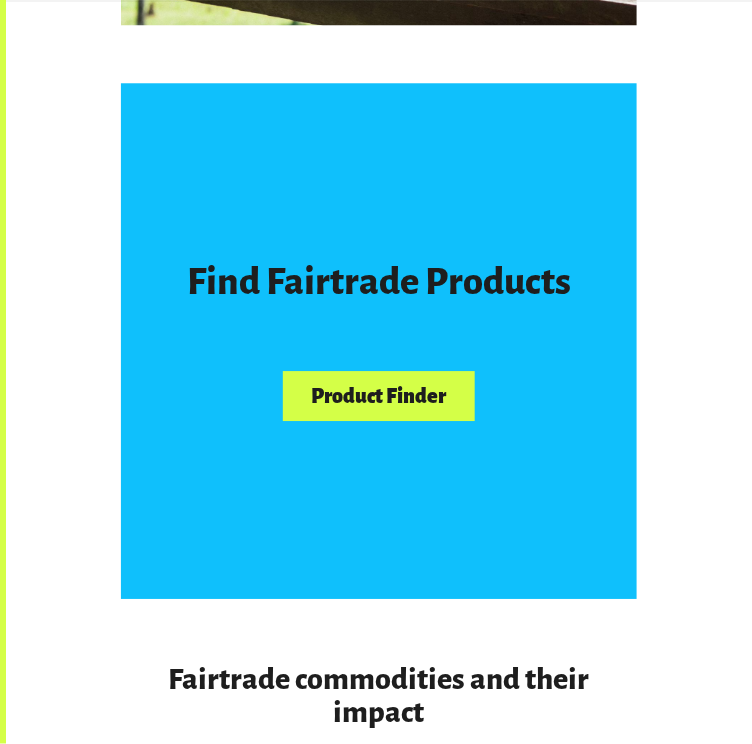 click on "Find Fairtrade Products
Product Finder" at bounding box center (379, 173) 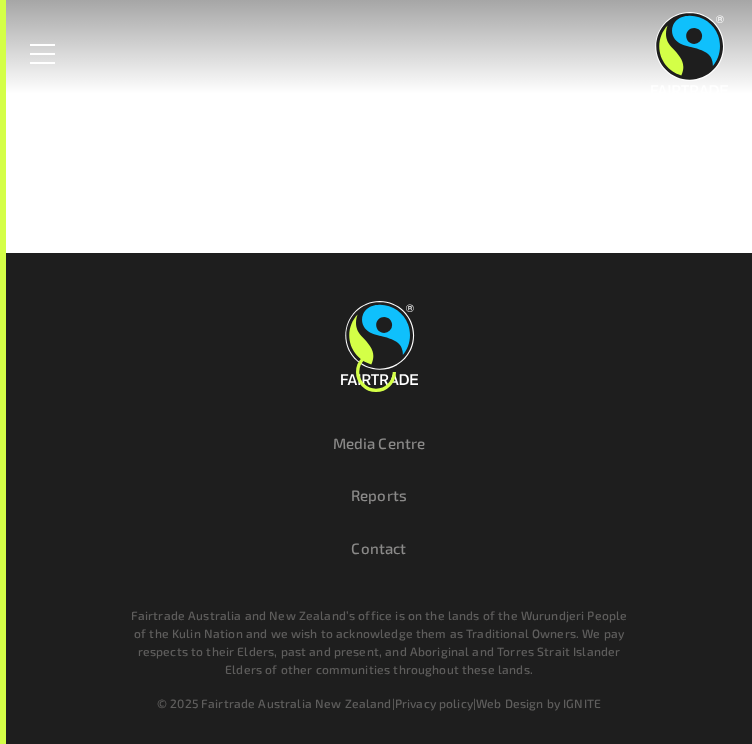 scroll, scrollTop: 0, scrollLeft: 0, axis: both 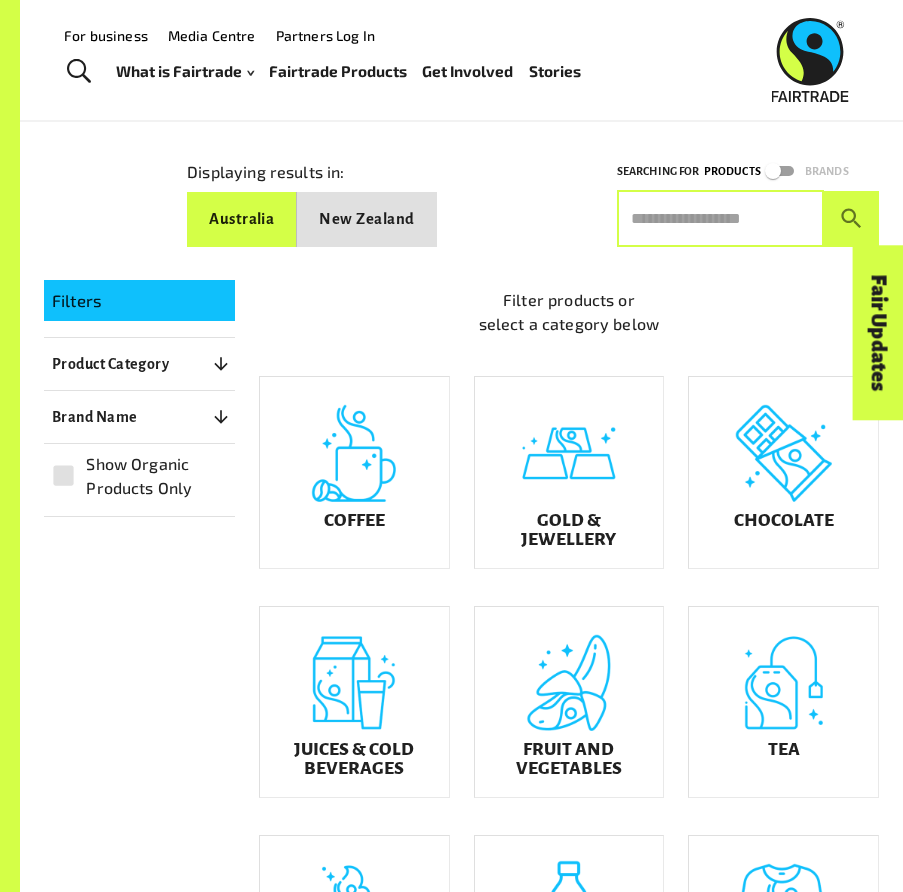 click at bounding box center (720, 219) 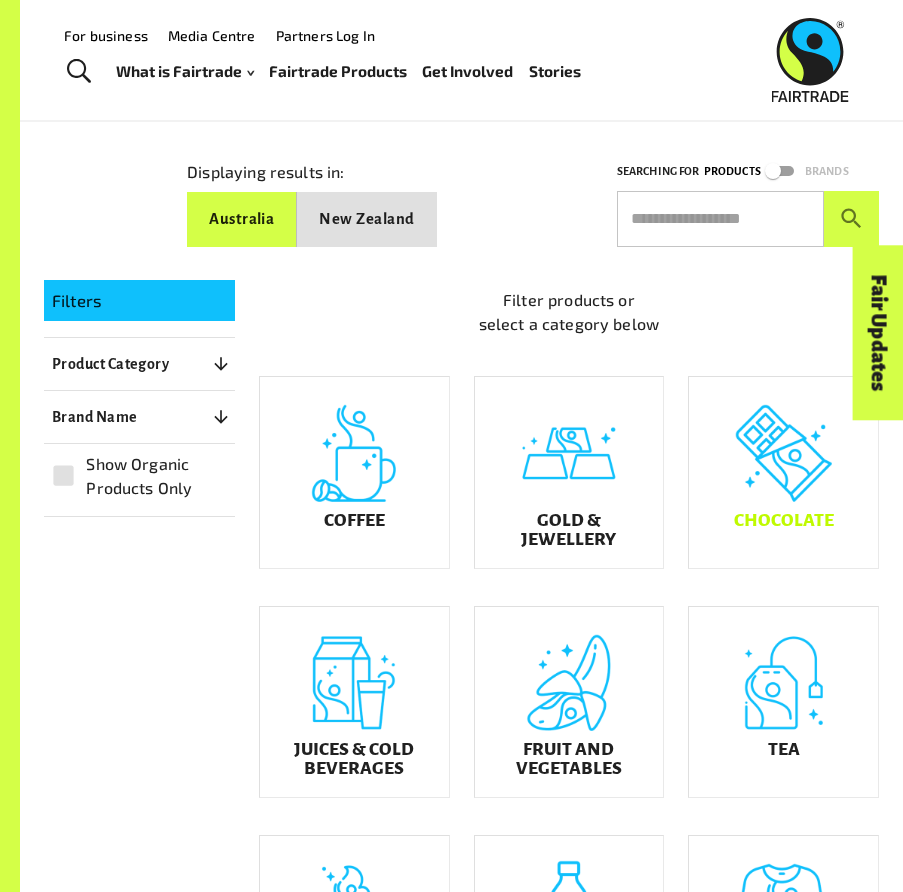 click on "Chocolate" at bounding box center [783, 472] 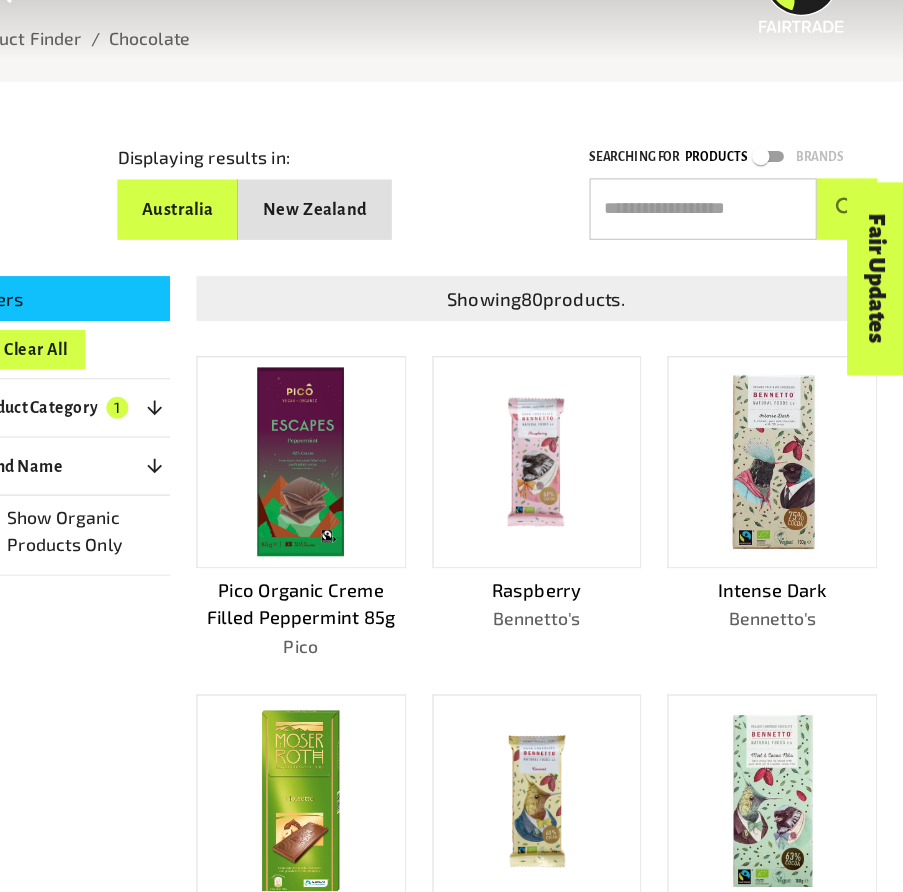 scroll, scrollTop: 129, scrollLeft: 0, axis: vertical 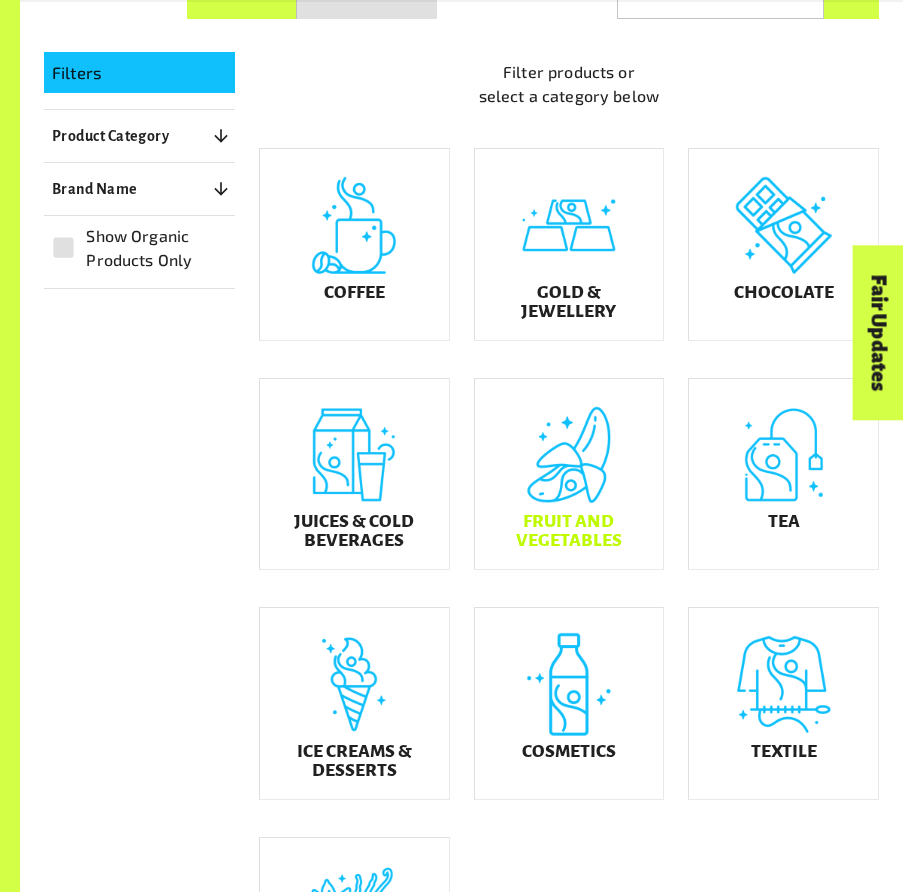click on "Fruit and Vegetables" at bounding box center (569, 474) 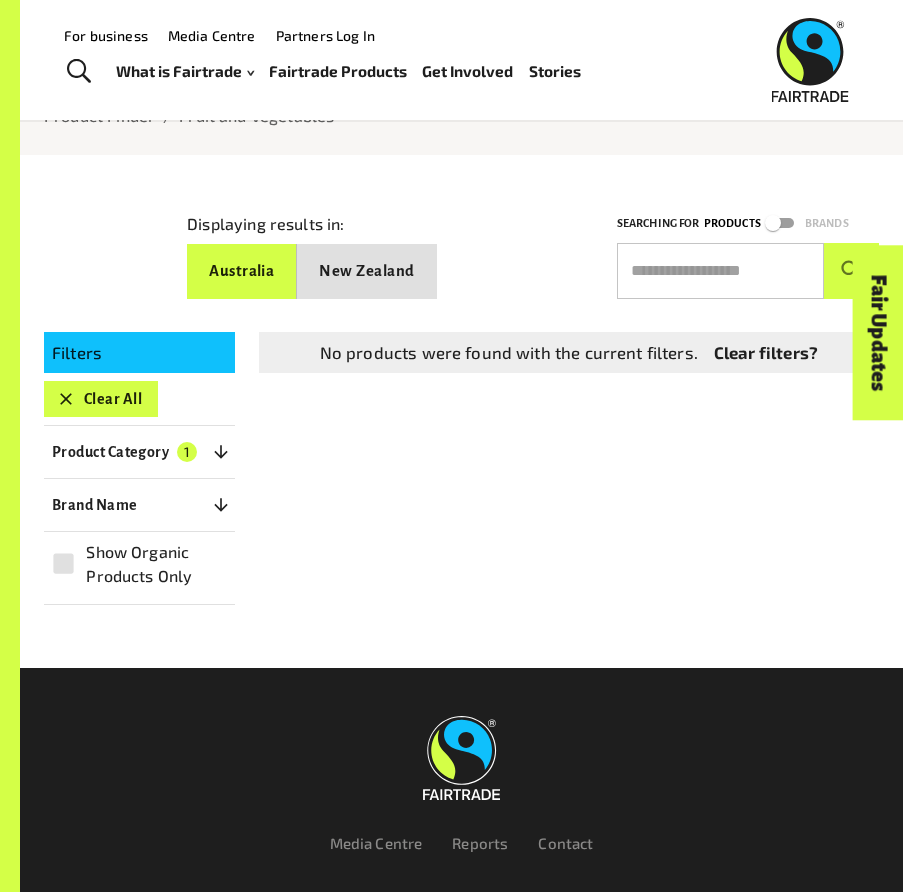 scroll, scrollTop: 77, scrollLeft: 0, axis: vertical 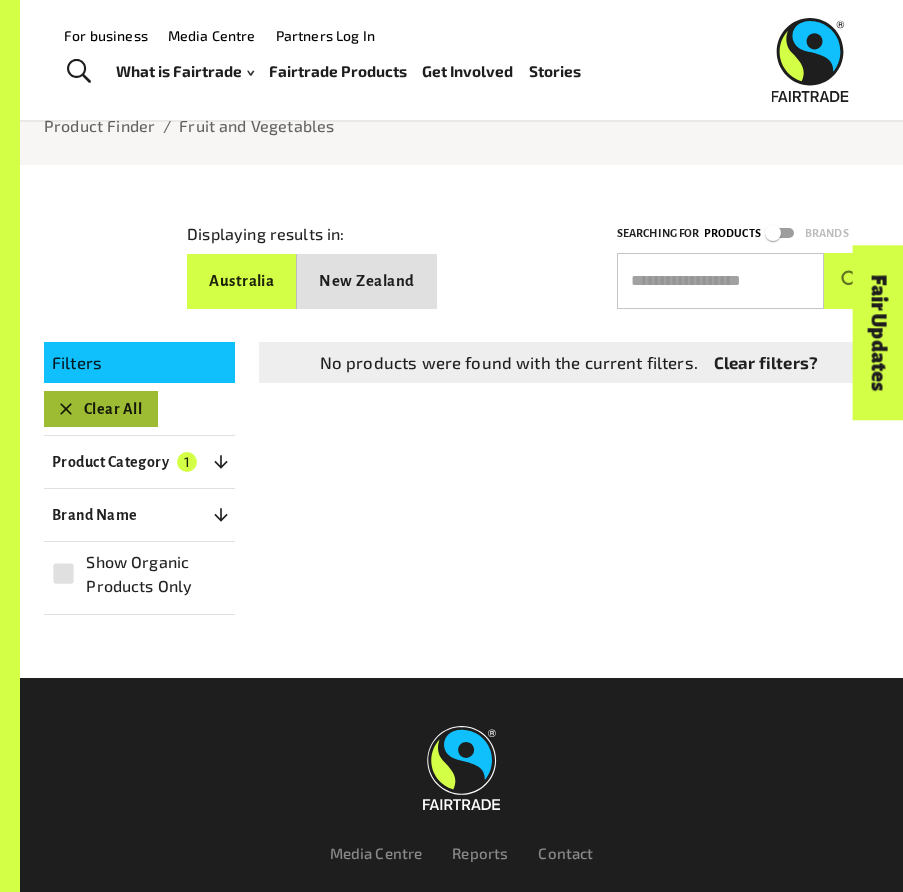 click on "Clear All" at bounding box center [101, 409] 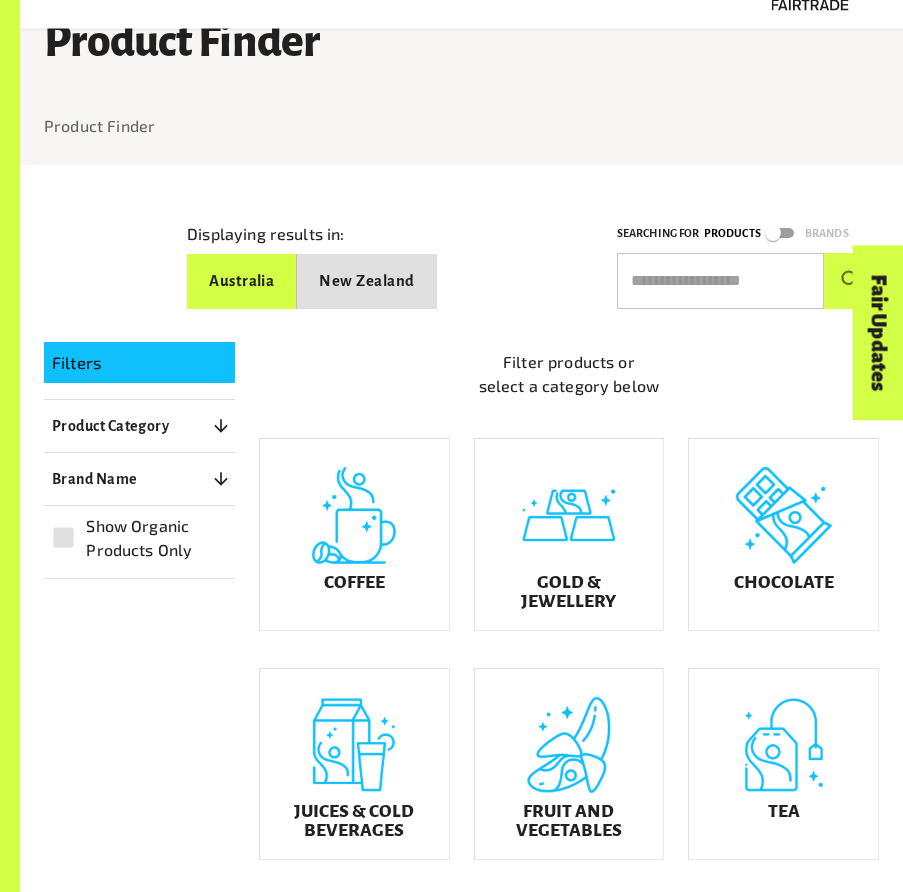 scroll, scrollTop: 200, scrollLeft: 0, axis: vertical 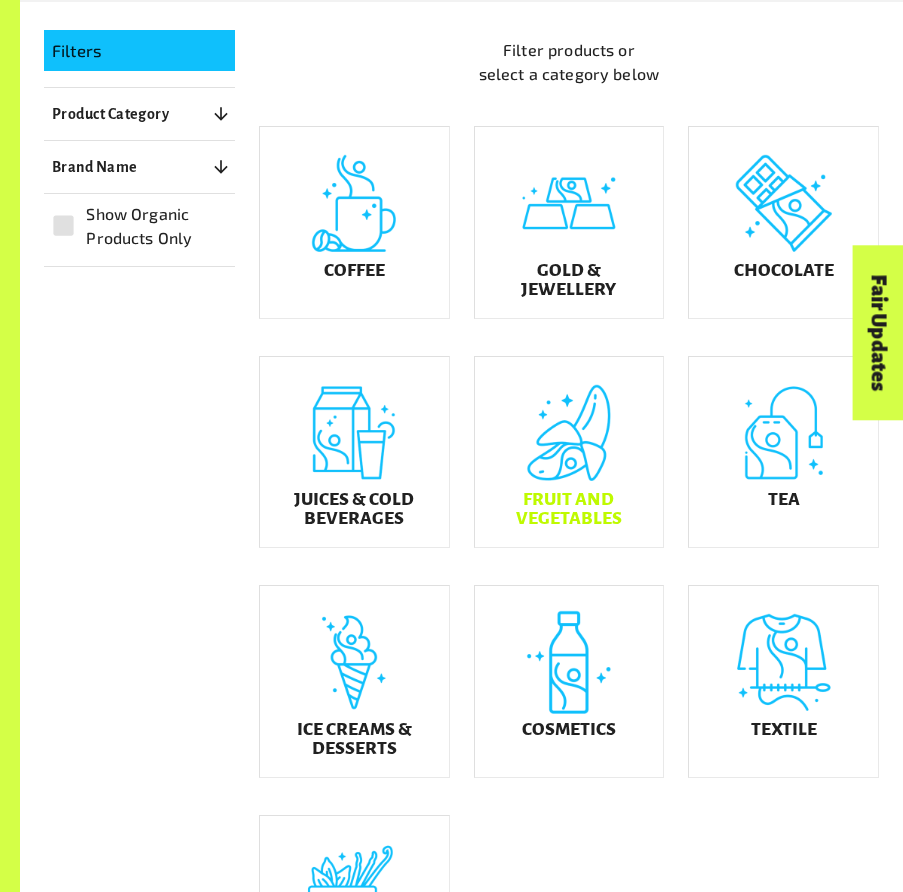 click on "Fruit and Vegetables" at bounding box center (569, 452) 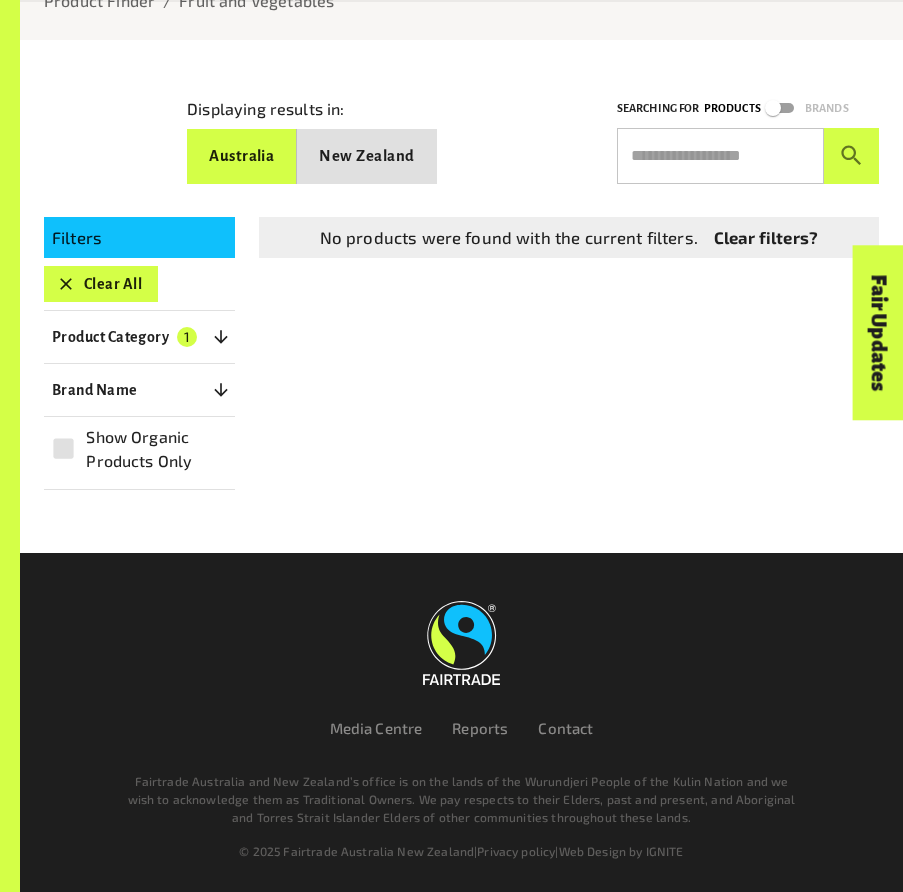 scroll, scrollTop: 200, scrollLeft: 0, axis: vertical 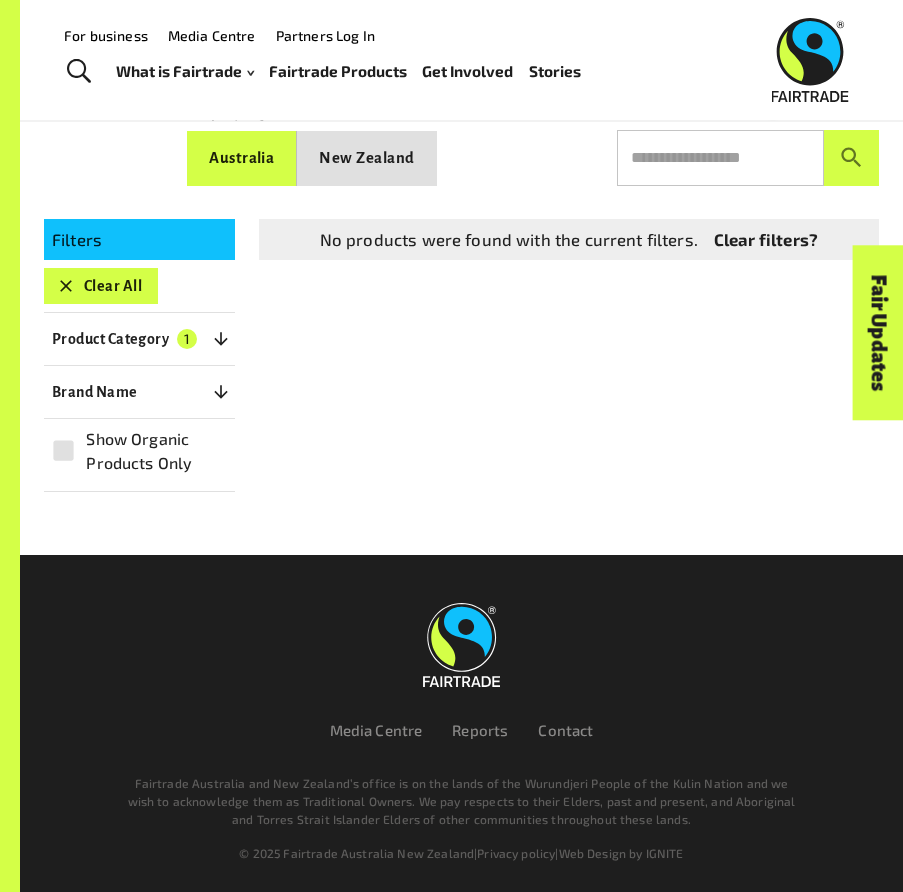 click on "Australia" at bounding box center (242, 158) 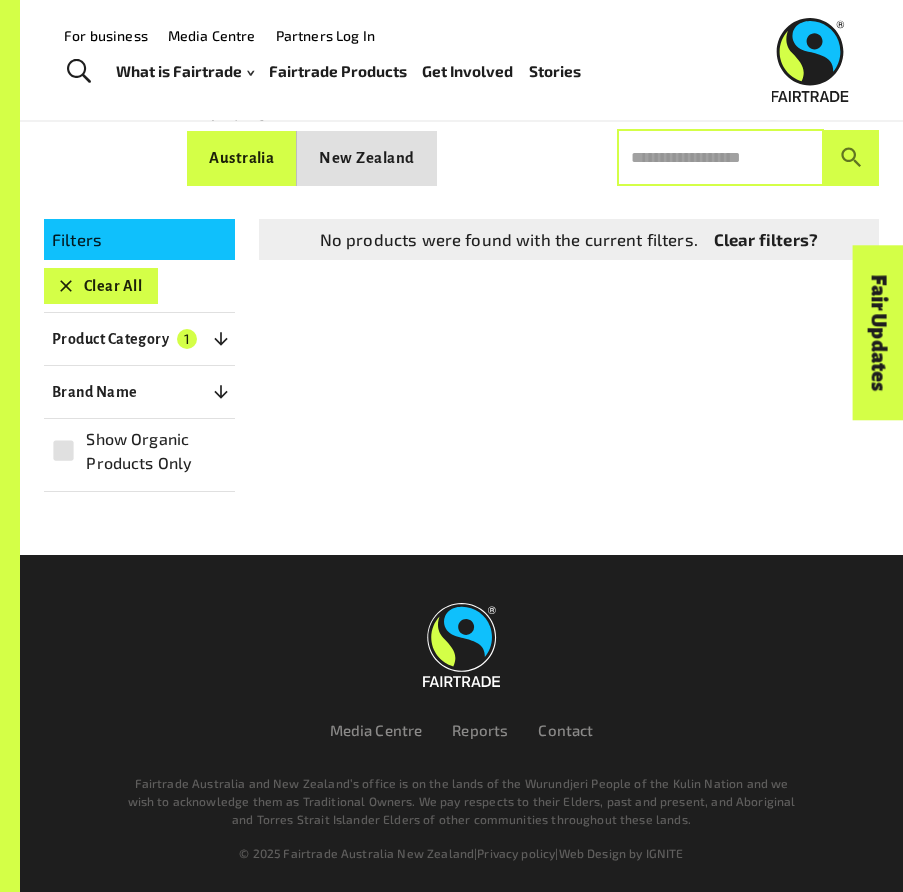 click at bounding box center [720, 158] 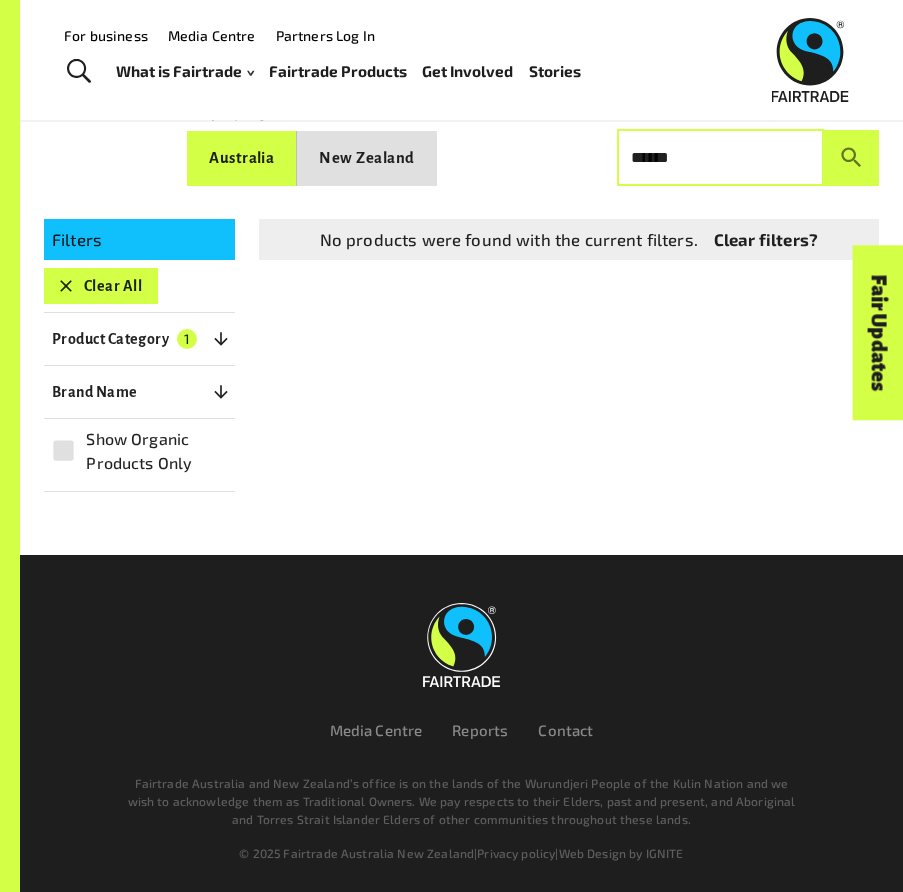 click at bounding box center [851, 158] 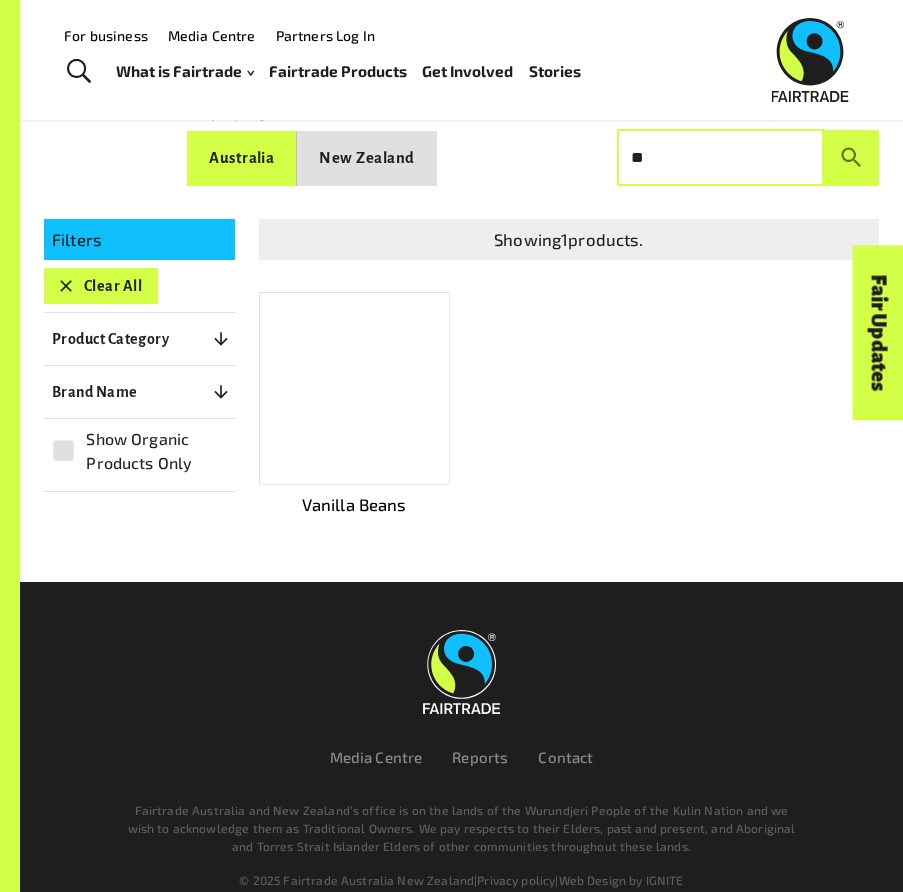 type on "*" 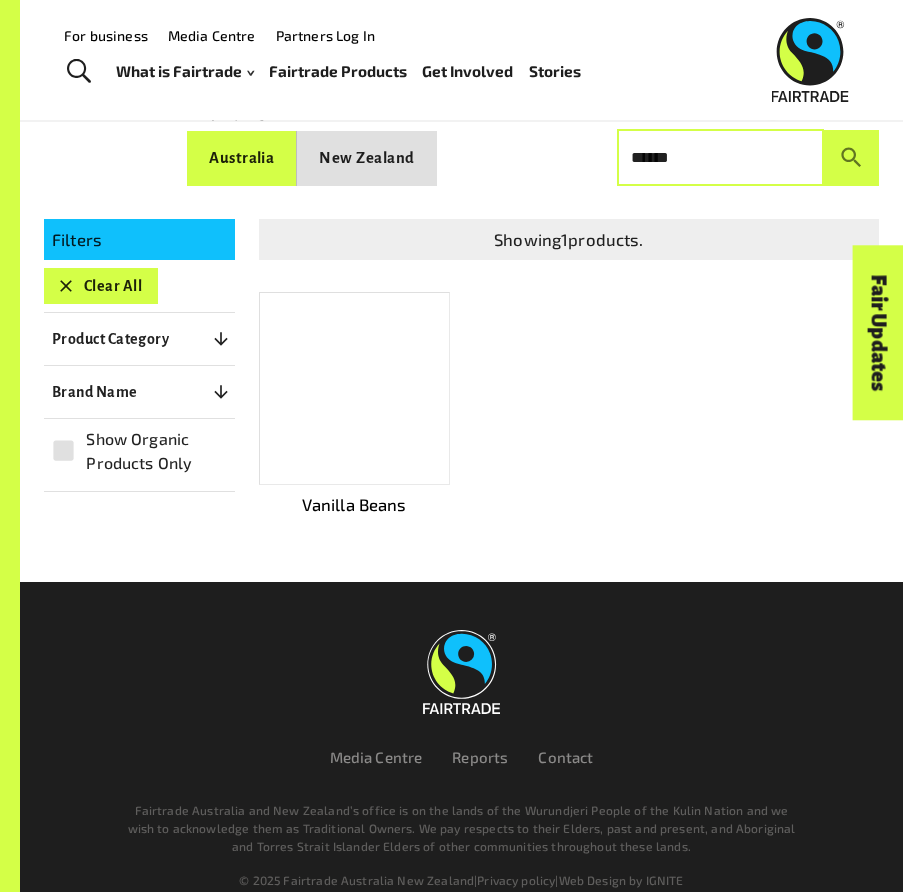 type on "******" 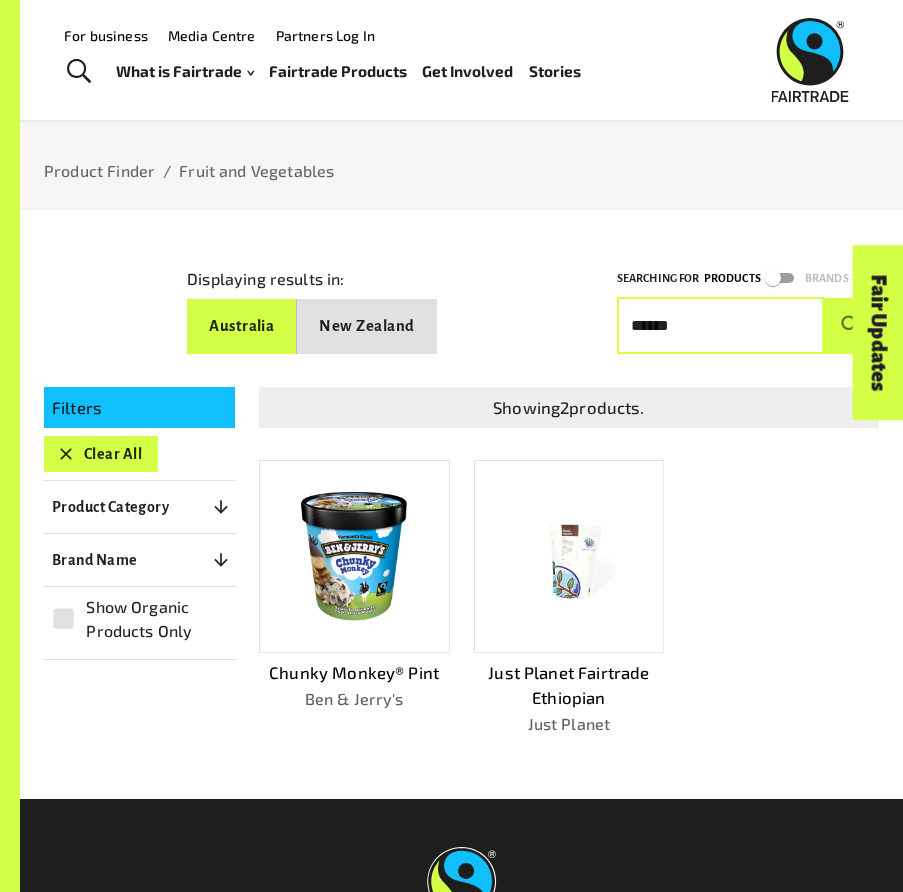 scroll, scrollTop: 30, scrollLeft: 0, axis: vertical 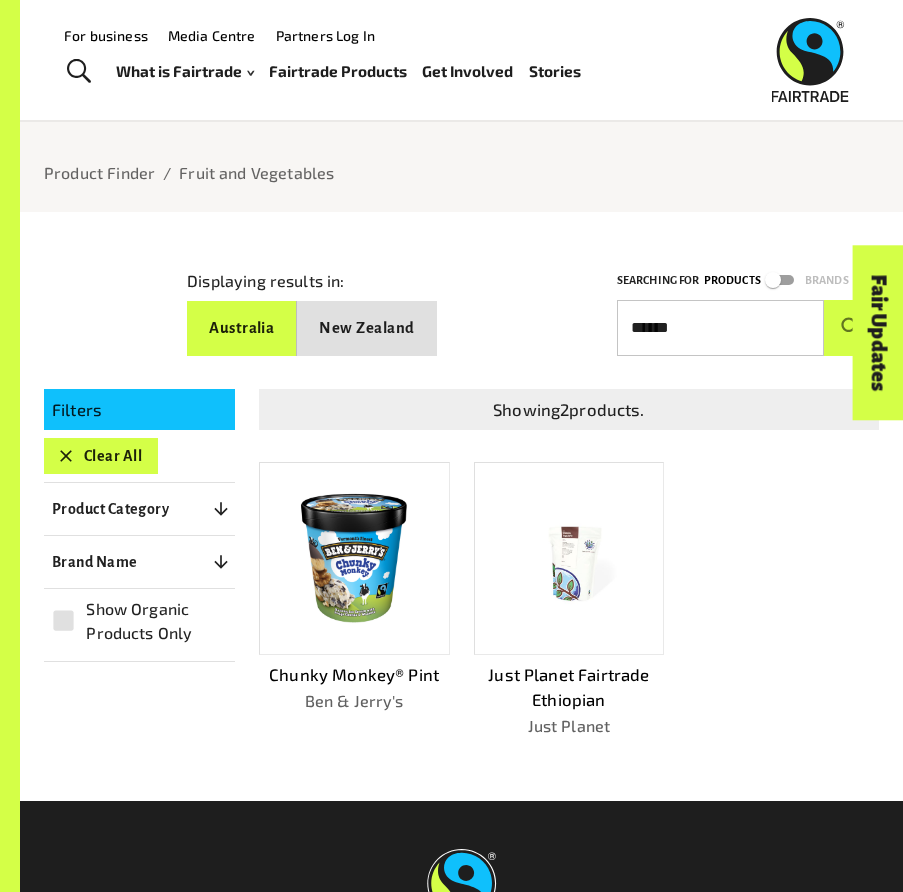 click on "Fairtrade Products" at bounding box center (338, 72) 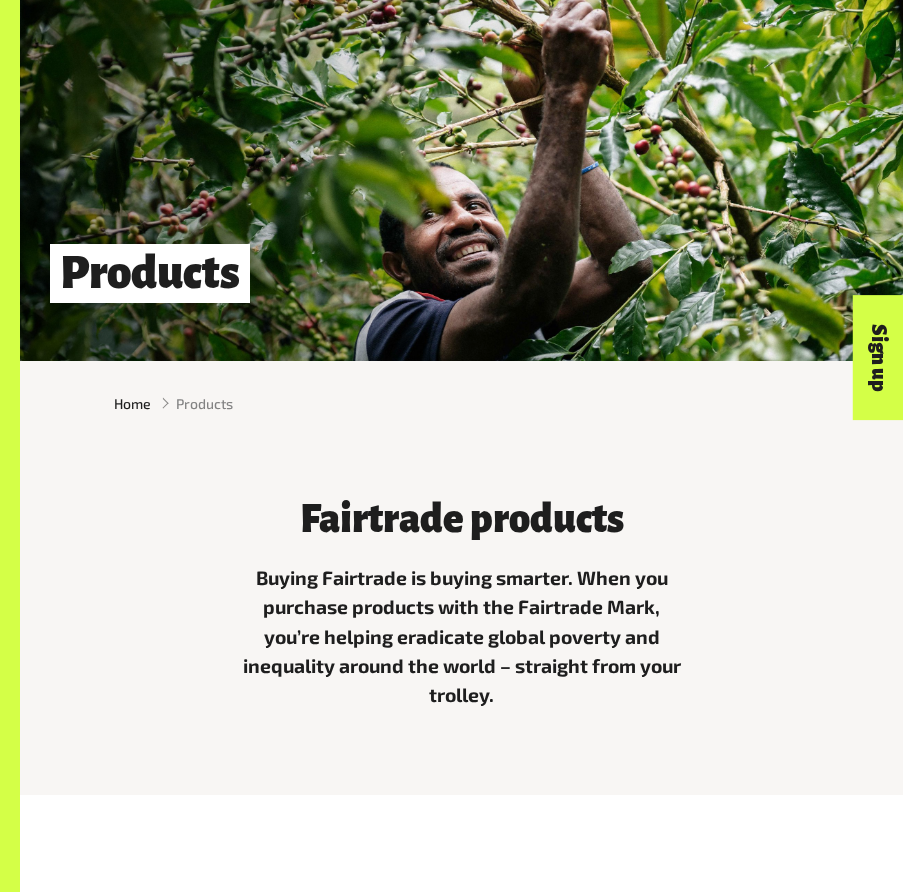scroll, scrollTop: 1081, scrollLeft: 0, axis: vertical 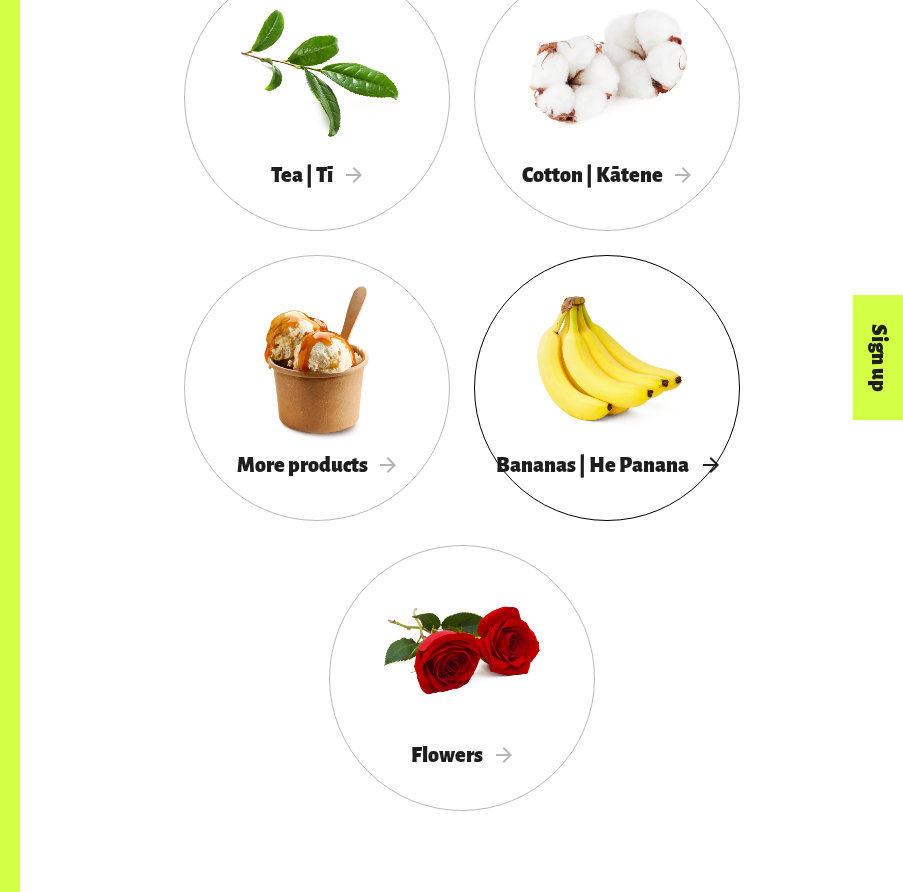click on "Bananas | He Panana" at bounding box center (607, 388) 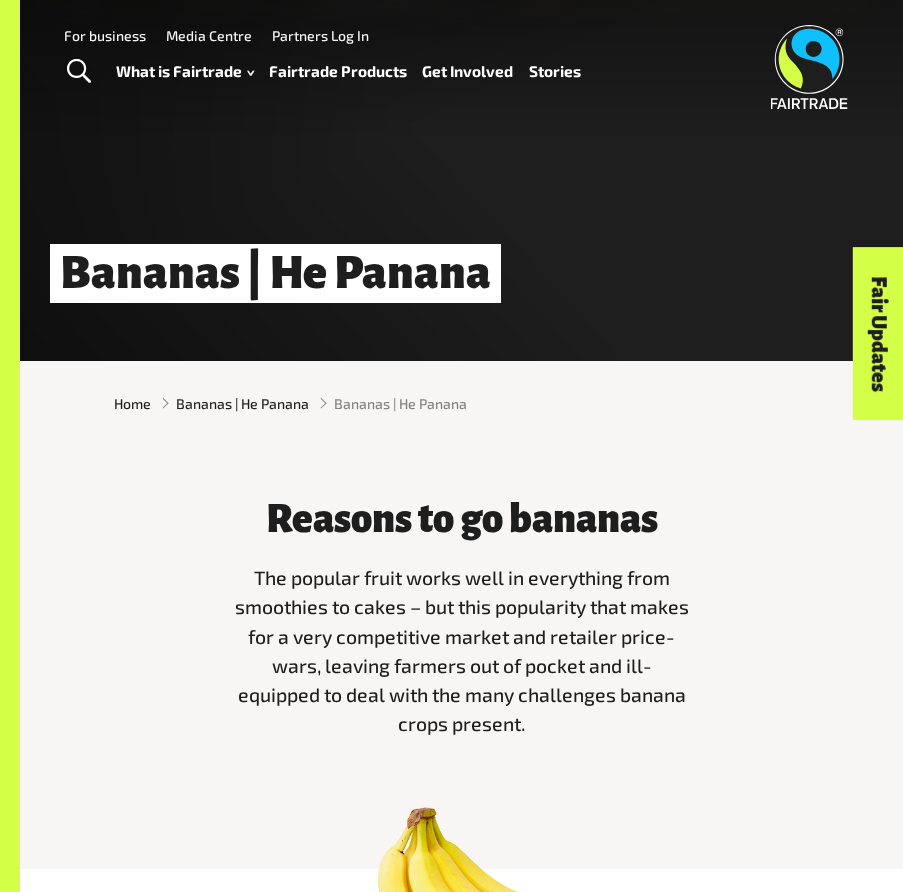 scroll, scrollTop: 292, scrollLeft: 0, axis: vertical 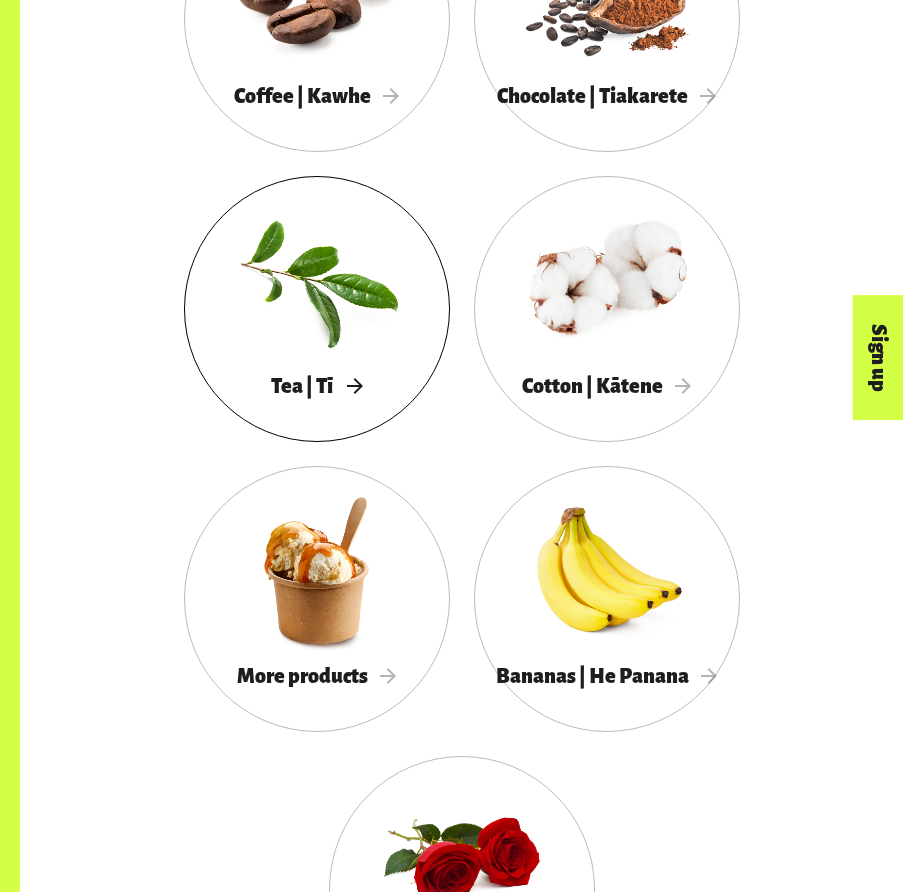 click on "Tea | Tī" at bounding box center [317, 386] 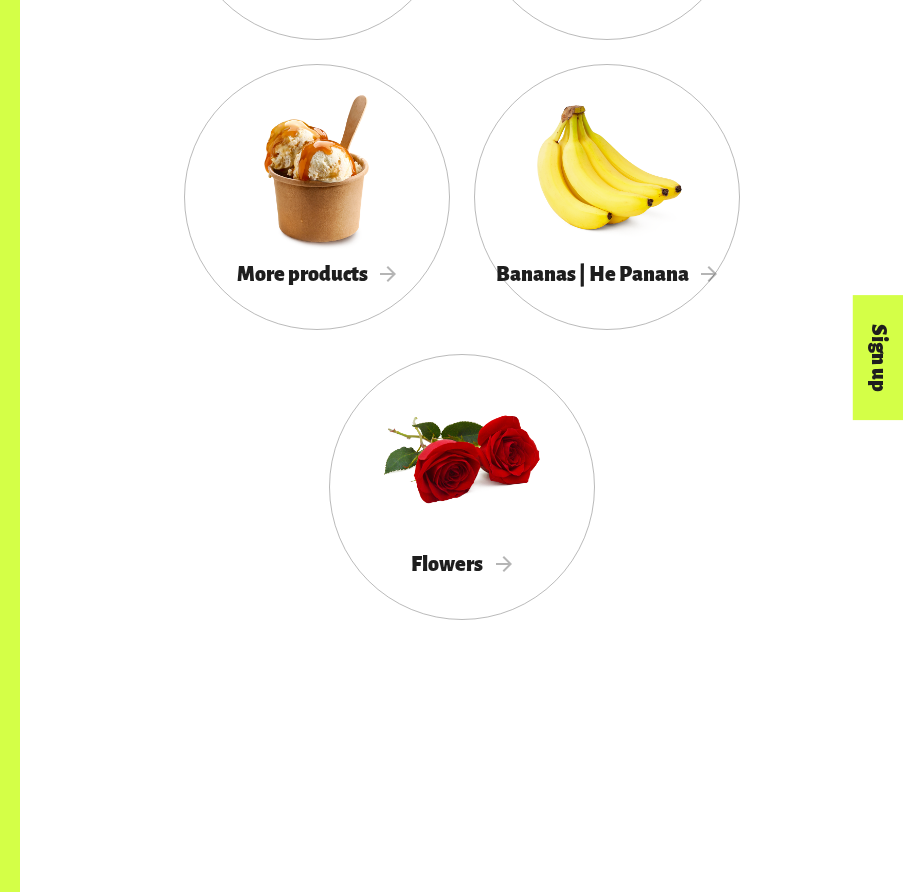 scroll, scrollTop: 2064, scrollLeft: 0, axis: vertical 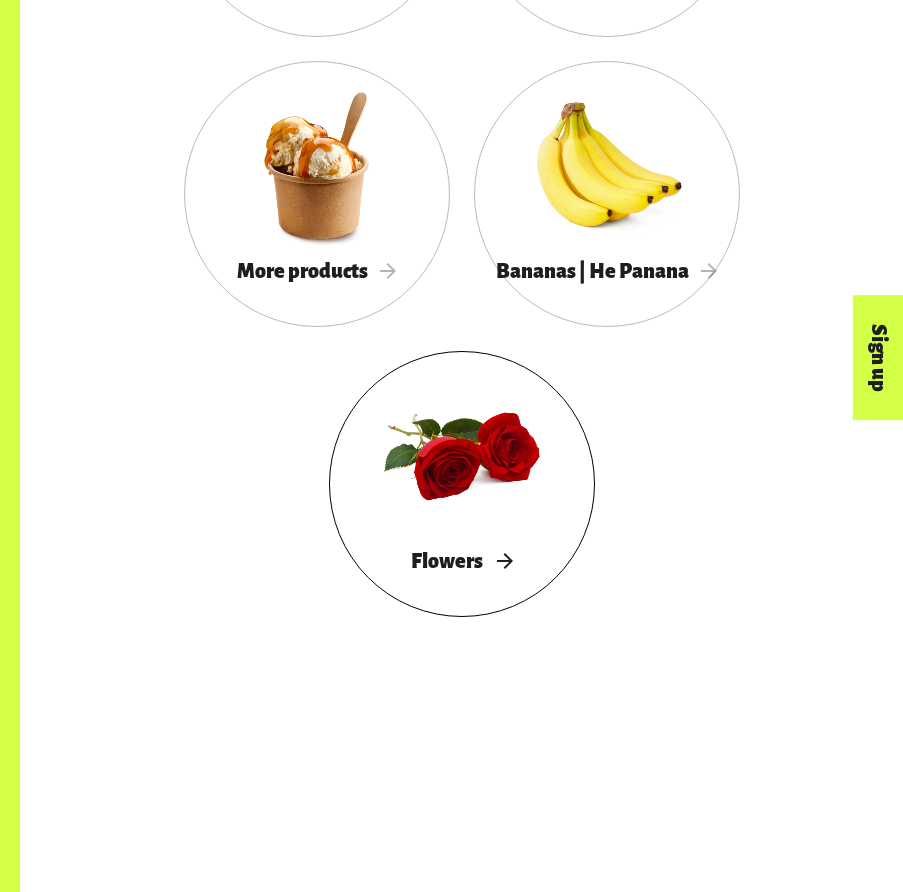 click at bounding box center [462, 455] 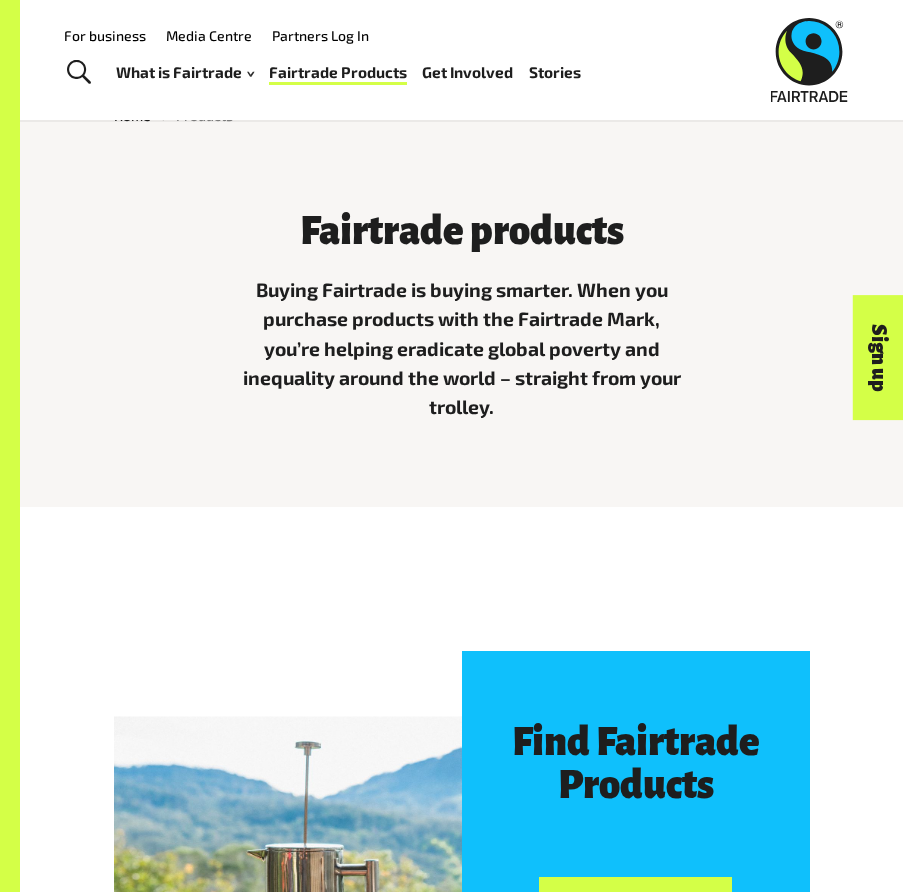 scroll, scrollTop: 567, scrollLeft: 0, axis: vertical 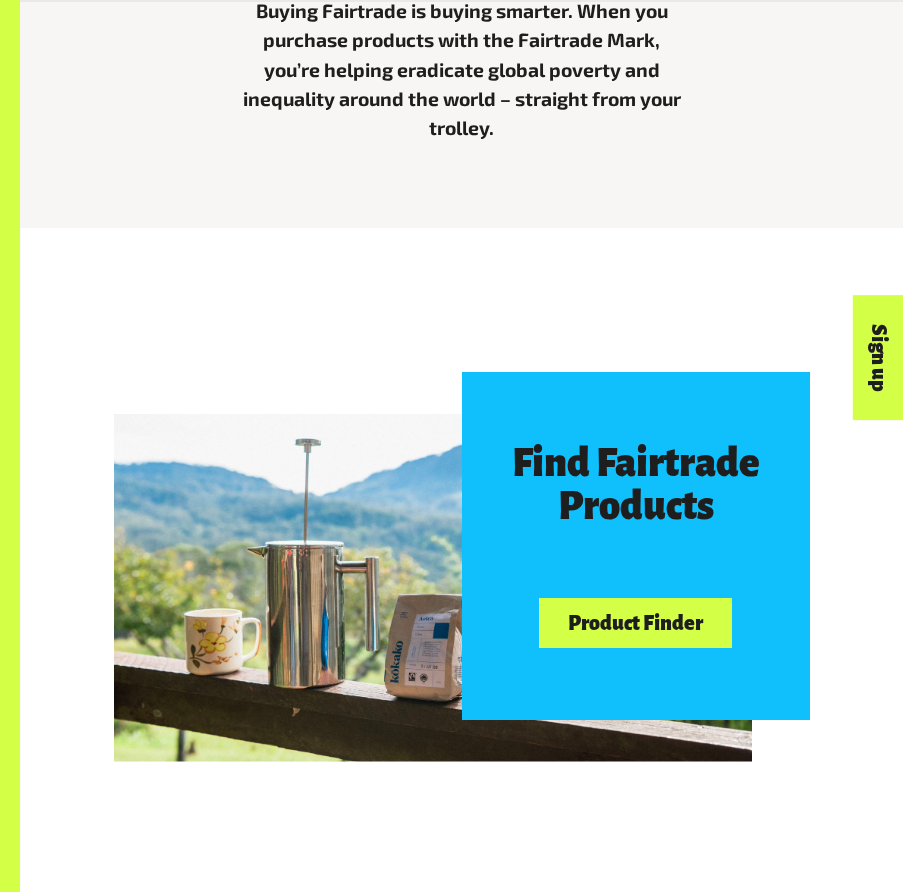 click on "Product Finder" at bounding box center (635, 623) 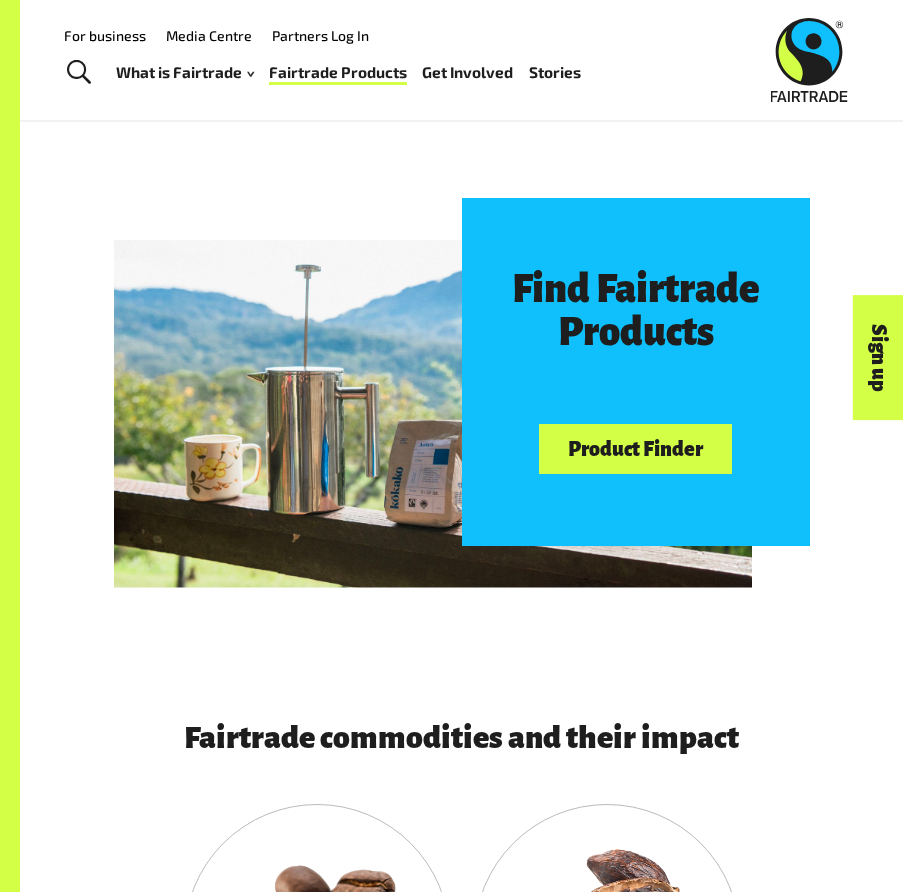 scroll, scrollTop: 765, scrollLeft: 0, axis: vertical 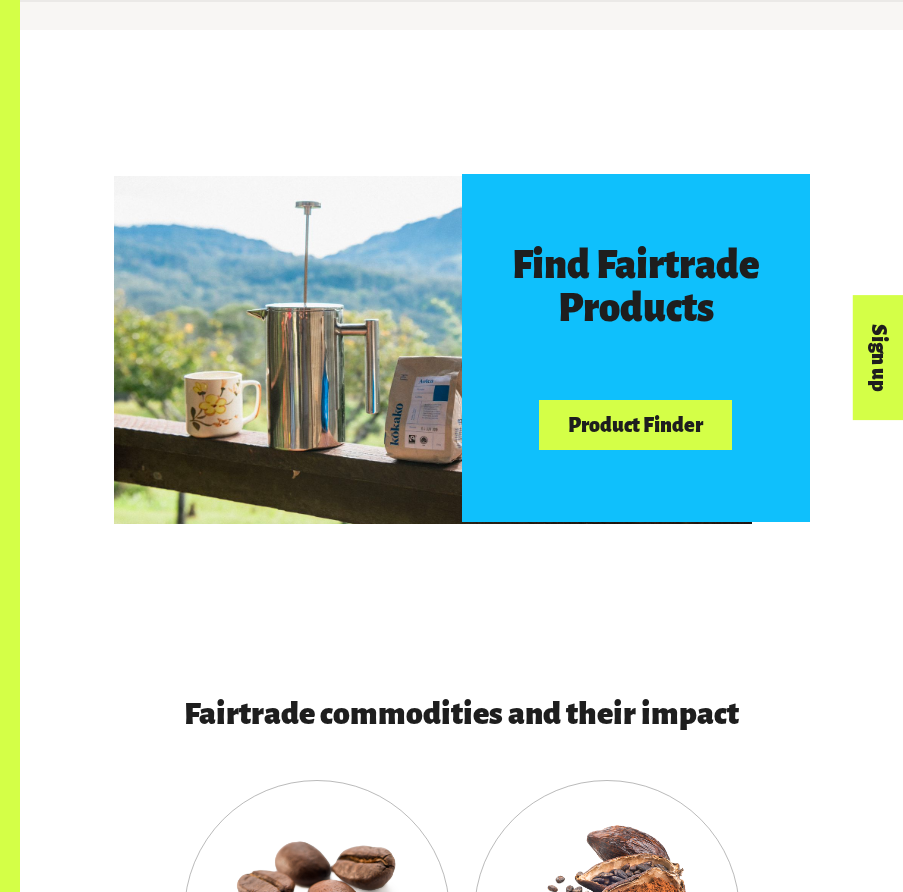 click on "Product Finder" at bounding box center (635, 425) 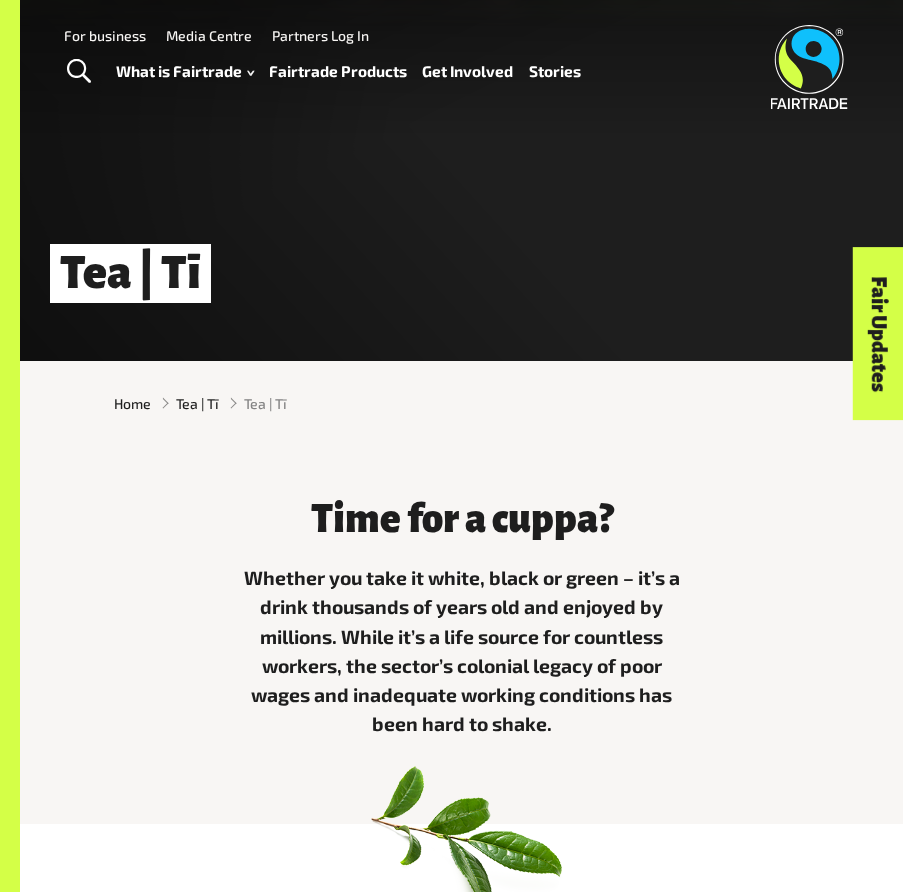scroll, scrollTop: 0, scrollLeft: 0, axis: both 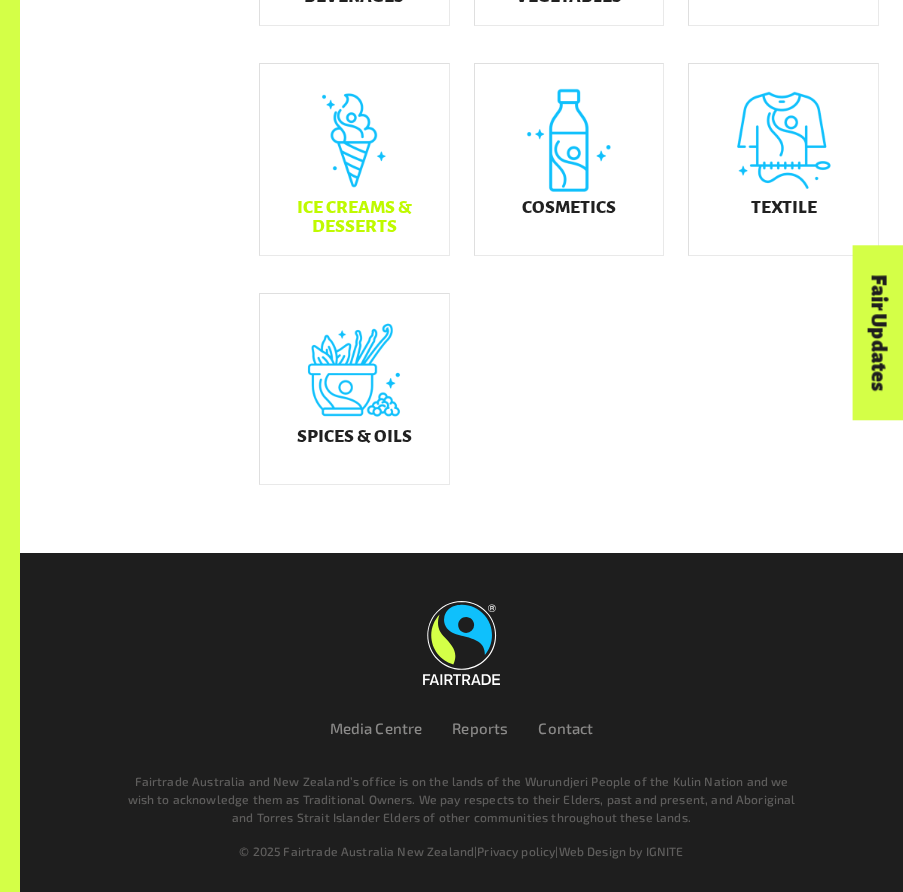 click on "Ice Creams & Desserts" at bounding box center [354, 159] 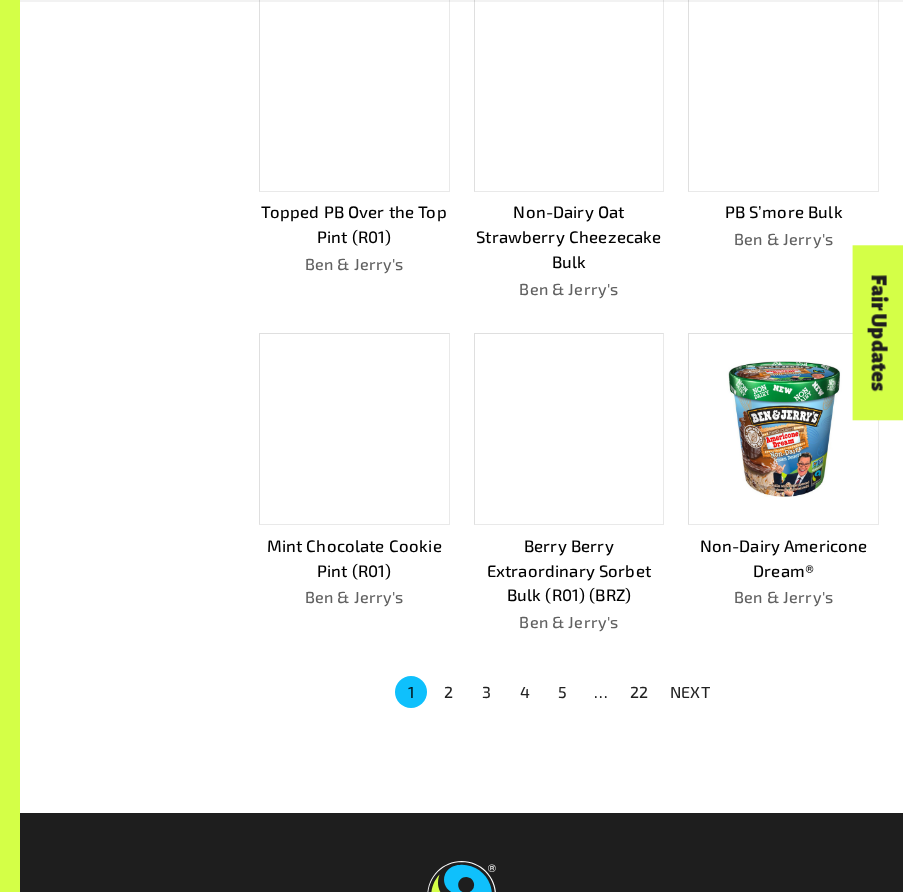 scroll, scrollTop: 1058, scrollLeft: 0, axis: vertical 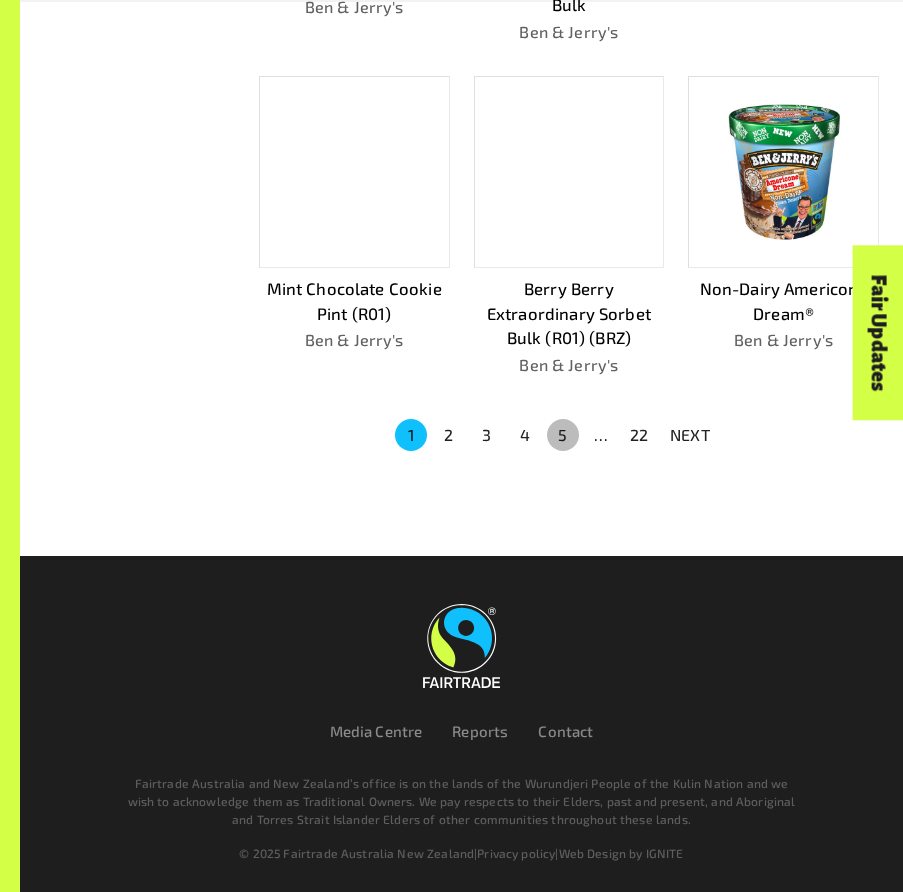 click on "5" at bounding box center (563, 435) 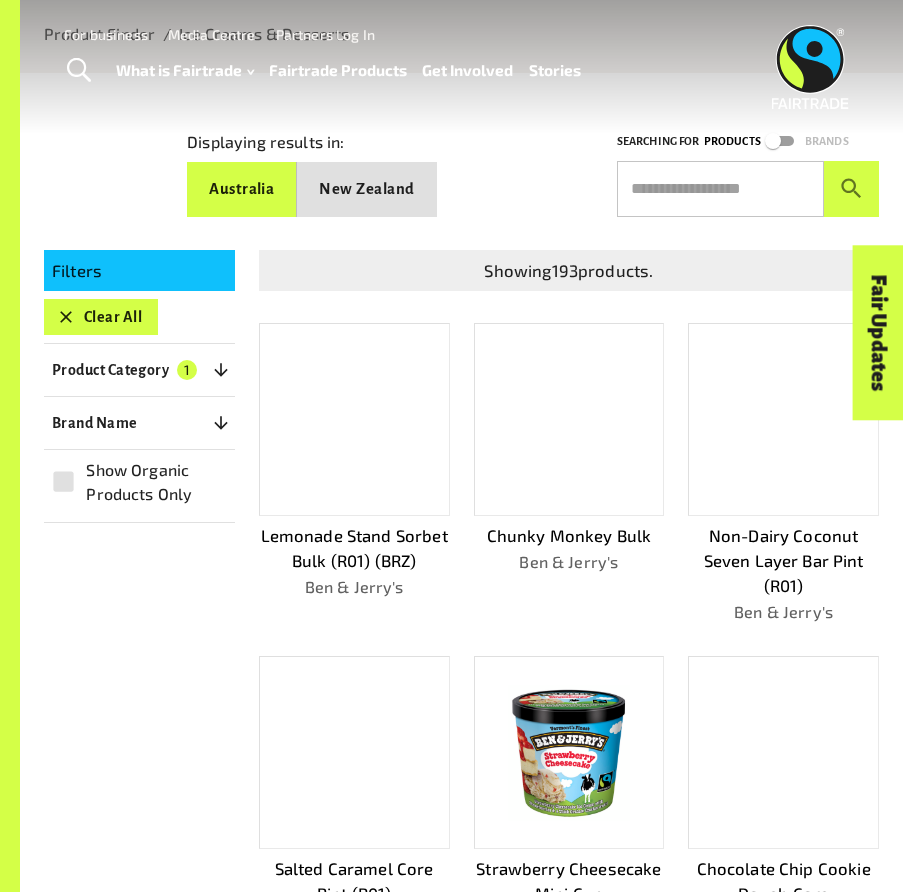 scroll, scrollTop: 0, scrollLeft: 0, axis: both 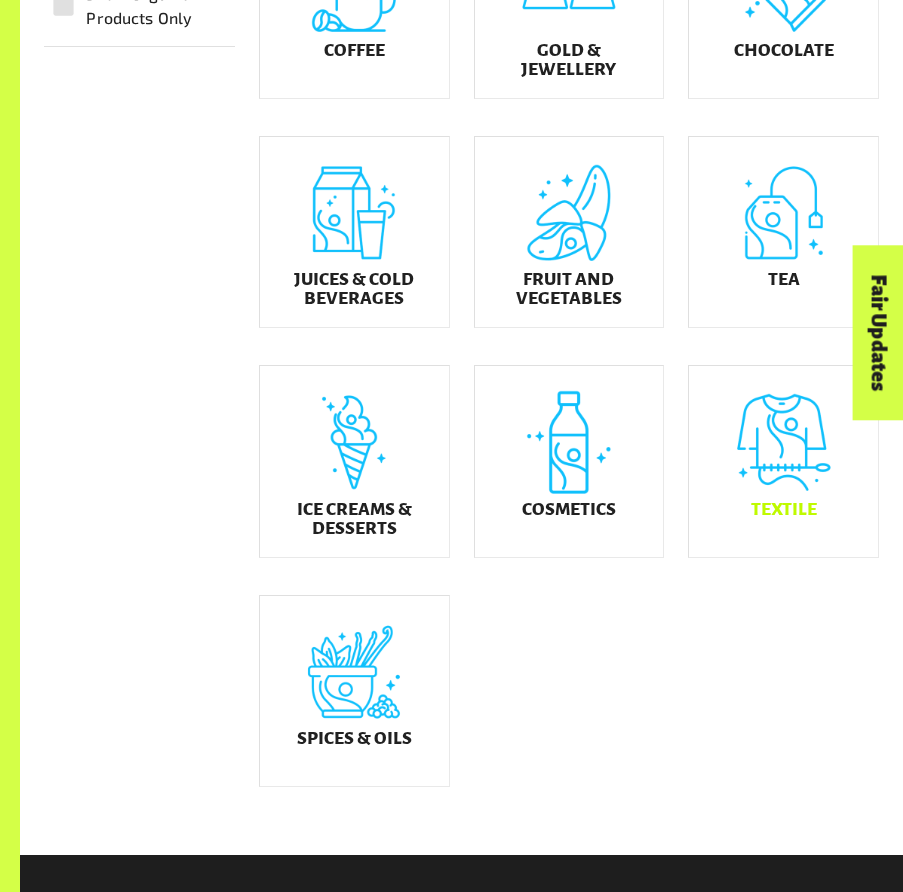 click on "Textile" at bounding box center (783, 461) 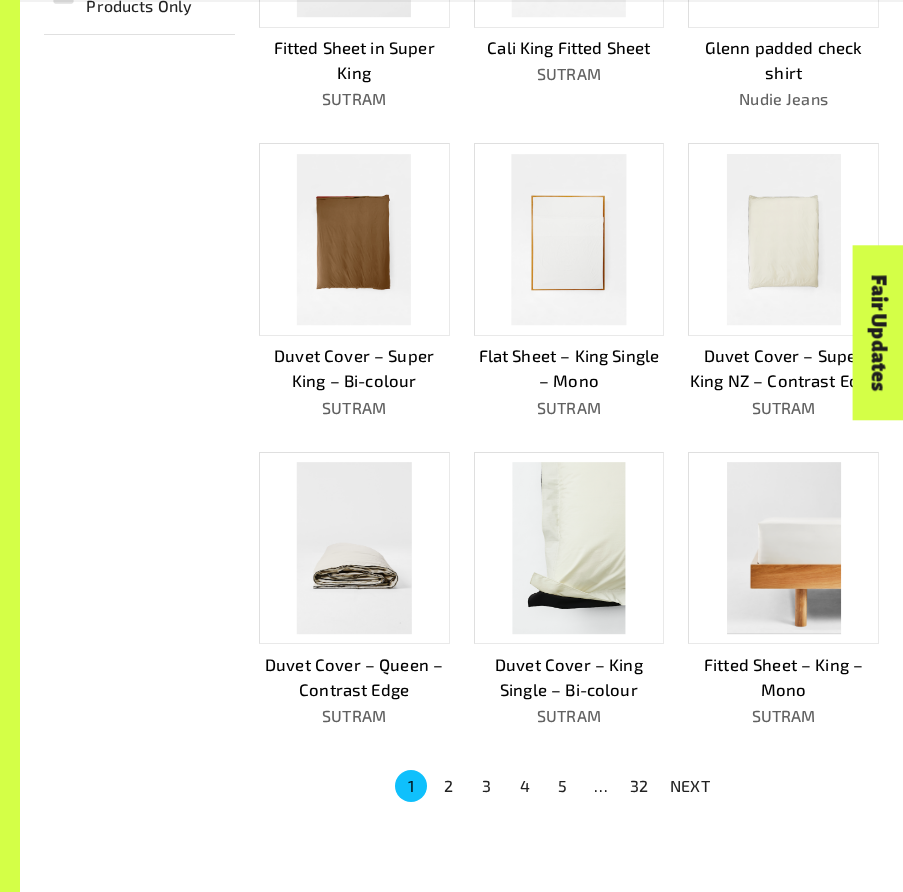 scroll, scrollTop: 1008, scrollLeft: 0, axis: vertical 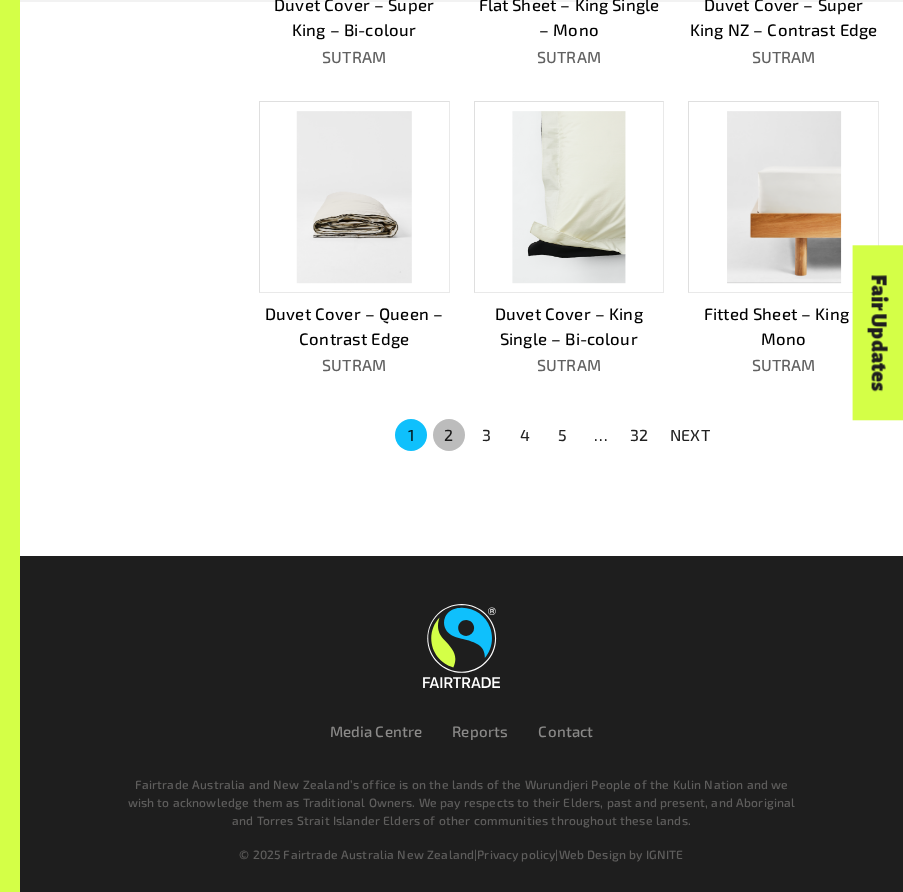 click on "2" at bounding box center (449, 435) 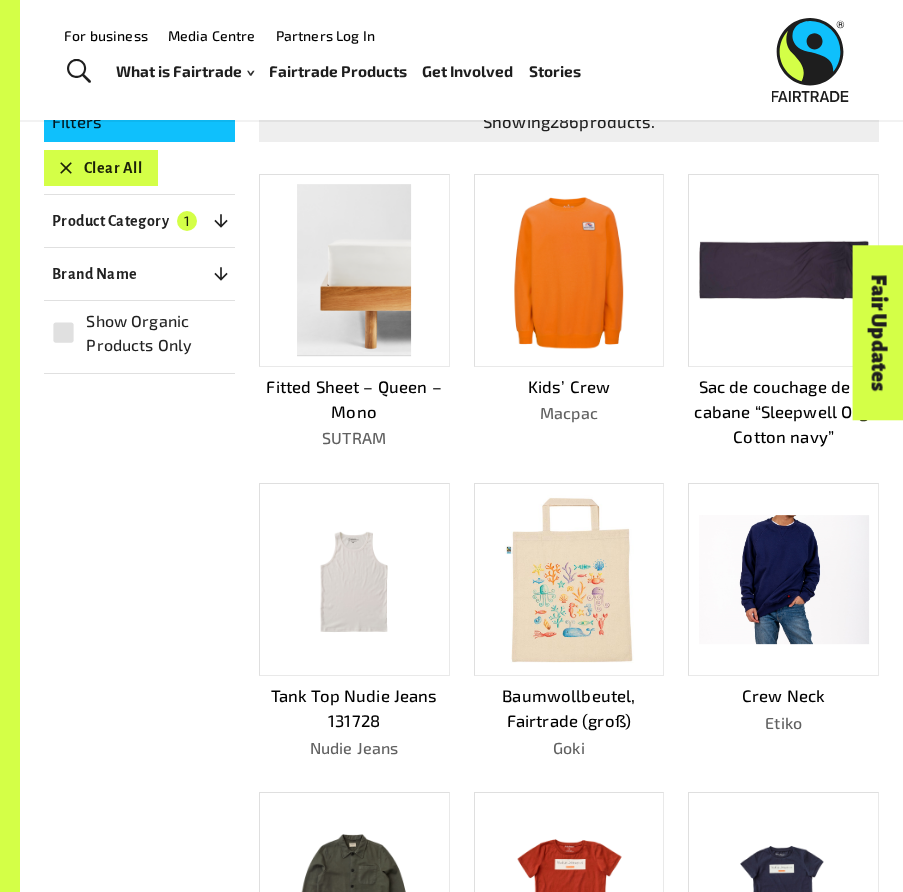 scroll, scrollTop: 250, scrollLeft: 0, axis: vertical 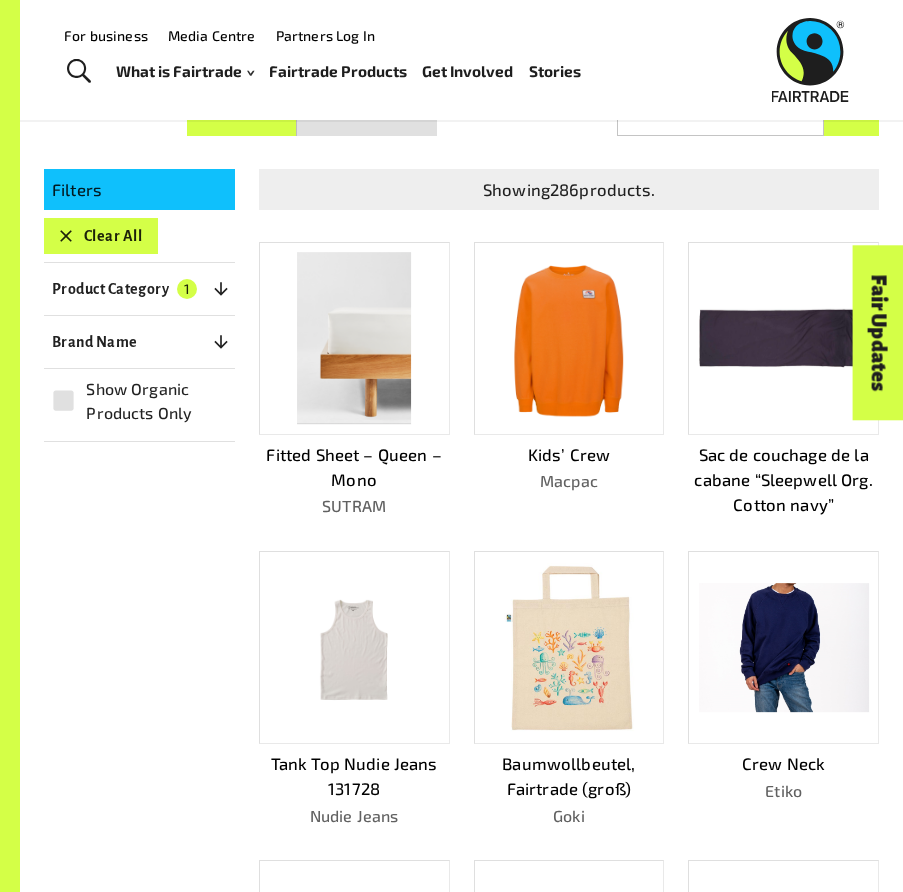 click at bounding box center [569, 338] 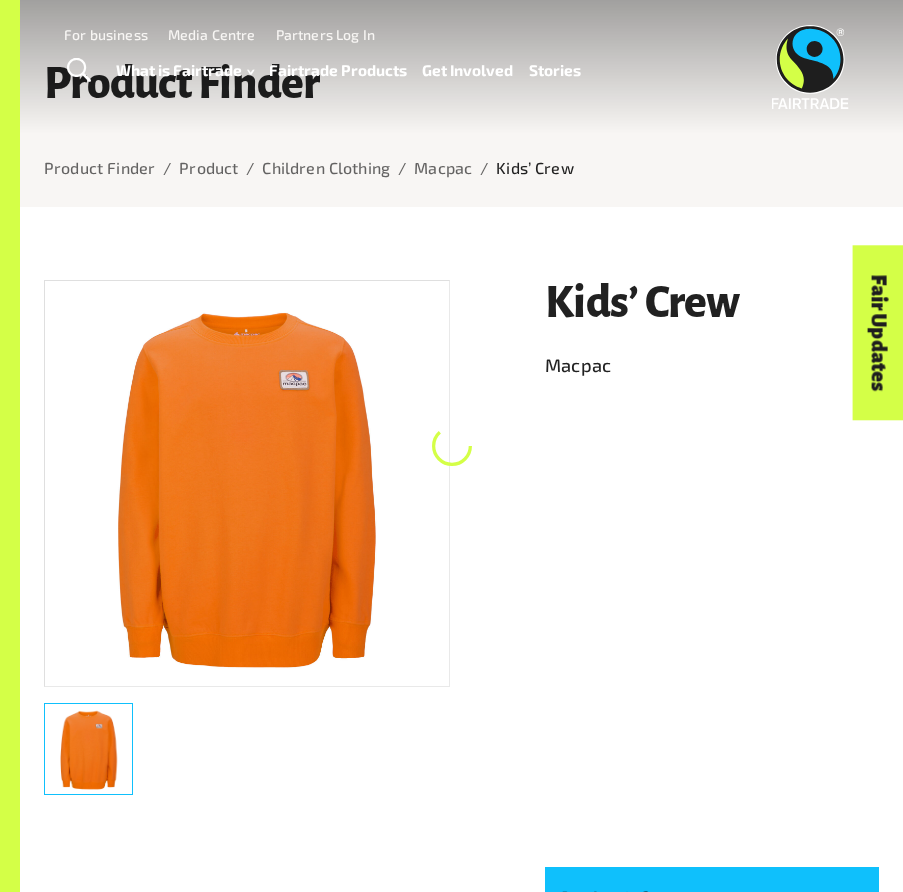 scroll, scrollTop: 0, scrollLeft: 0, axis: both 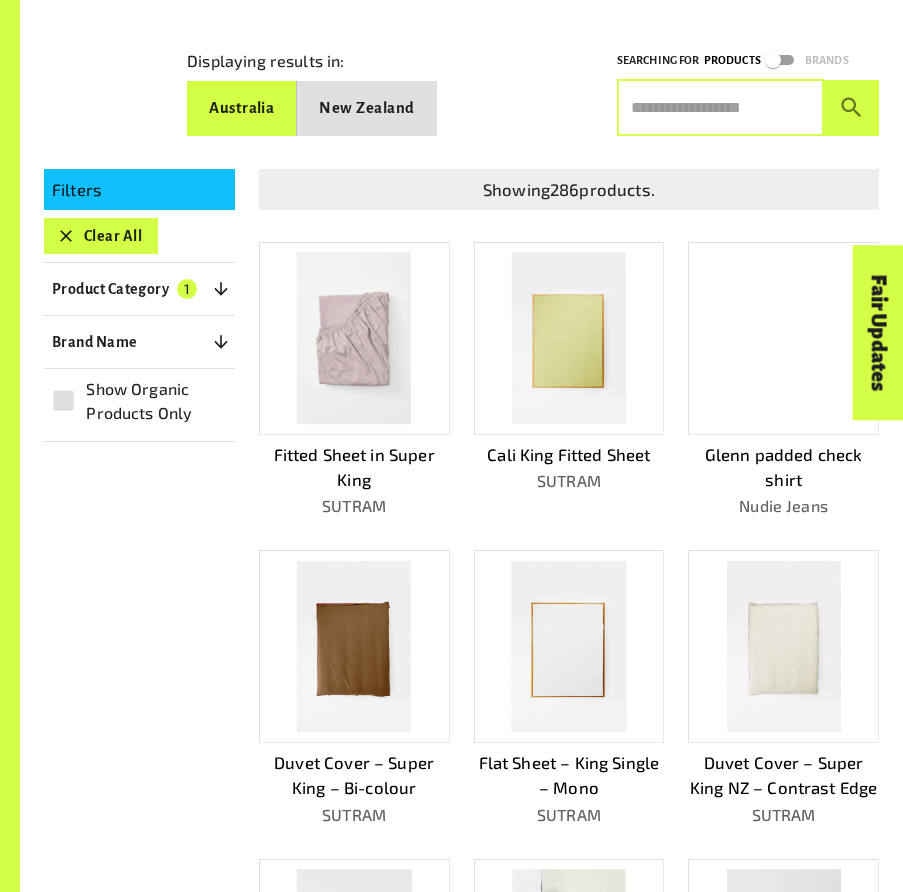 click at bounding box center (720, 108) 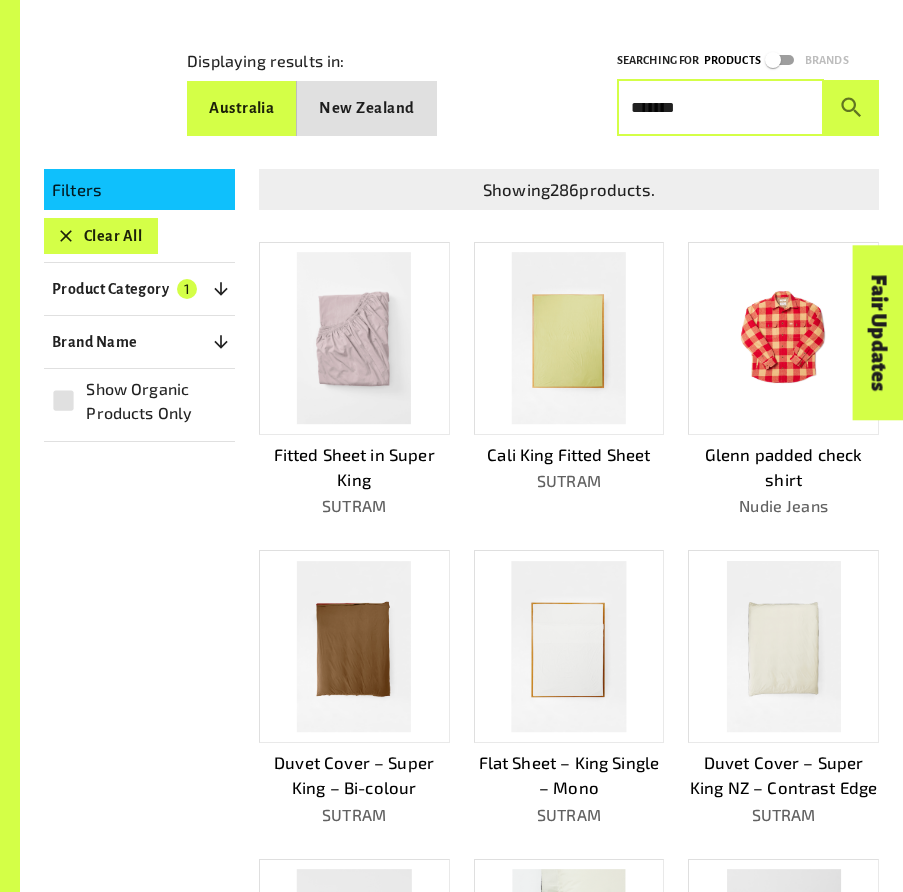 type on "*******" 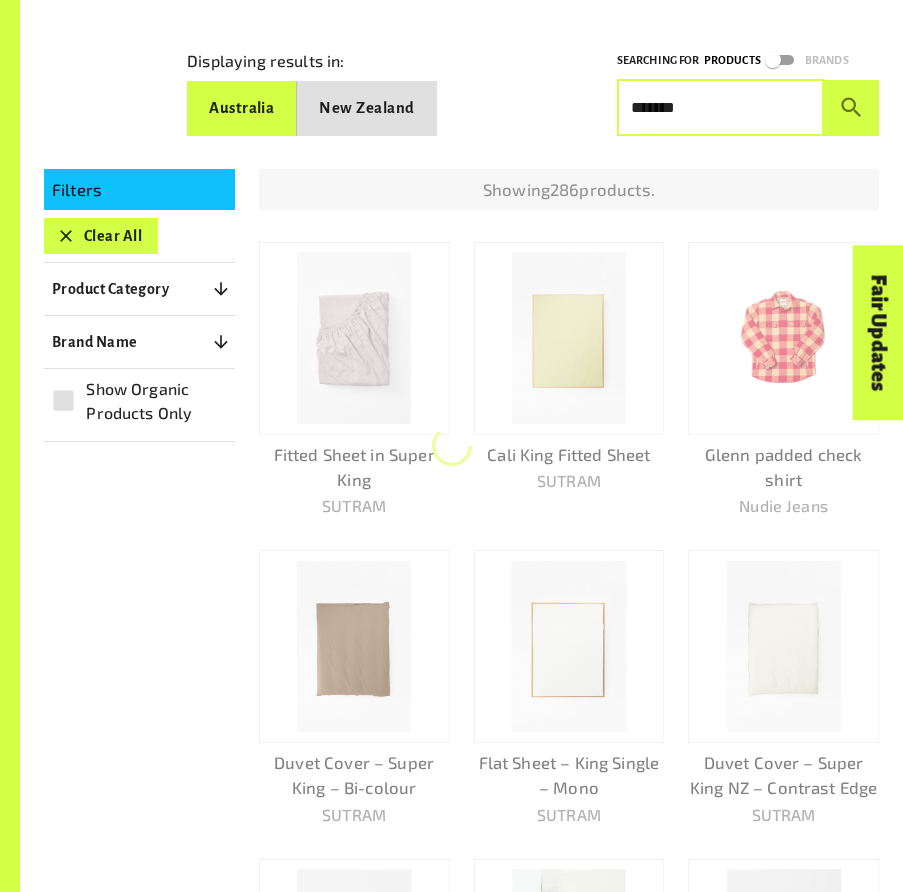scroll, scrollTop: 200, scrollLeft: 0, axis: vertical 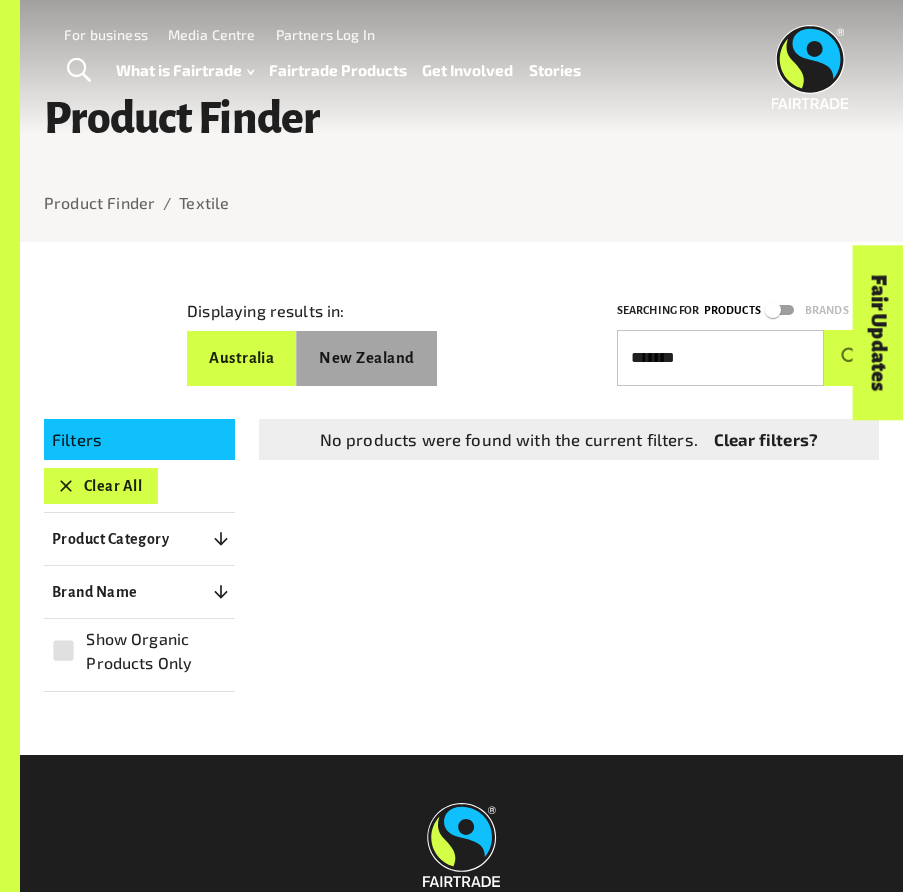 click on "New Zealand" at bounding box center [366, 358] 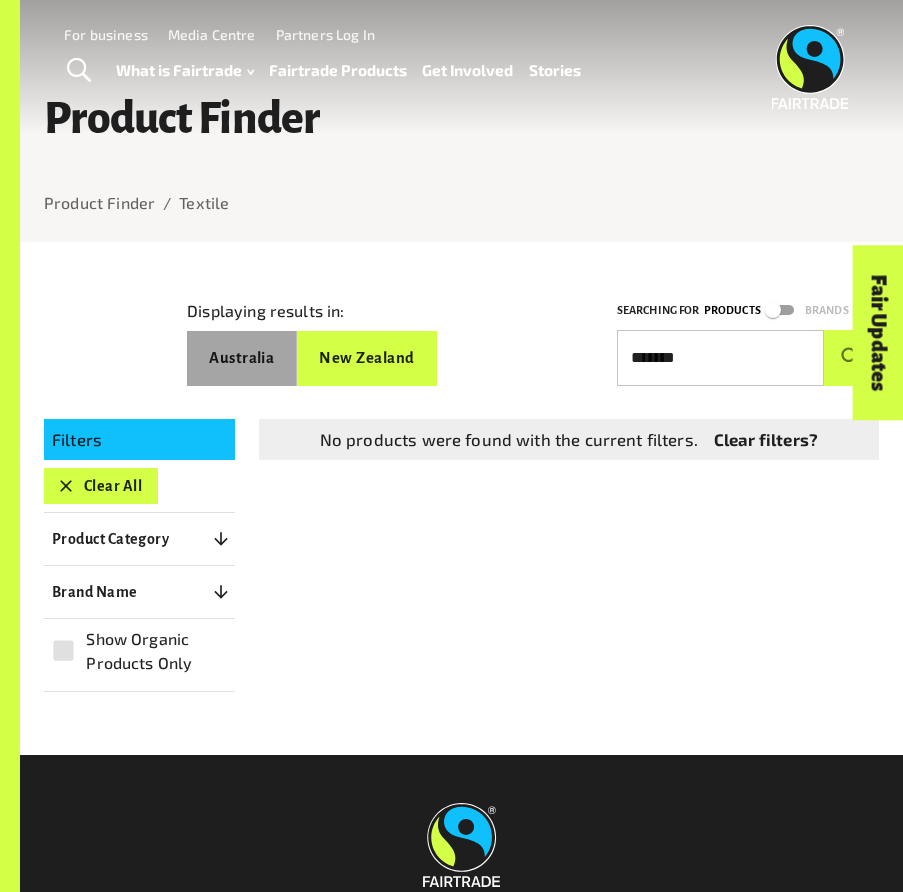 click on "Australia" at bounding box center [242, 358] 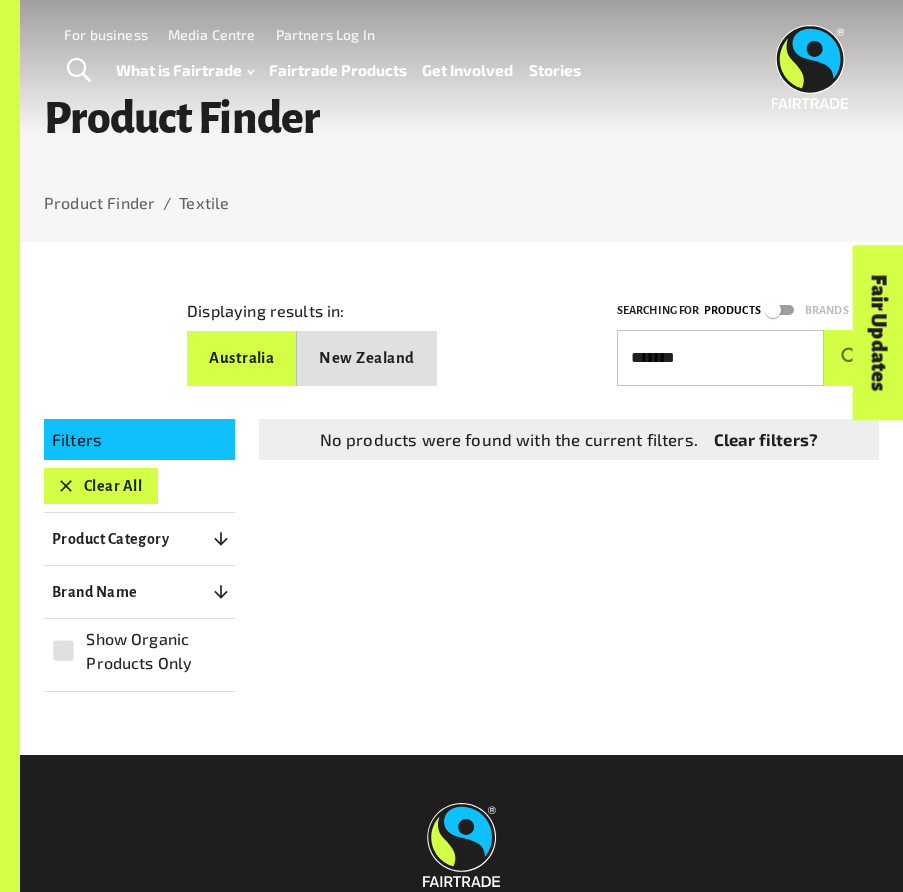 click on "Clear All" at bounding box center [101, 486] 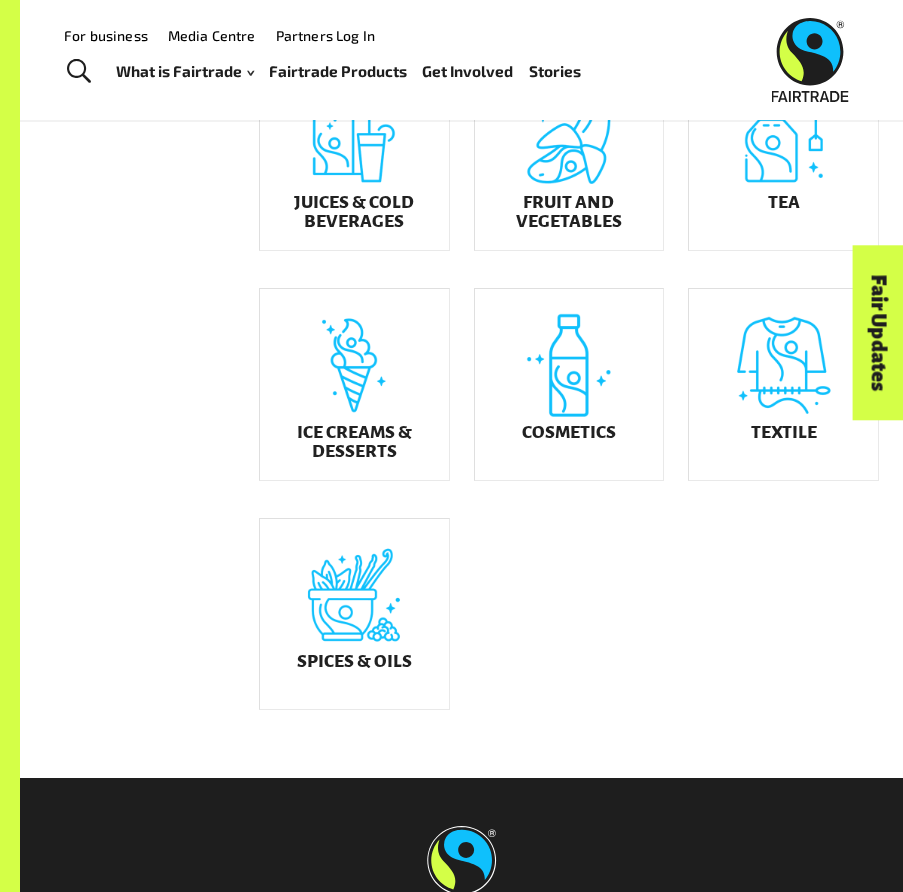 scroll, scrollTop: 683, scrollLeft: 0, axis: vertical 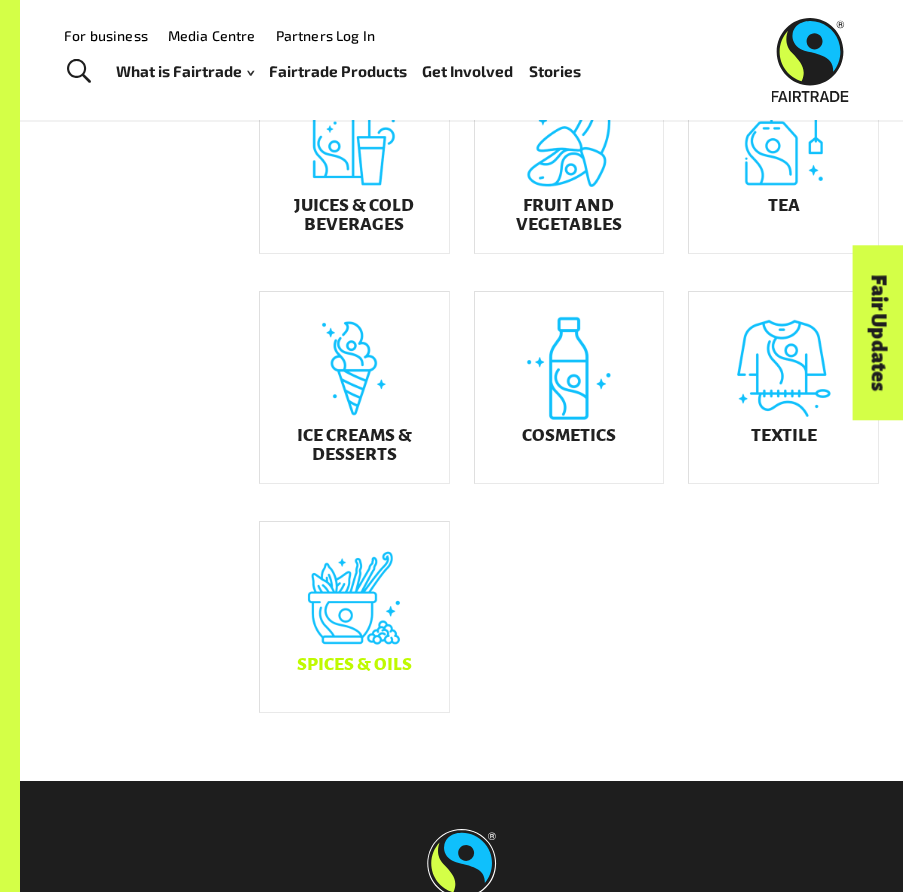click on "Spices & Oils" at bounding box center [354, 617] 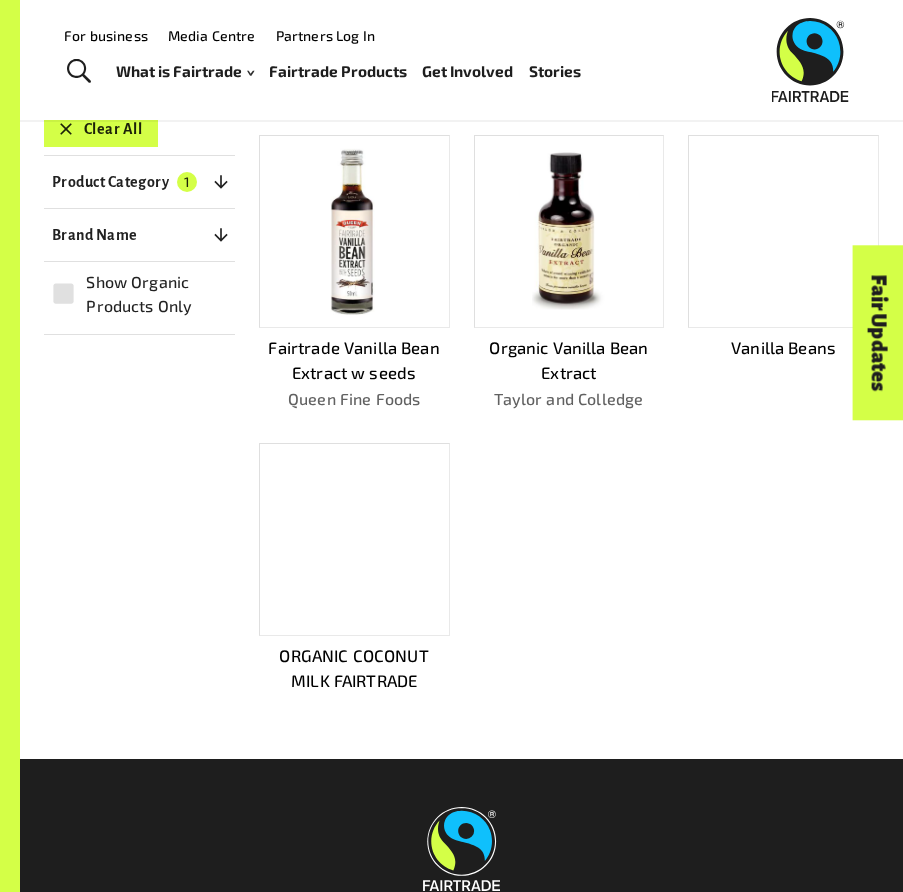 scroll, scrollTop: 356, scrollLeft: 0, axis: vertical 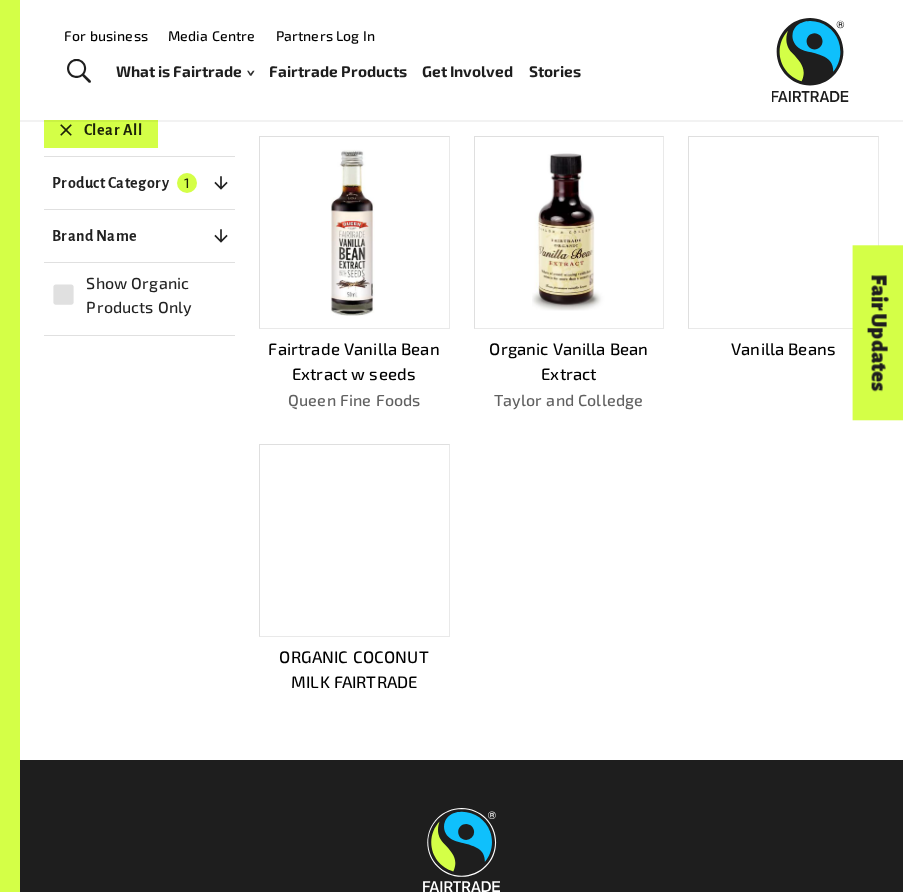 click on "Showing  4  products. Fairtrade Vanilla Bean Extract w seeds Queen Fine Foods Organic Vanilla Bean Extract Taylor and Colledge Vanilla Beans ORGANIC COCONUT MILK FAIRTRADE" at bounding box center [557, 364] 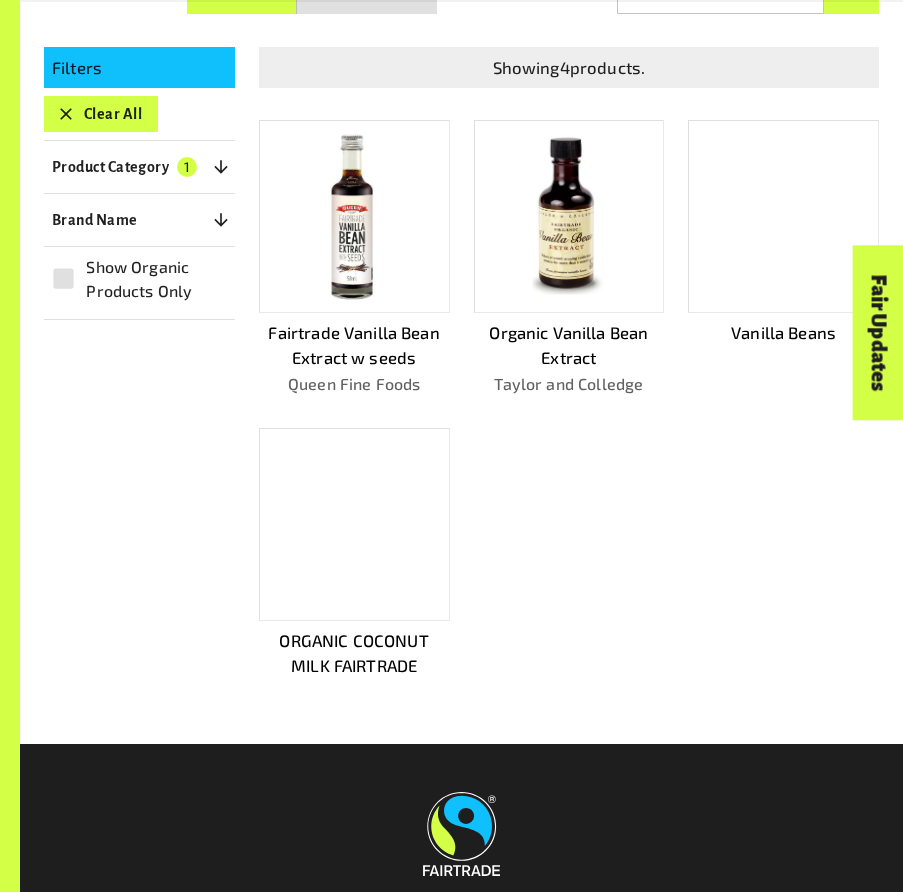 scroll, scrollTop: 483, scrollLeft: 0, axis: vertical 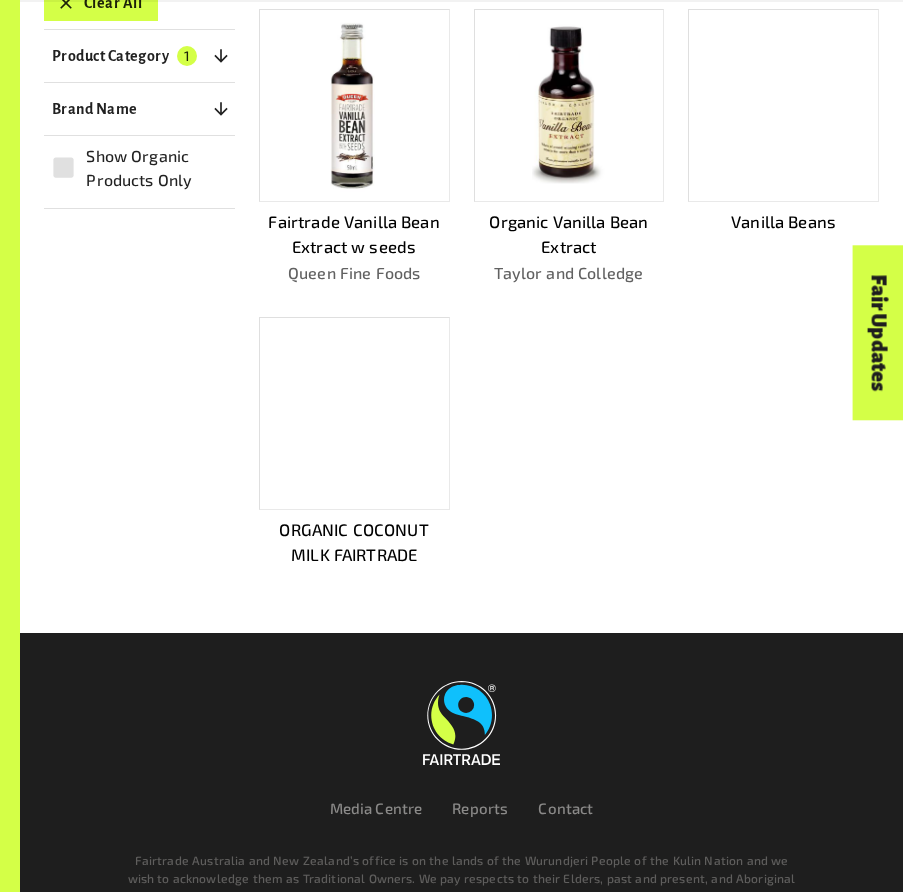 click at bounding box center (354, 413) 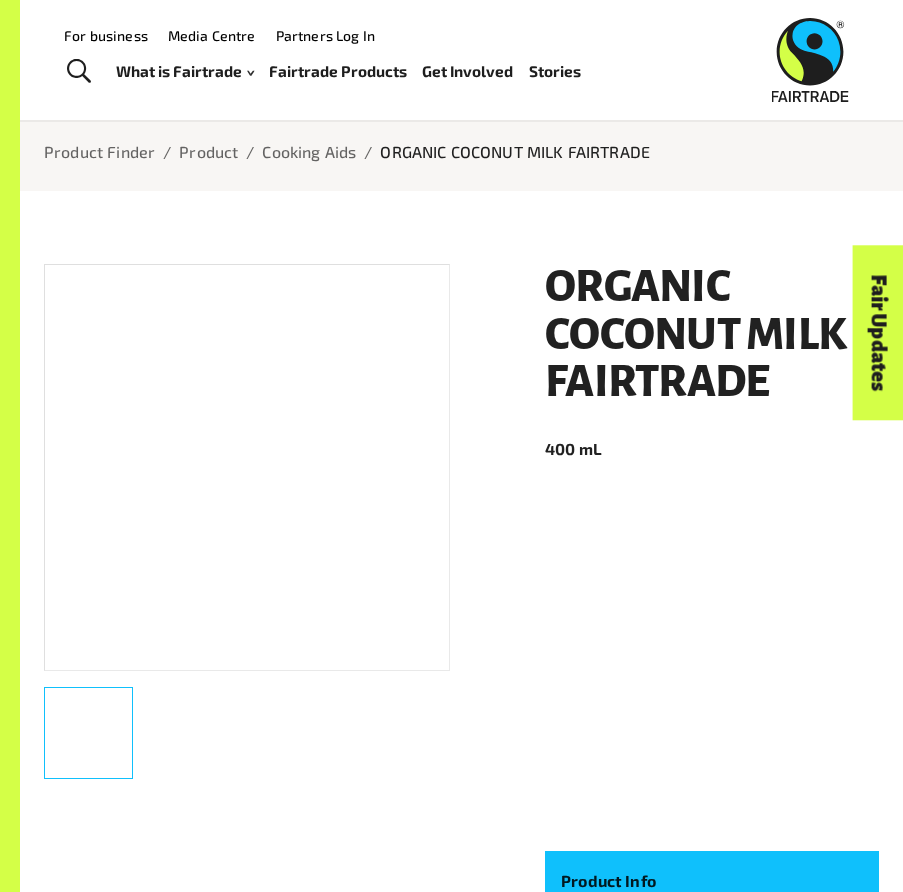 scroll, scrollTop: 0, scrollLeft: 0, axis: both 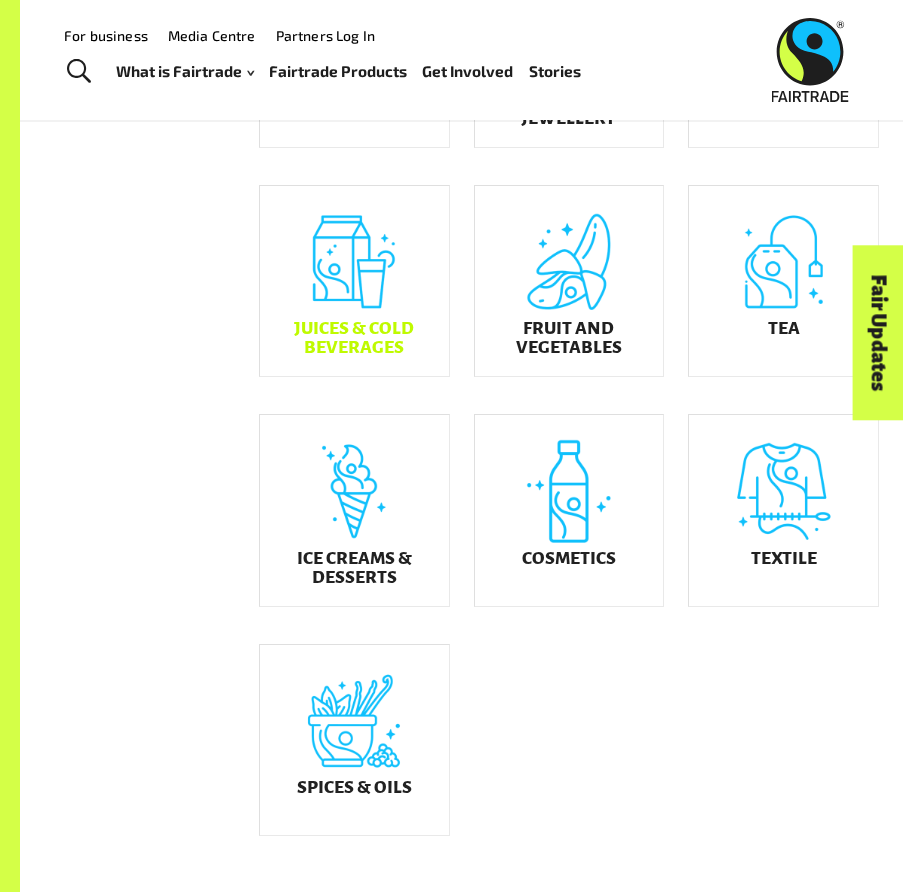 click on "Juices & Cold Beverages" at bounding box center (354, 338) 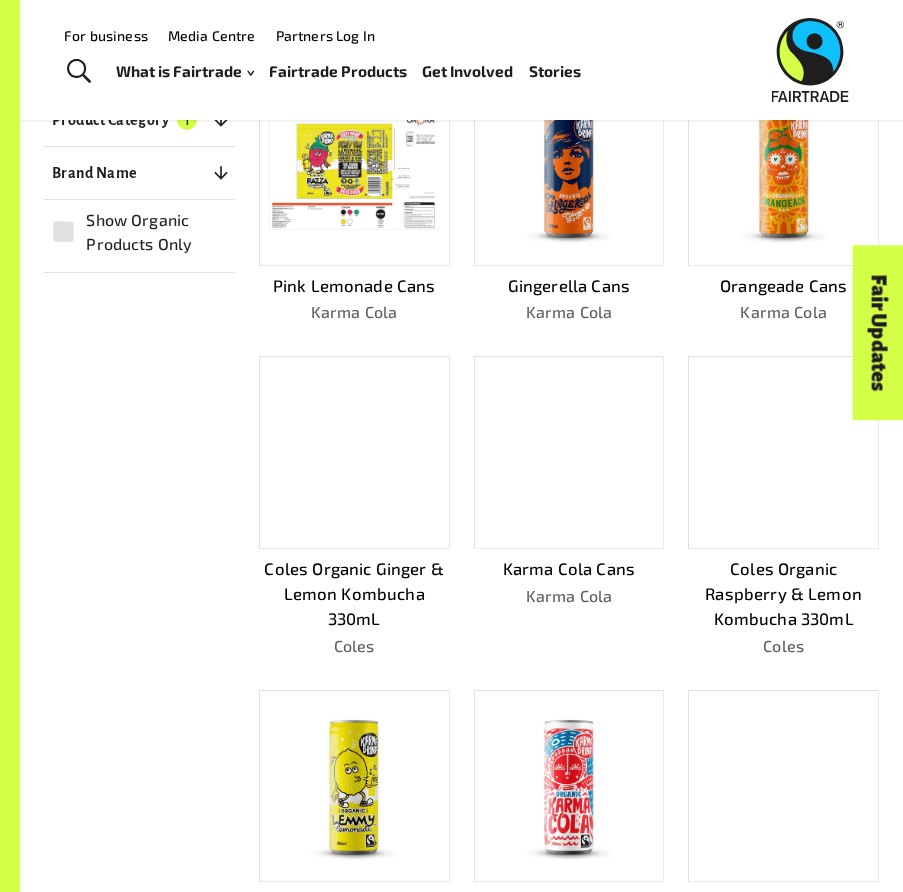 scroll, scrollTop: 374, scrollLeft: 0, axis: vertical 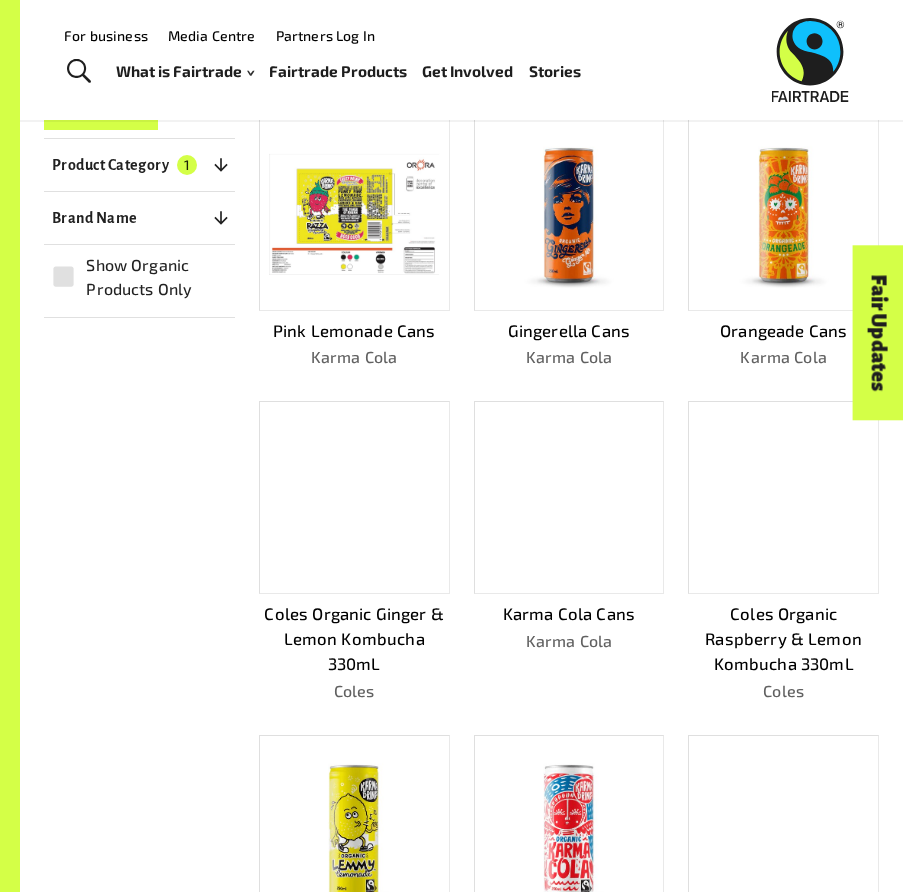 click at bounding box center (354, 214) 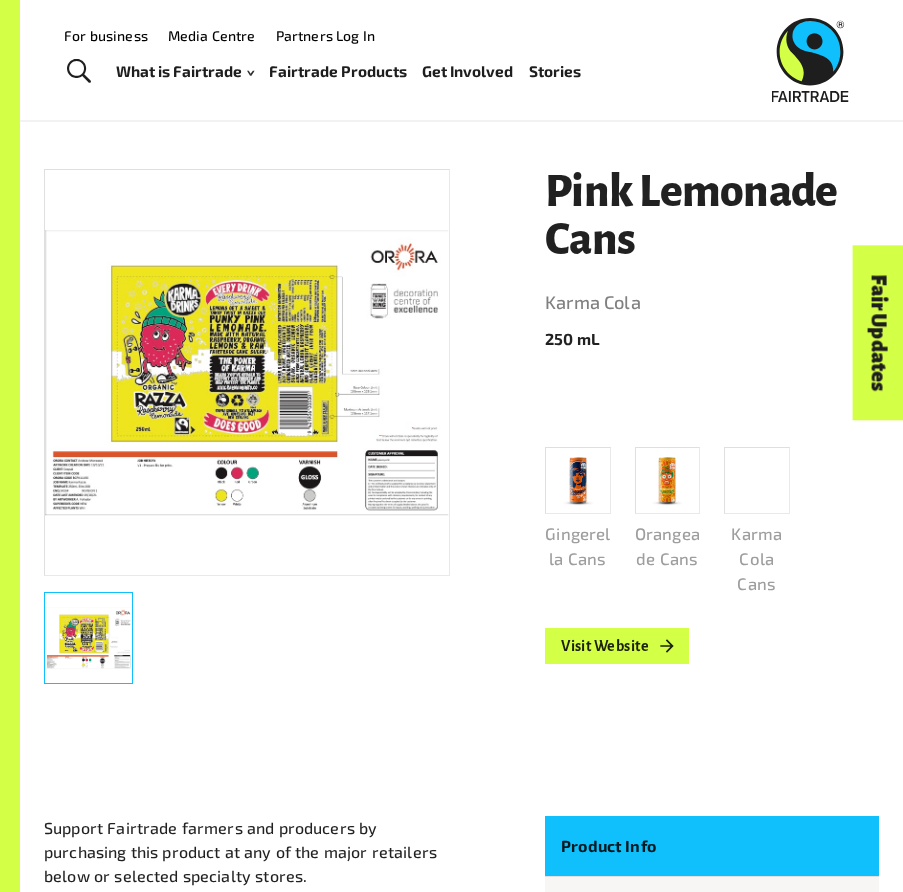 scroll, scrollTop: 141, scrollLeft: 0, axis: vertical 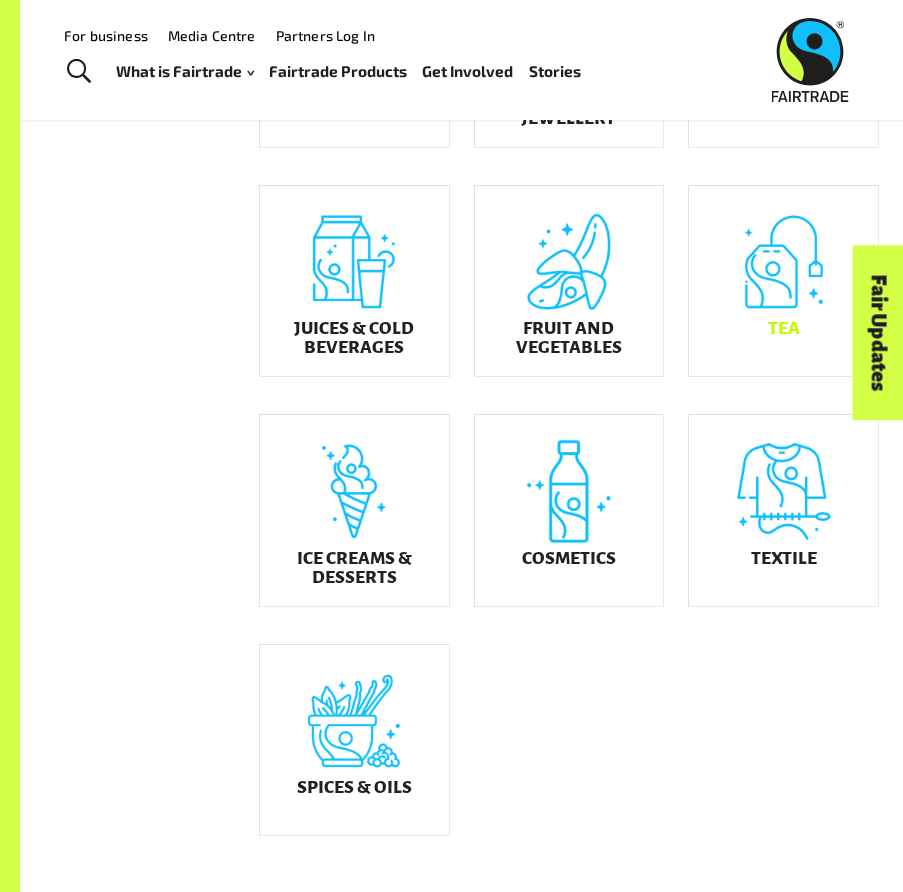 click on "Tea" at bounding box center [783, 281] 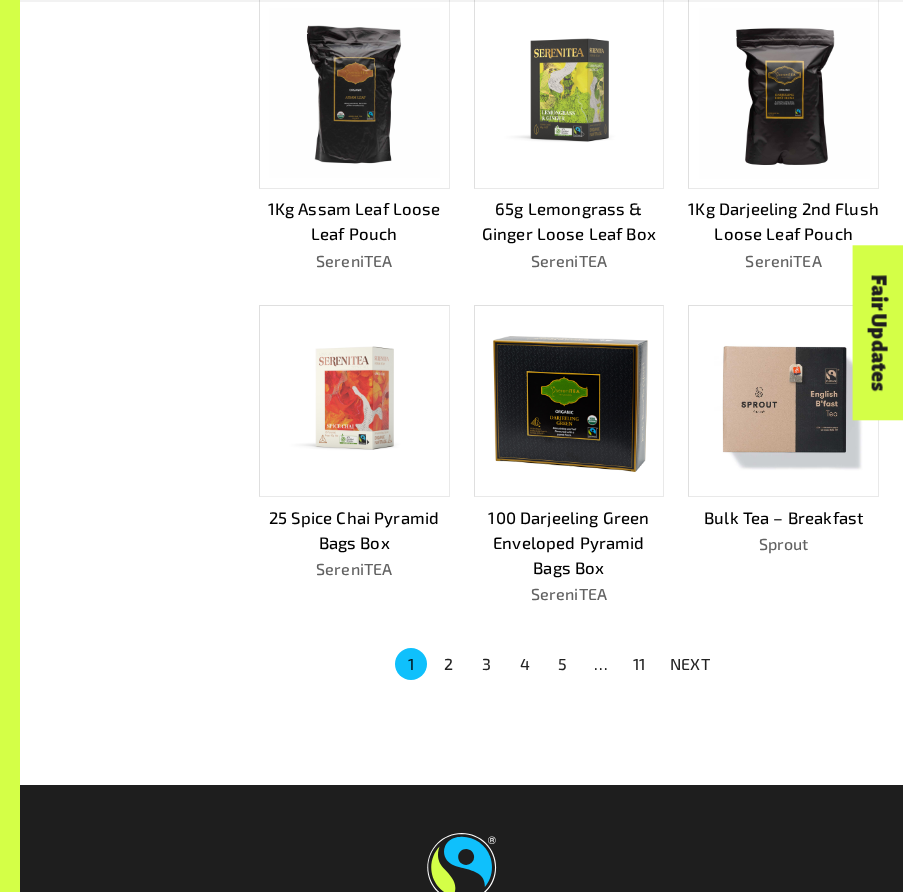scroll, scrollTop: 807, scrollLeft: 0, axis: vertical 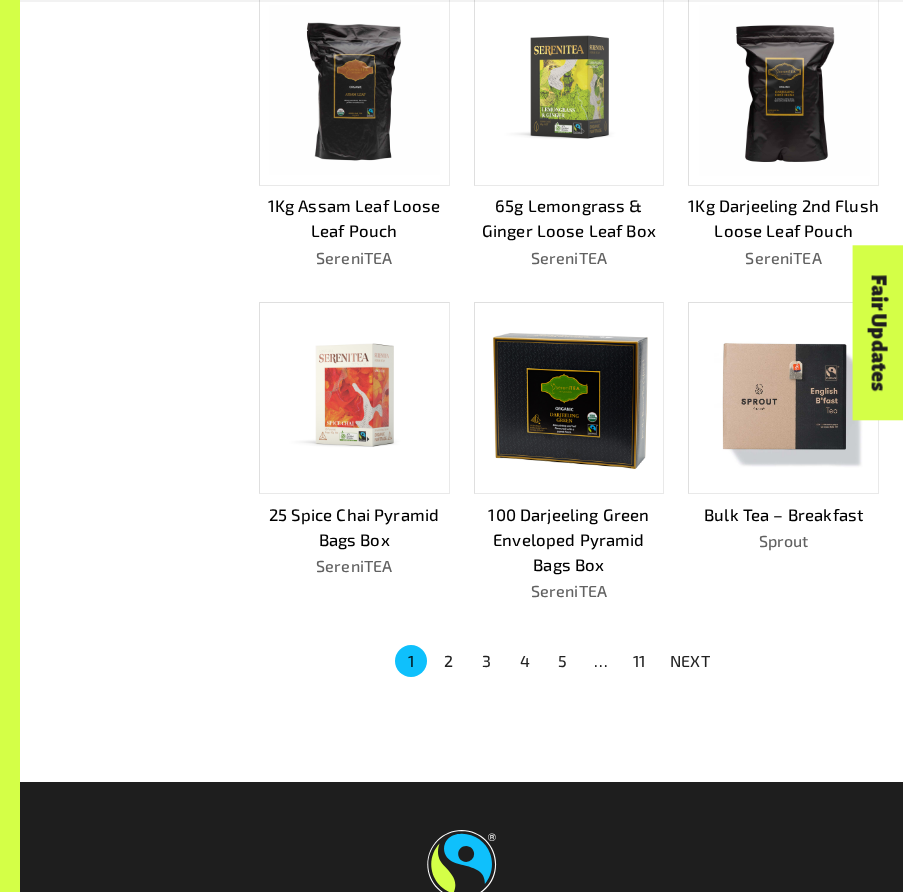 click on "2" at bounding box center [449, 661] 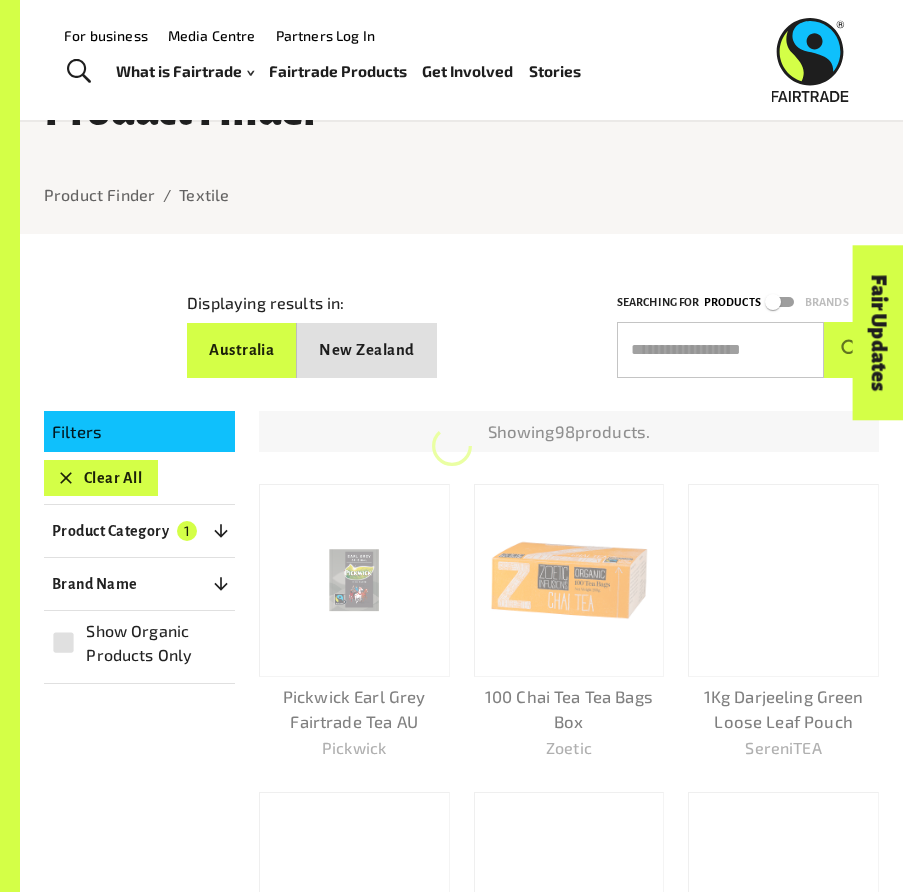 scroll, scrollTop: 0, scrollLeft: 0, axis: both 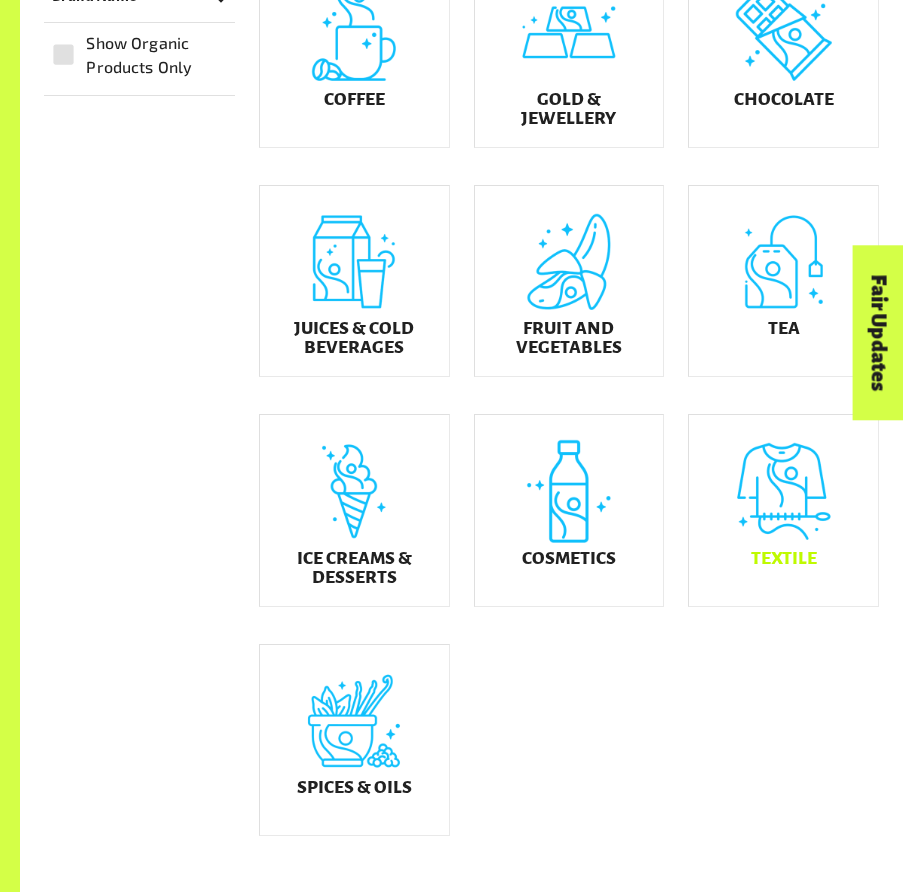 click on "Textile" at bounding box center (784, 558) 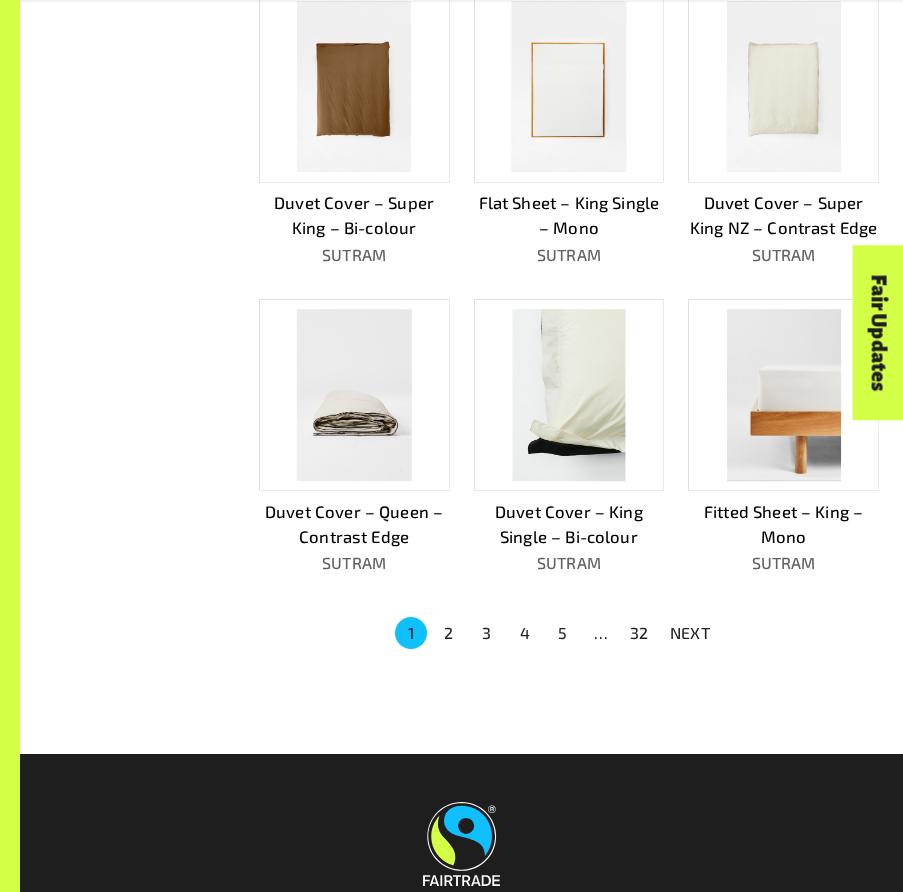 scroll, scrollTop: 827, scrollLeft: 0, axis: vertical 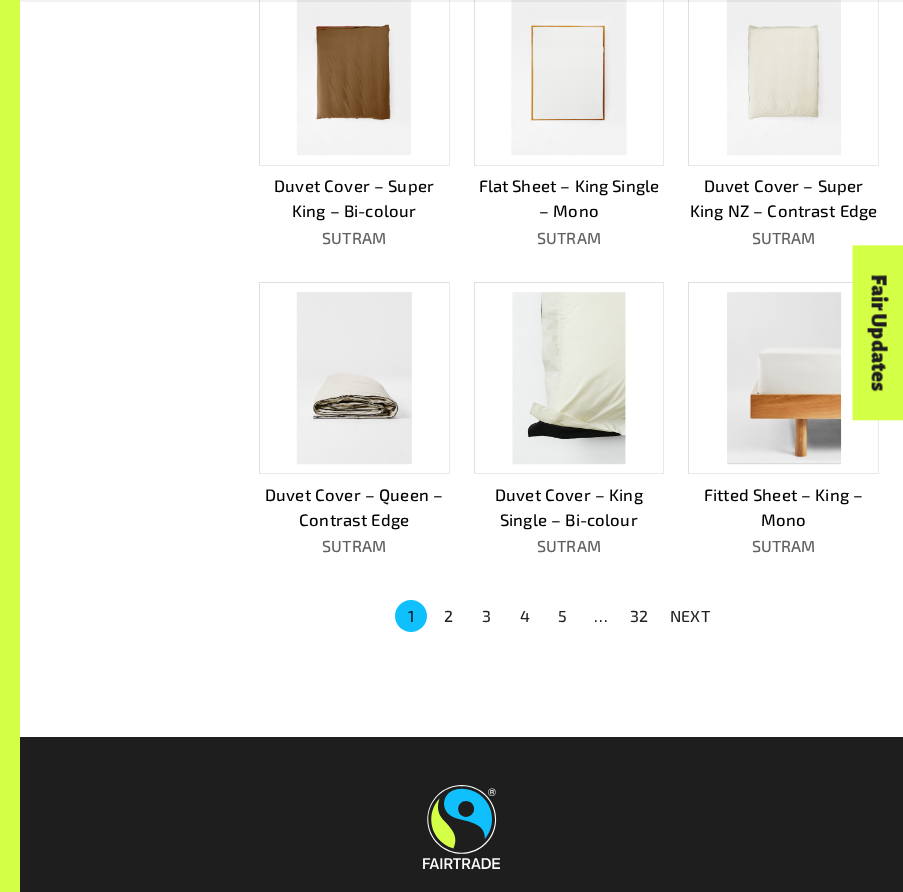 click on "NEXT" at bounding box center [690, 616] 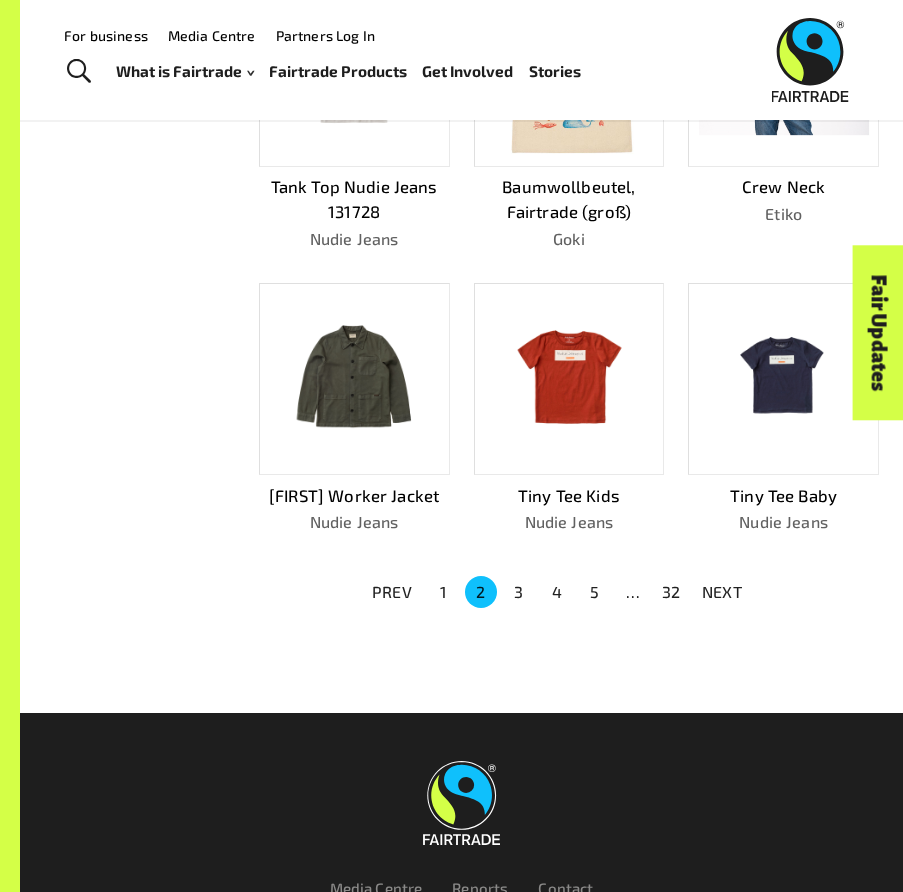 scroll, scrollTop: 803, scrollLeft: 0, axis: vertical 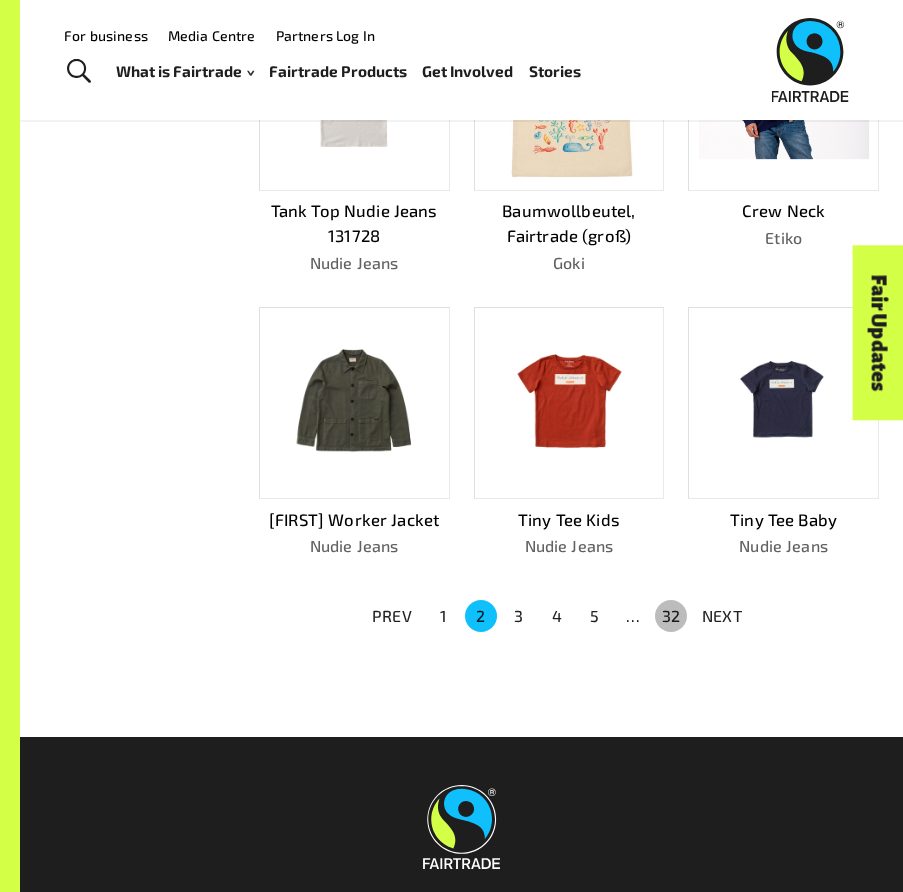 click on "32" at bounding box center [671, 616] 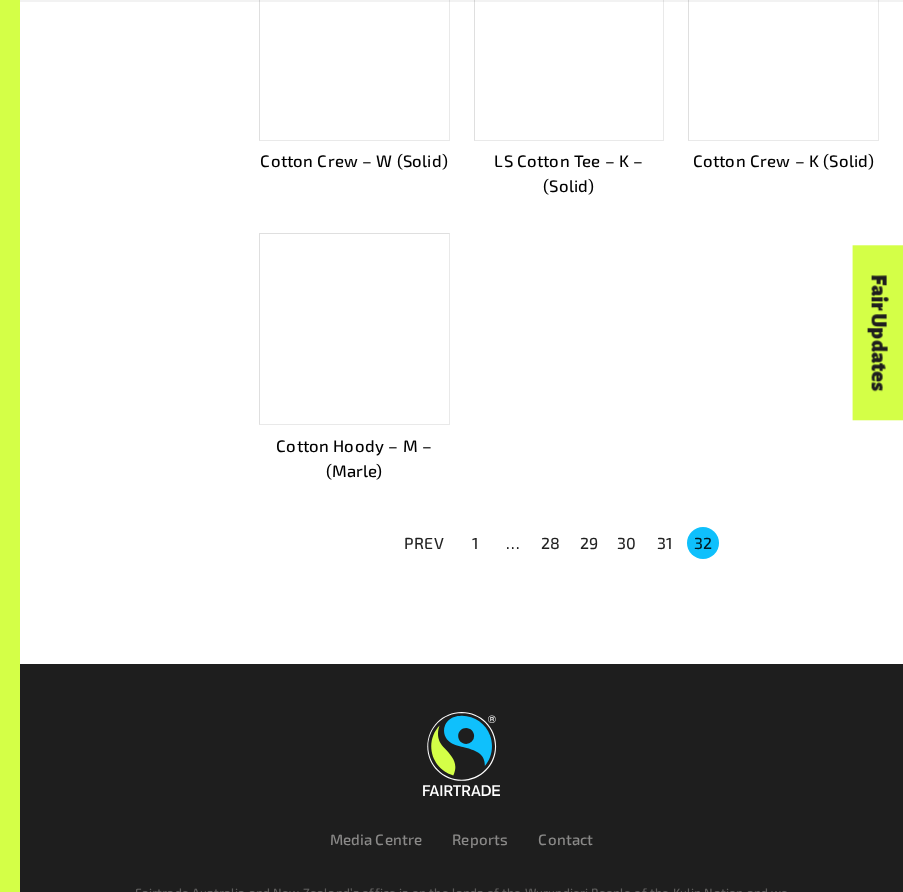 scroll, scrollTop: 836, scrollLeft: 0, axis: vertical 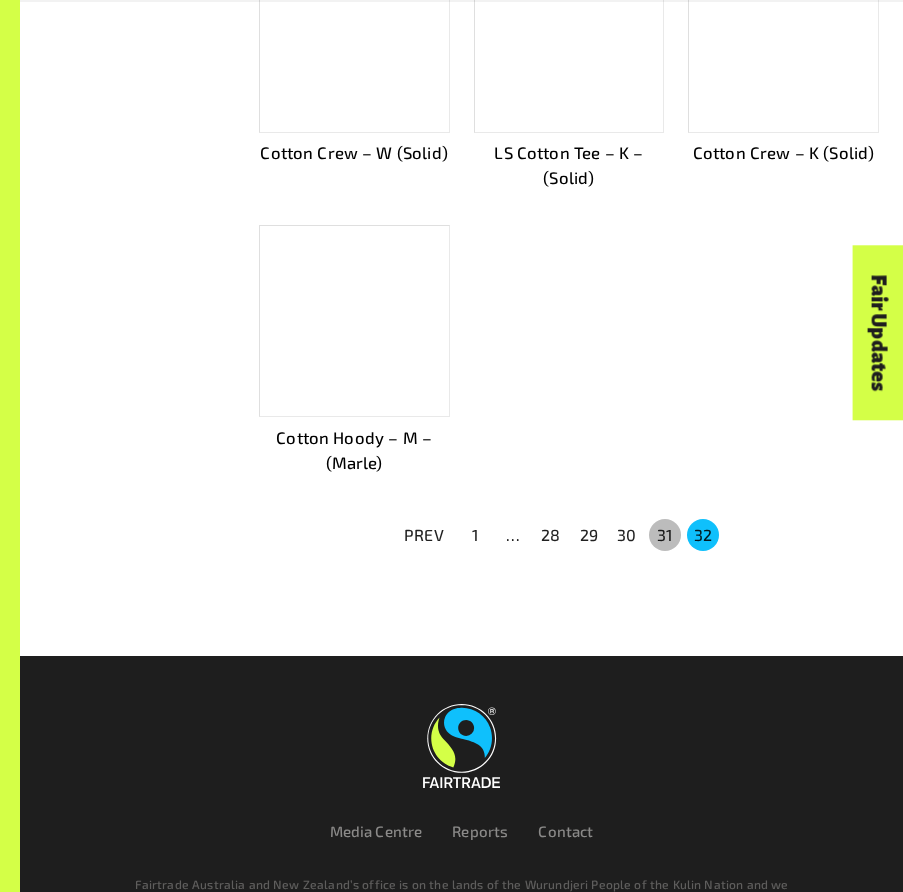 click on "31" at bounding box center [665, 535] 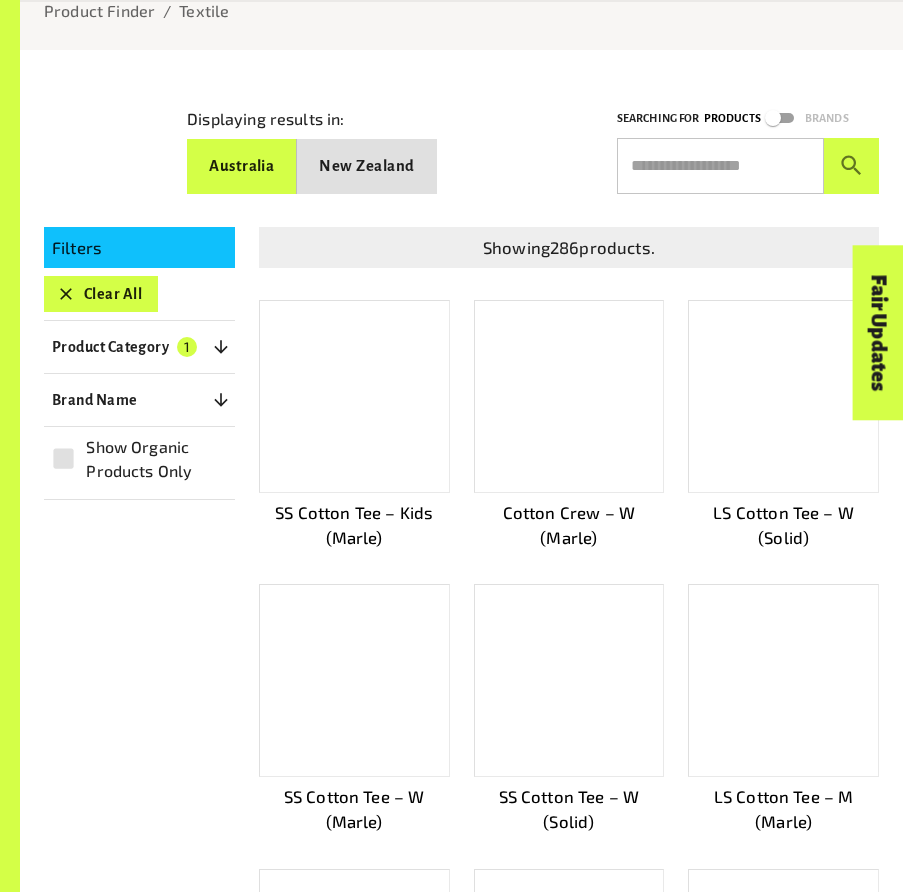 scroll, scrollTop: 936, scrollLeft: 0, axis: vertical 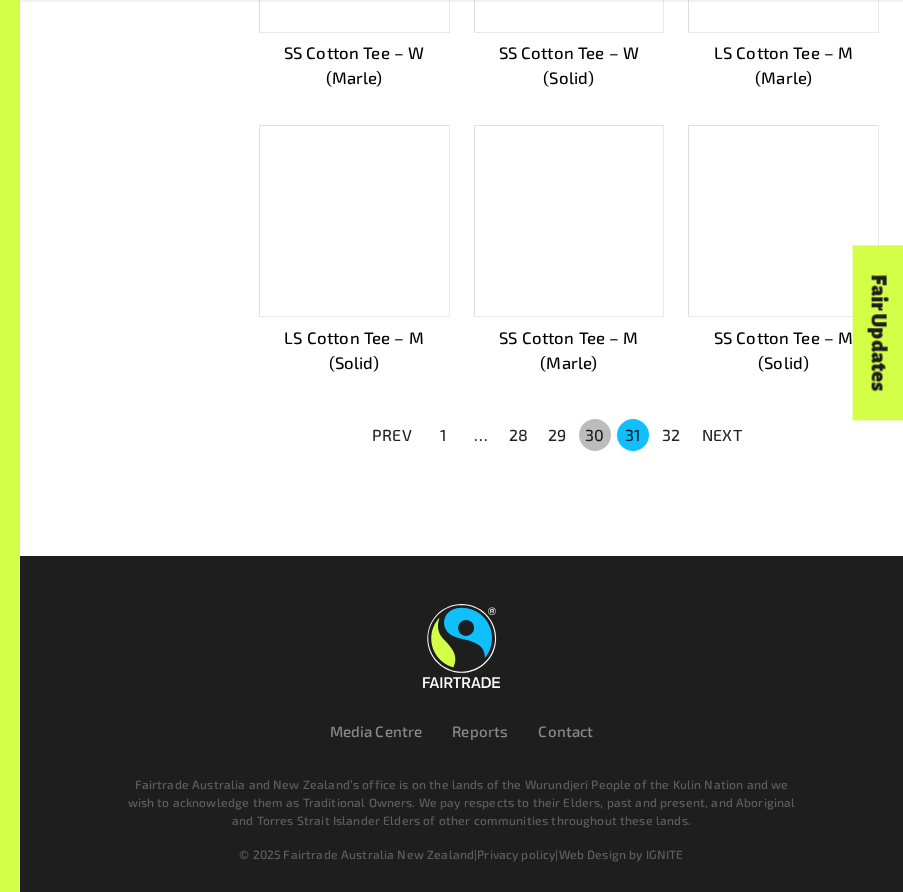 click on "30" at bounding box center (595, 435) 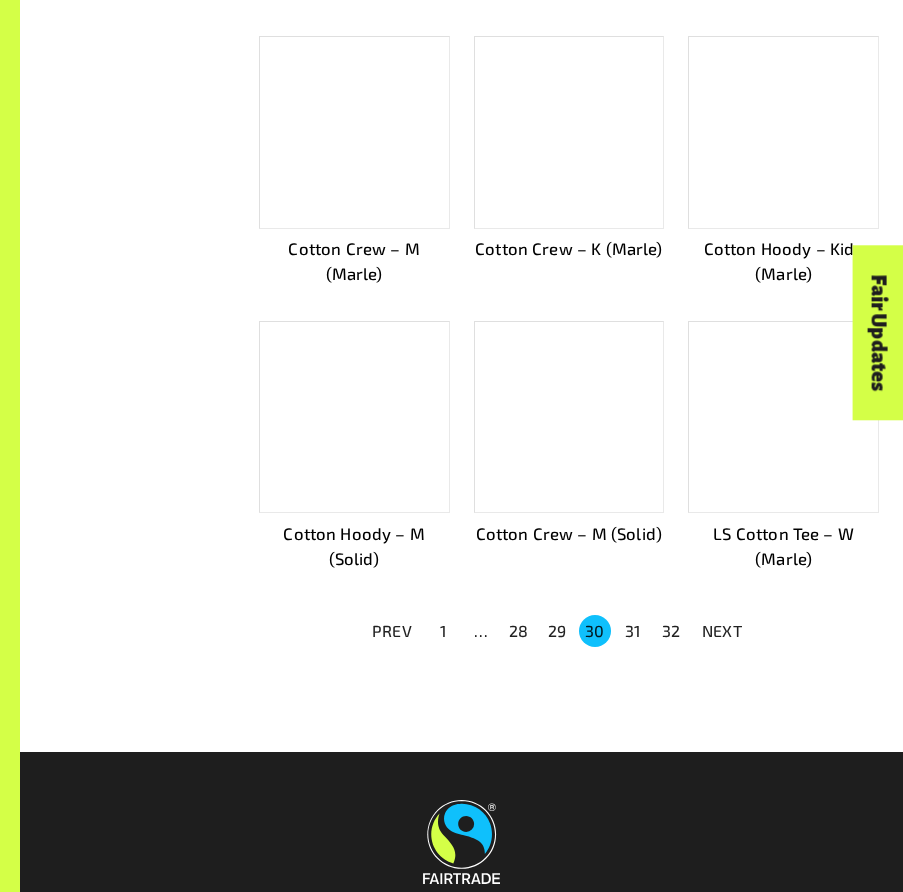 scroll, scrollTop: 861, scrollLeft: 0, axis: vertical 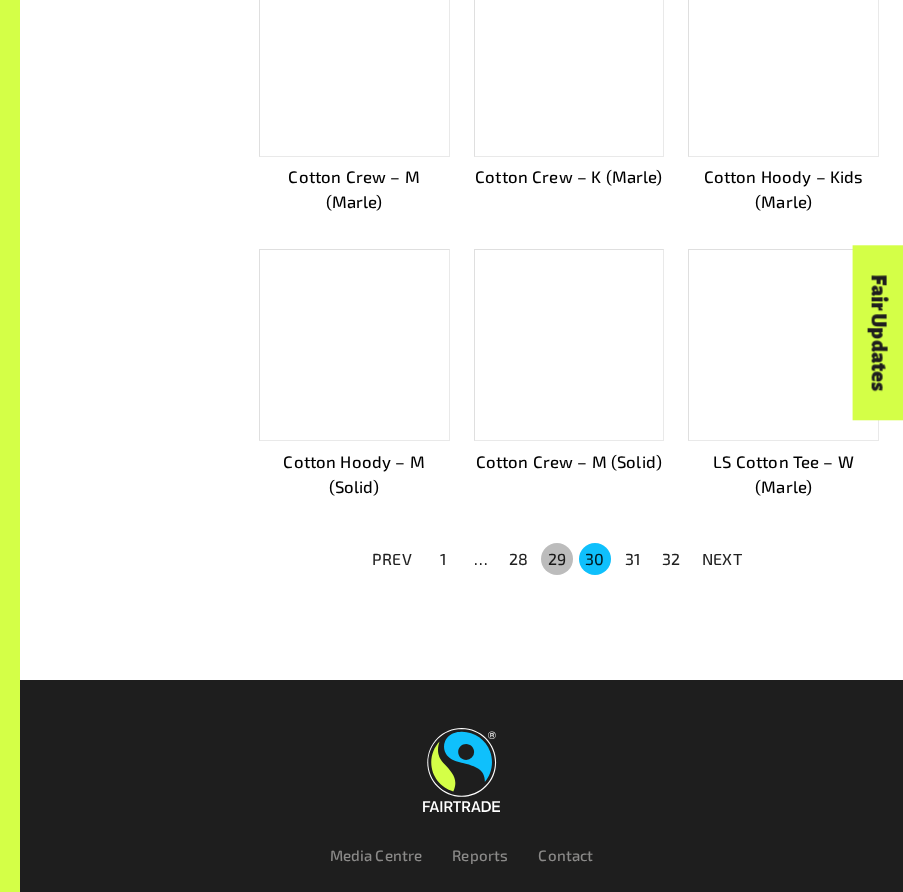 click on "29" at bounding box center [557, 559] 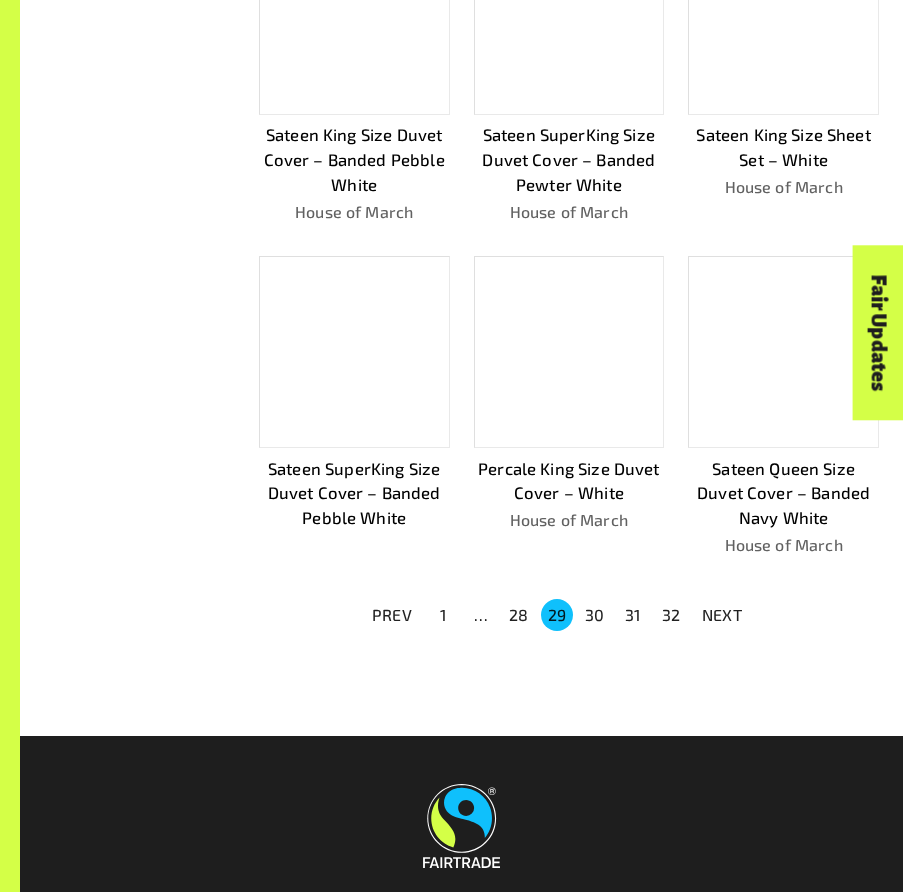 scroll, scrollTop: 1034, scrollLeft: 0, axis: vertical 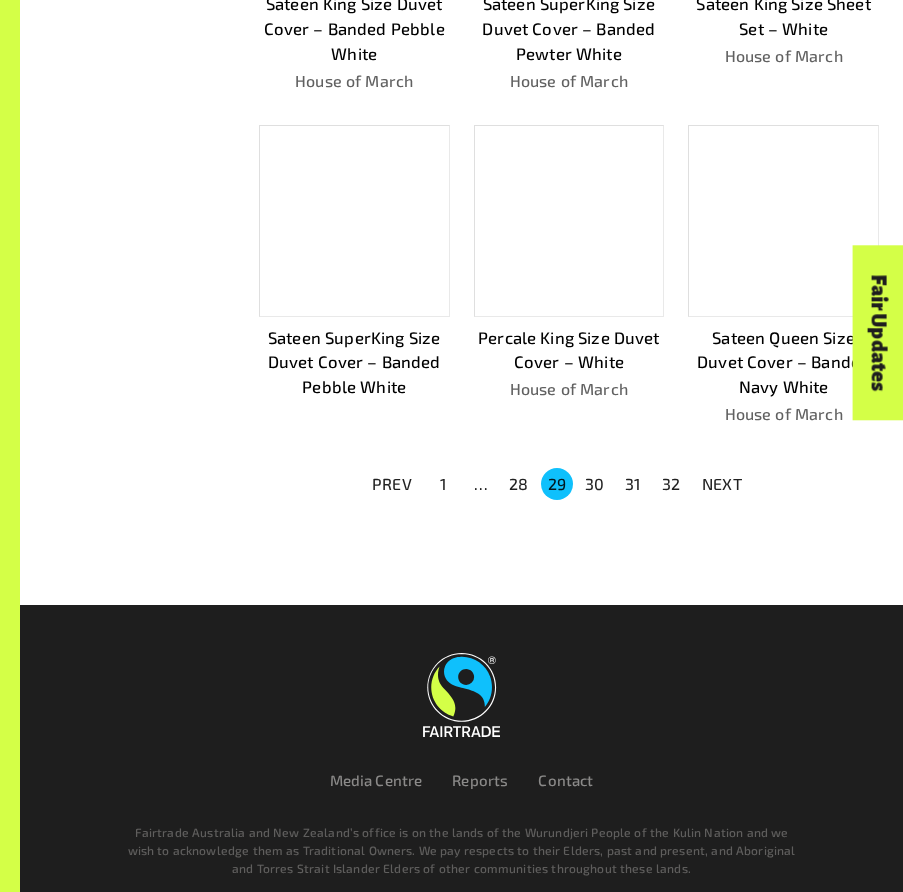 click on "28" at bounding box center (519, 484) 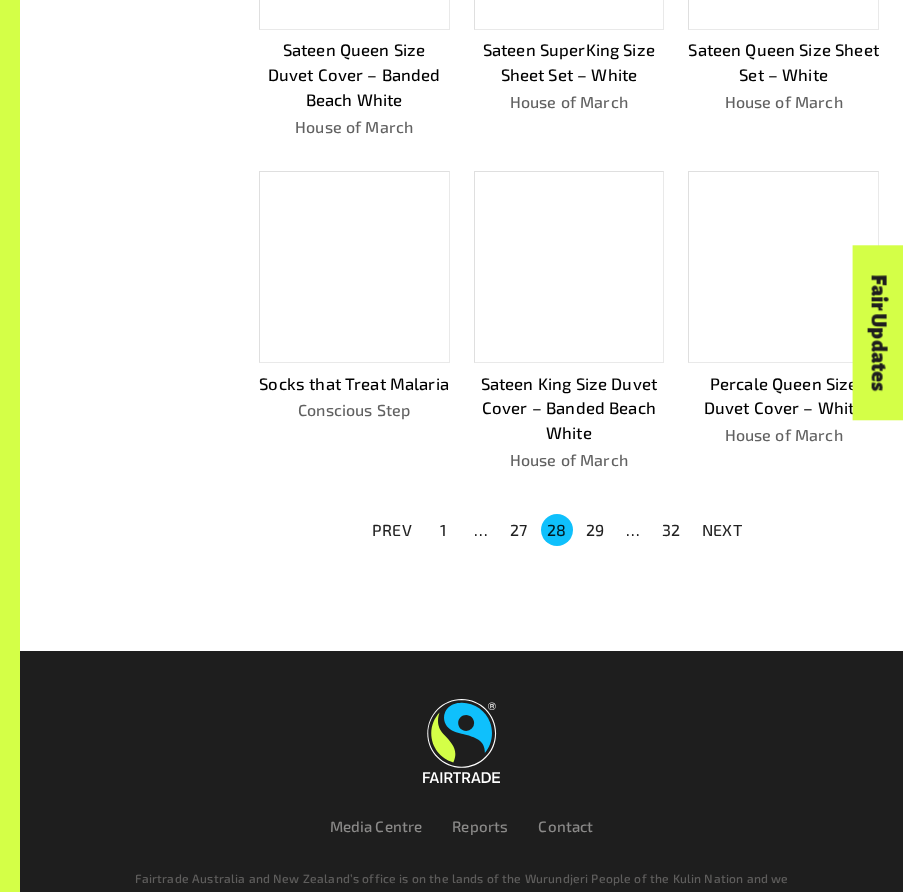 scroll, scrollTop: 1083, scrollLeft: 0, axis: vertical 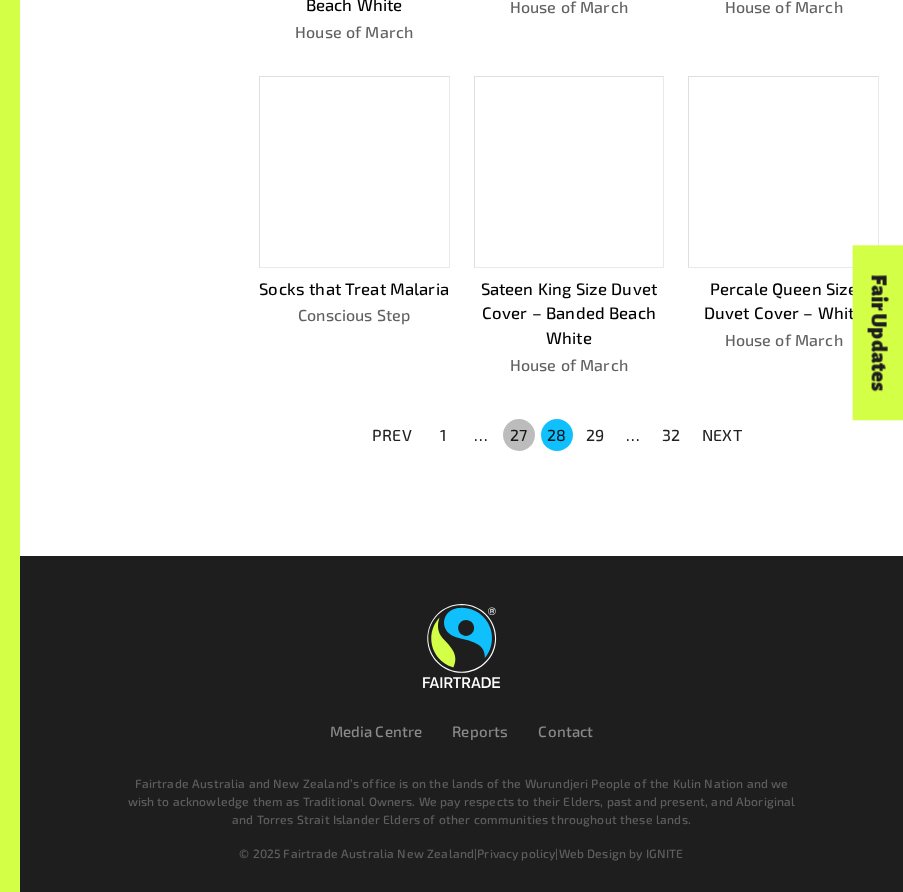 click on "27" at bounding box center [519, 435] 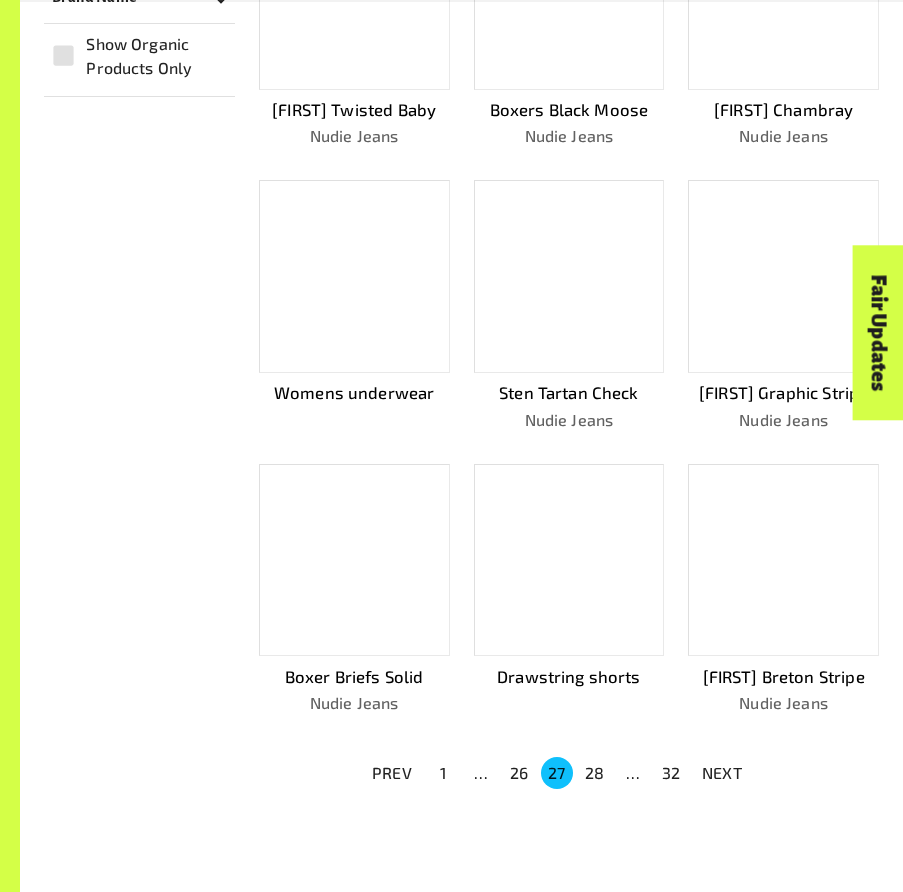 scroll, scrollTop: 933, scrollLeft: 0, axis: vertical 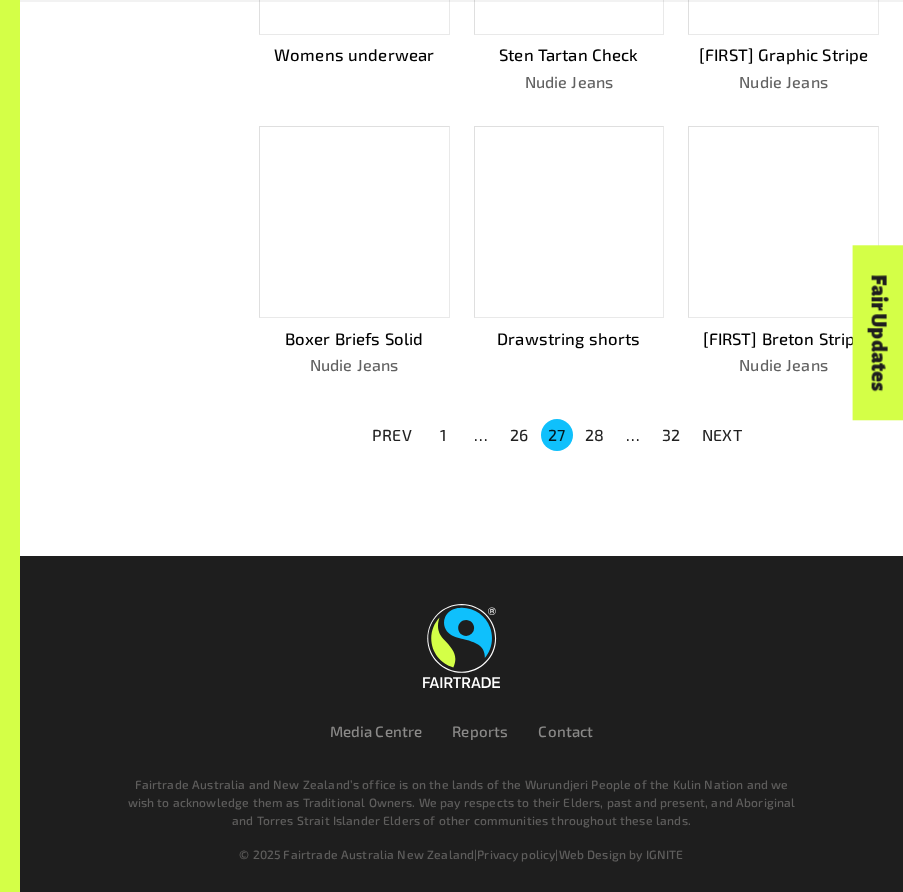 click on "26" at bounding box center [519, 435] 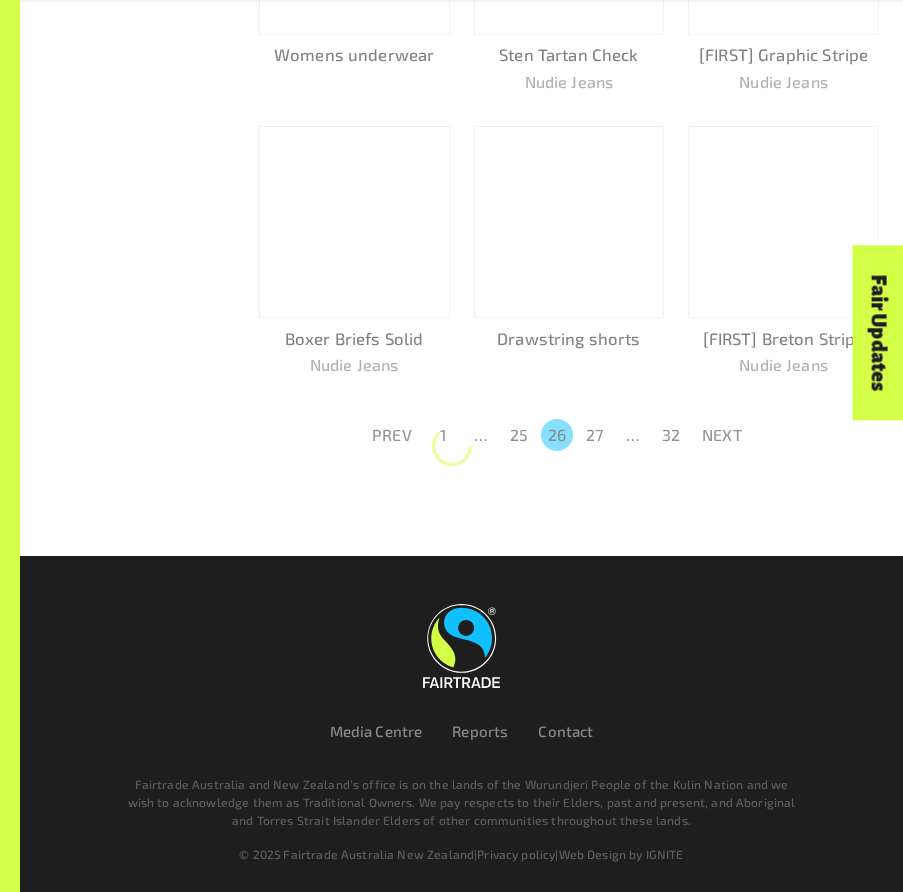 scroll, scrollTop: 957, scrollLeft: 0, axis: vertical 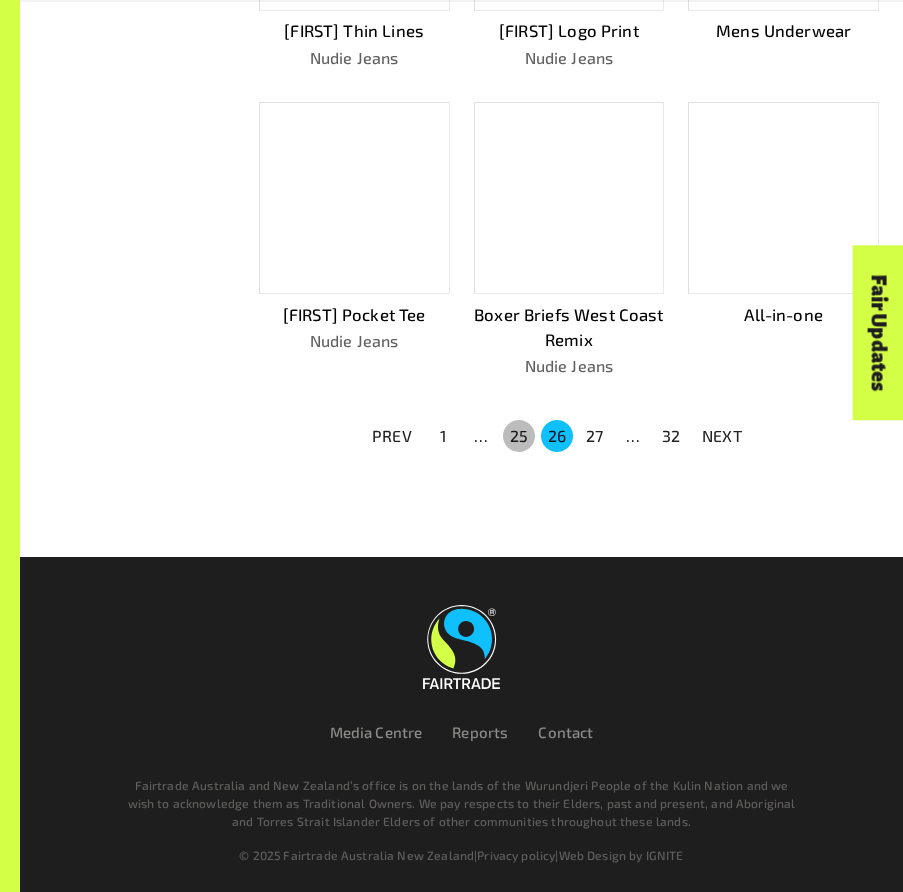click on "25" at bounding box center (519, 436) 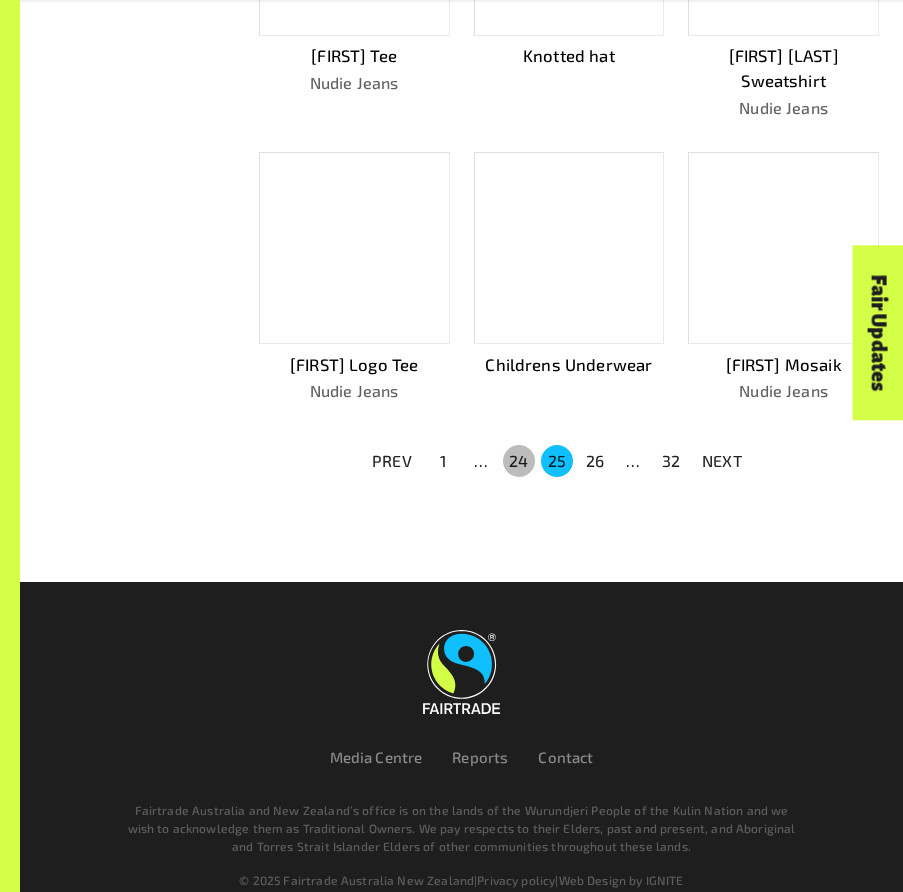 click on "24" at bounding box center [519, 461] 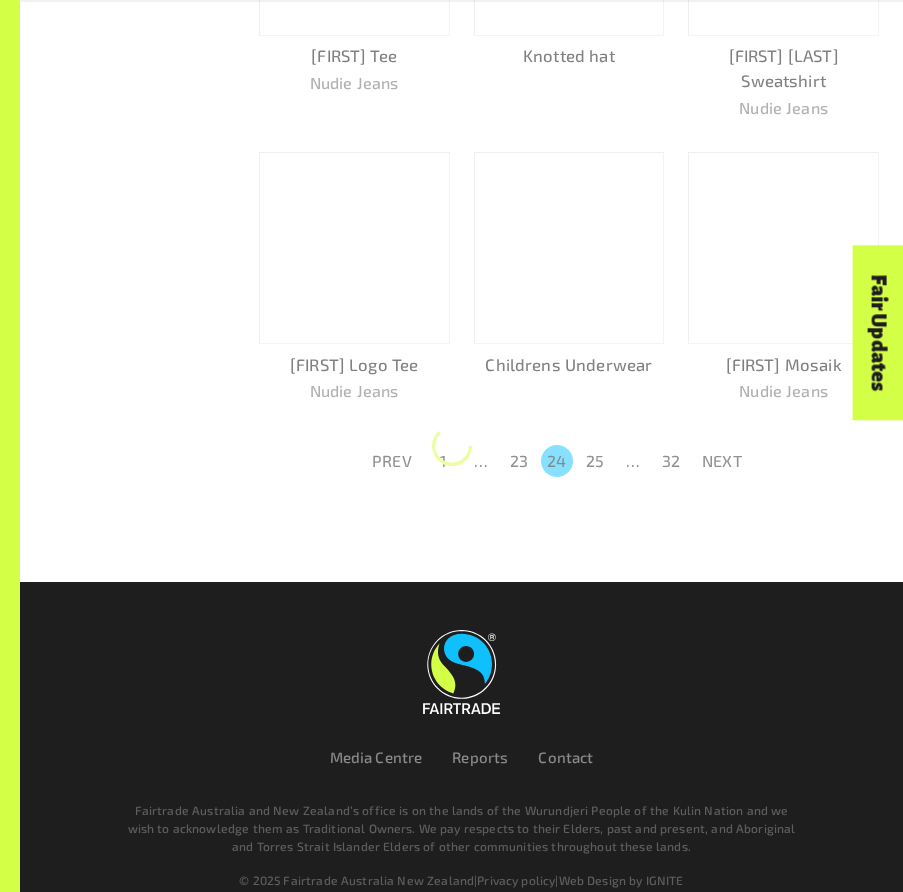 scroll, scrollTop: 933, scrollLeft: 0, axis: vertical 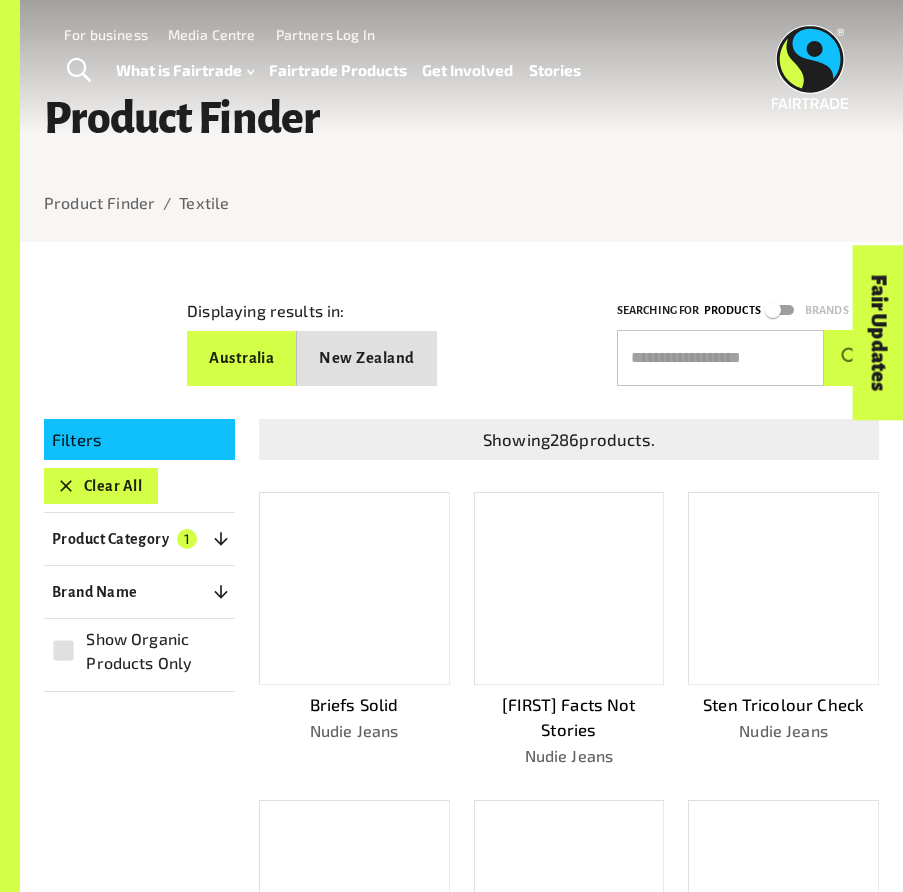 click at bounding box center [720, 358] 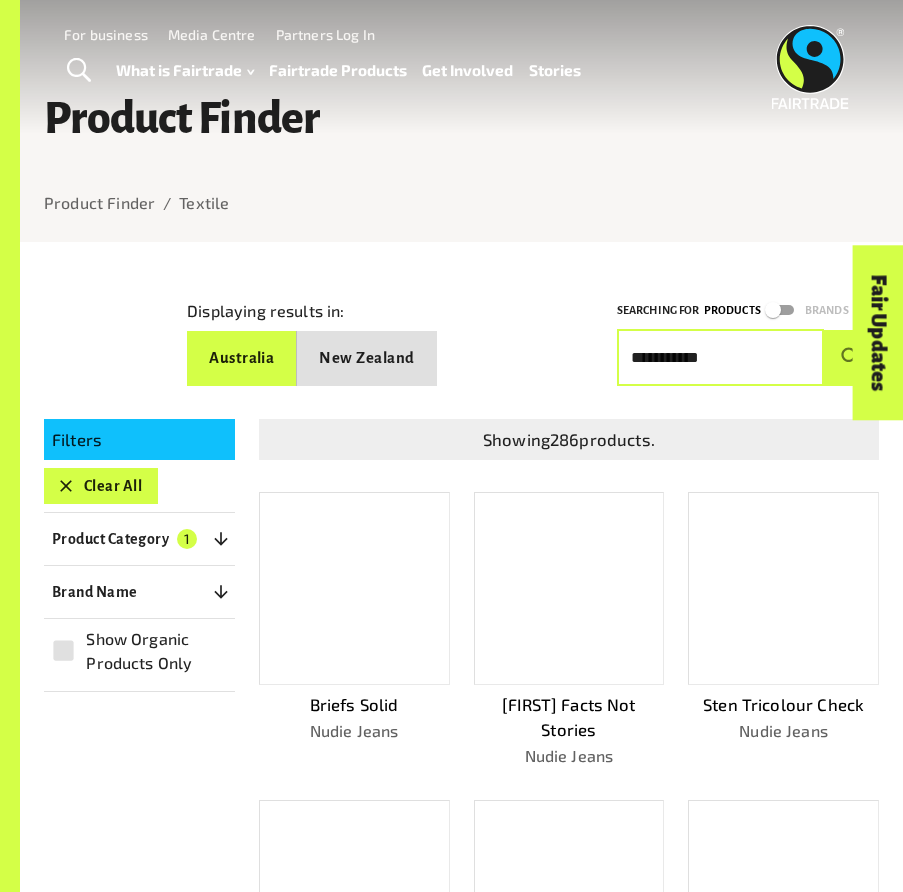 type on "**********" 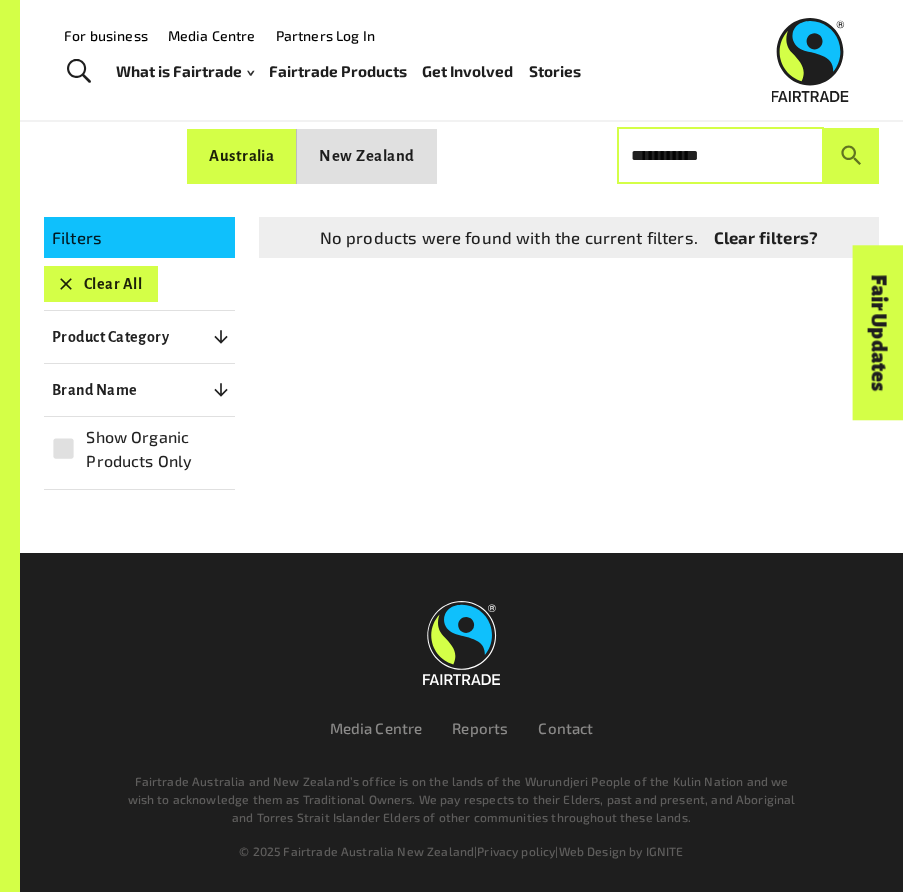 scroll, scrollTop: 200, scrollLeft: 0, axis: vertical 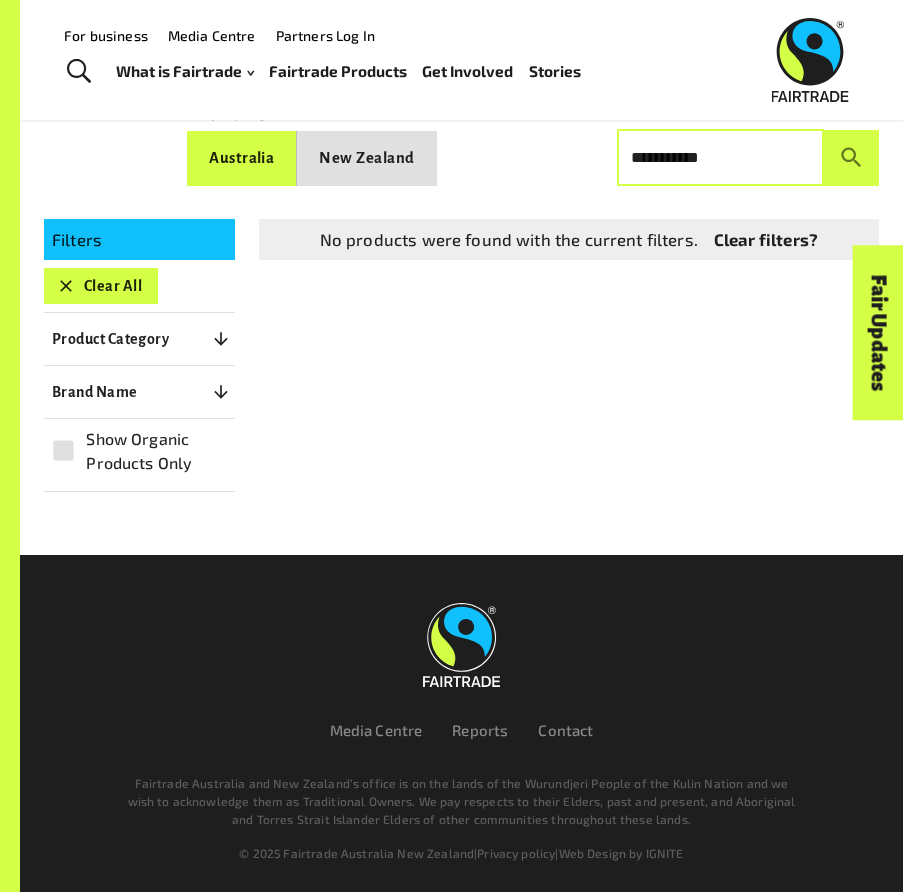 type 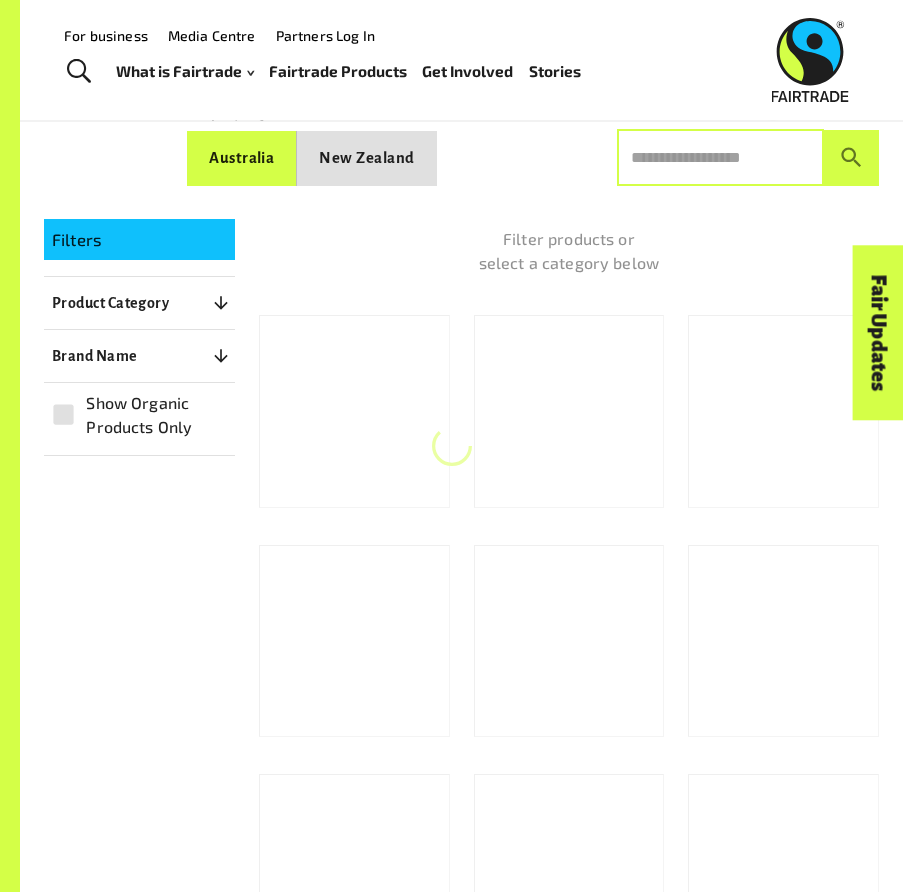 scroll, scrollTop: 219, scrollLeft: 0, axis: vertical 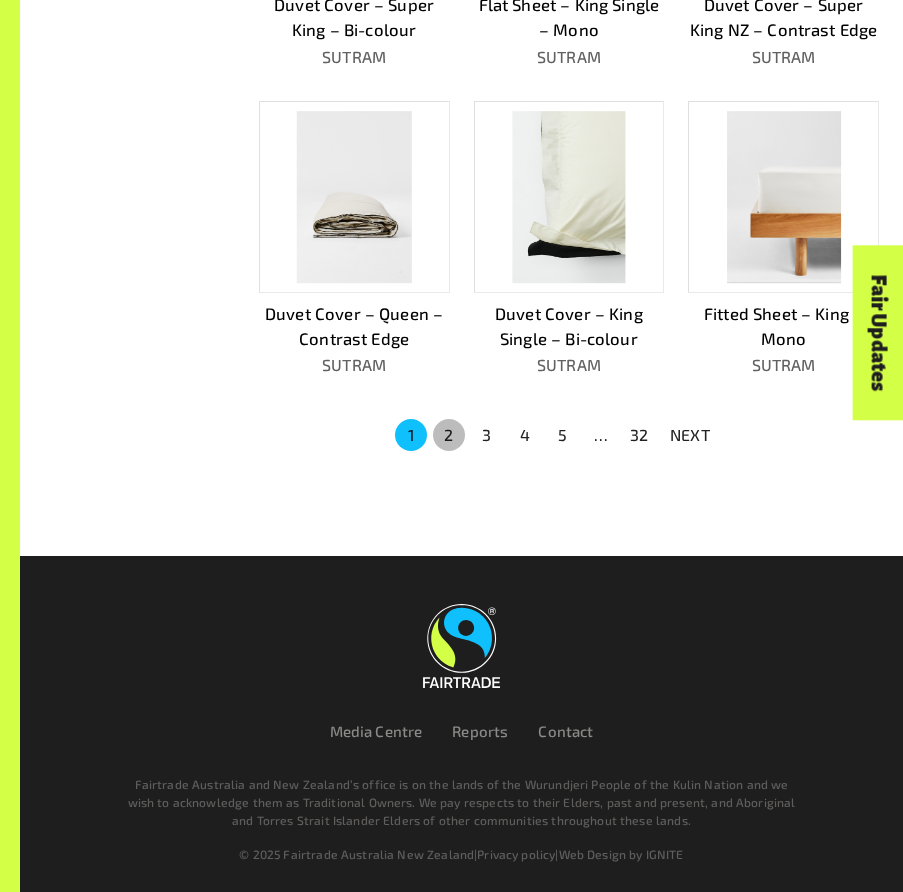click on "2" at bounding box center (449, 435) 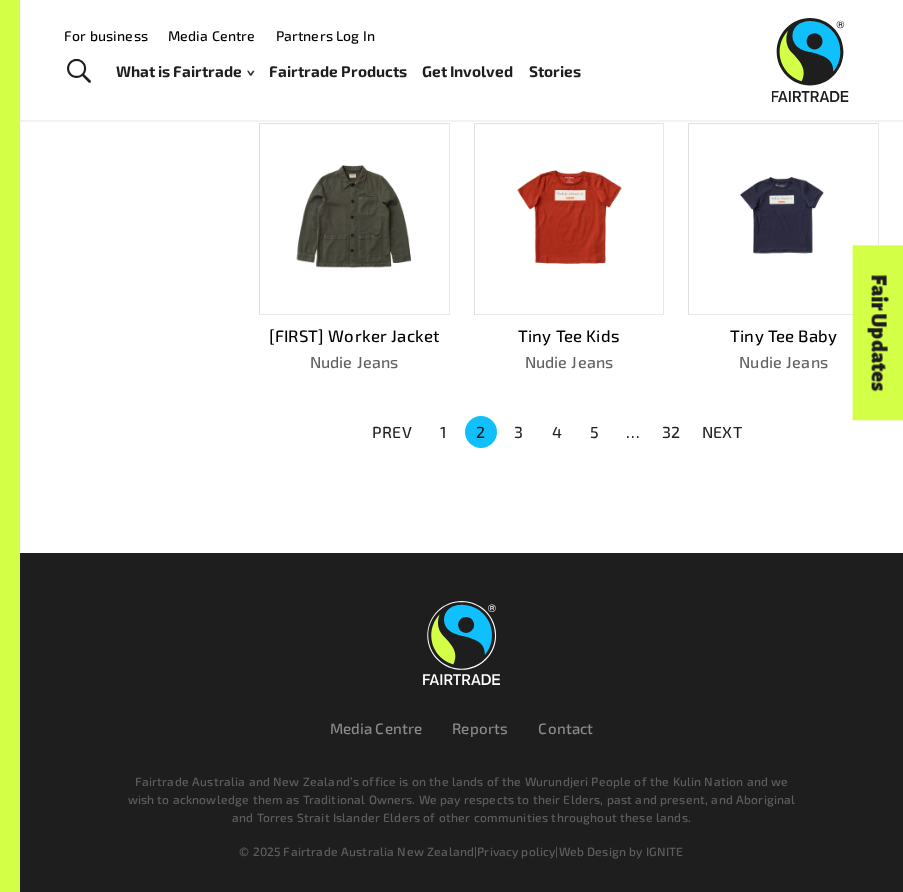 scroll, scrollTop: 984, scrollLeft: 0, axis: vertical 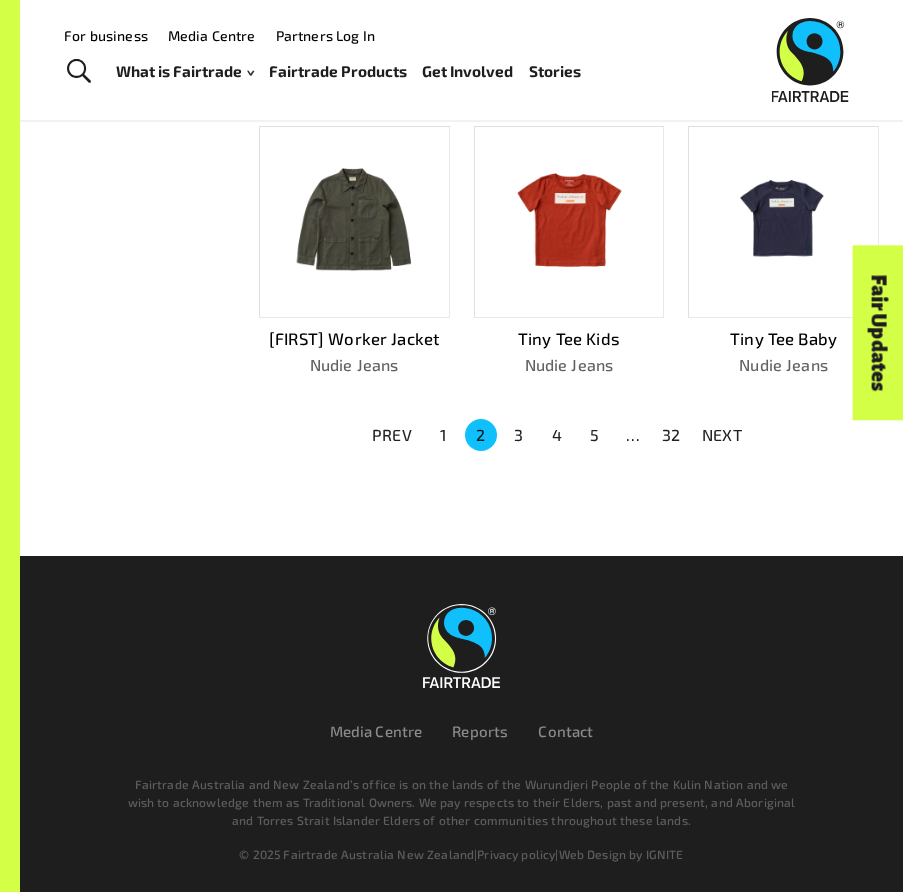 click on "3" at bounding box center (519, 435) 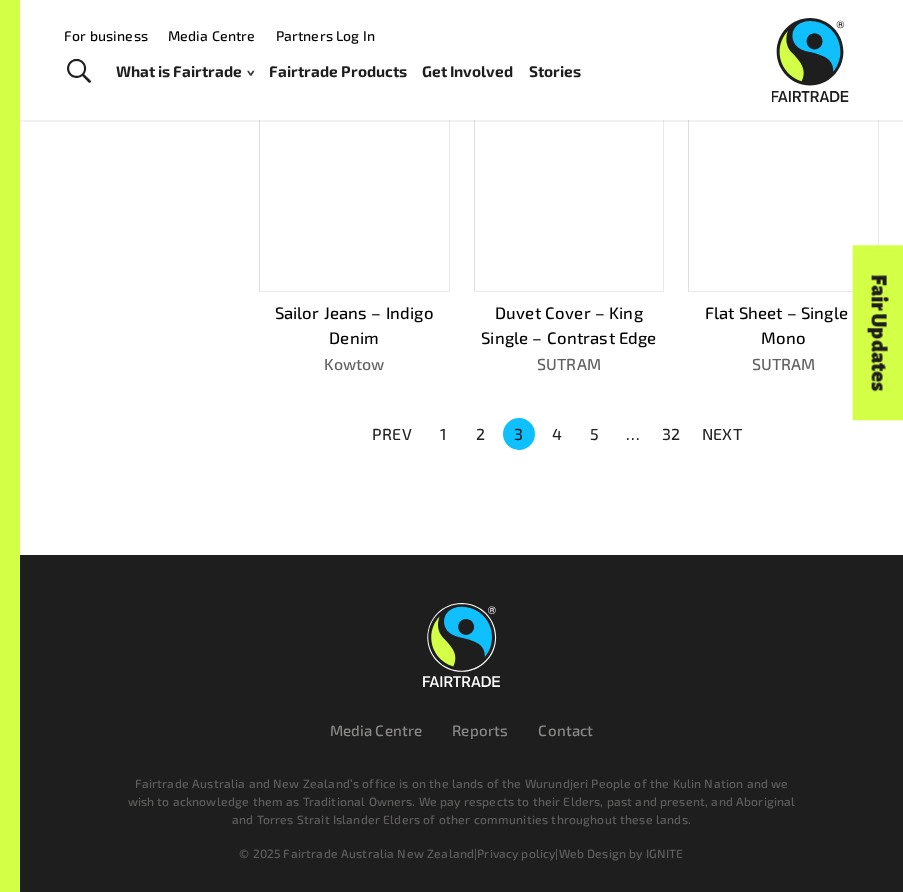 scroll, scrollTop: 982, scrollLeft: 0, axis: vertical 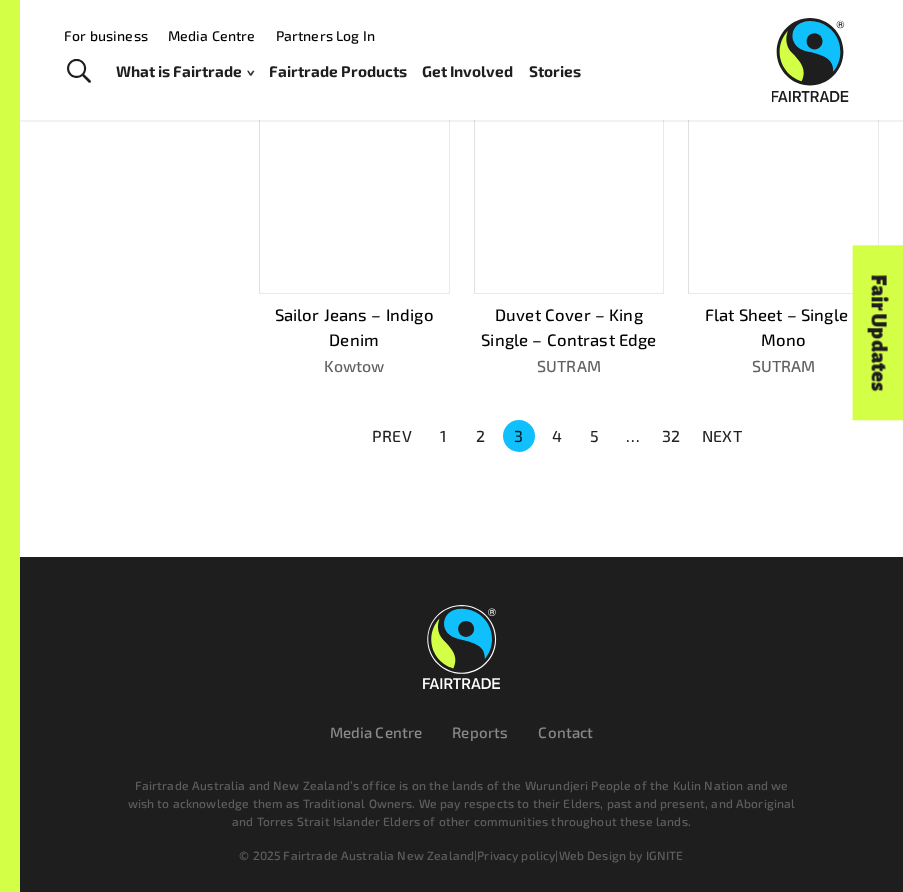 click on "4" at bounding box center (557, 436) 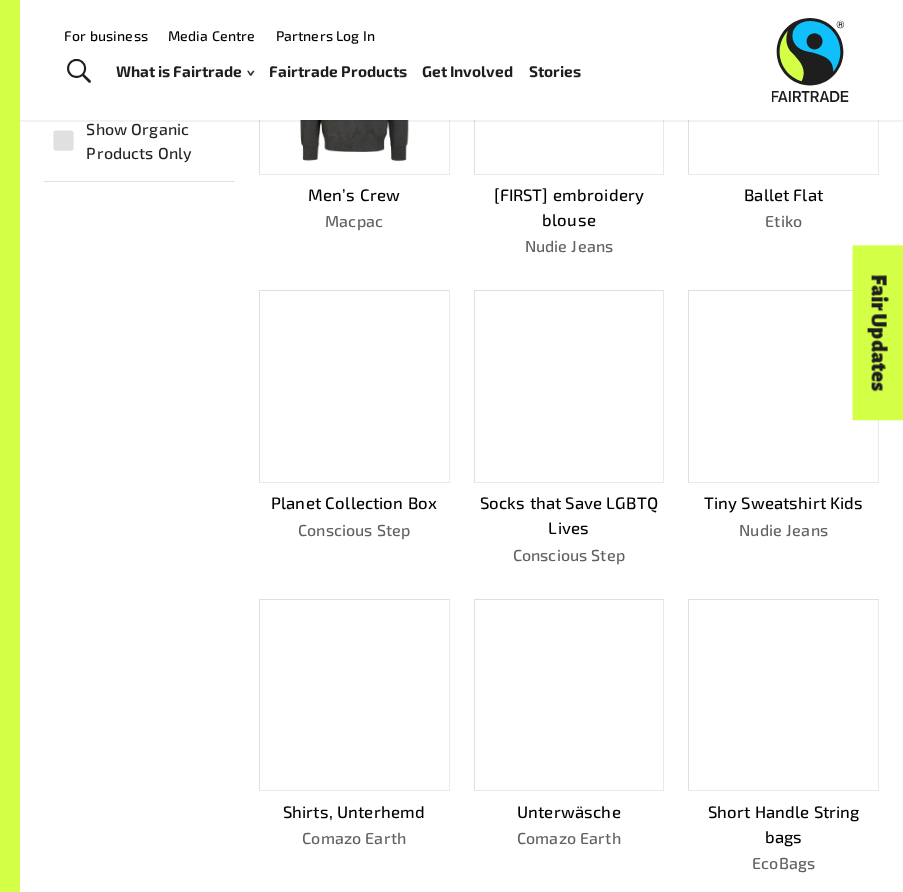 scroll, scrollTop: 229, scrollLeft: 0, axis: vertical 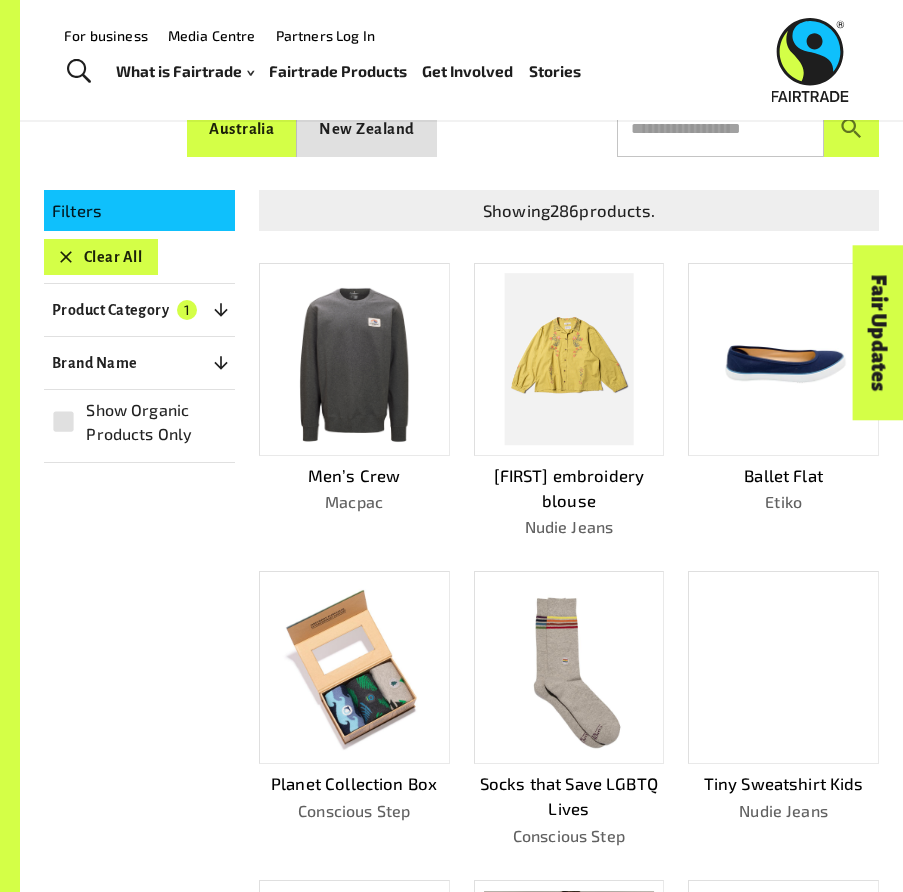click on "Clear All" at bounding box center [101, 257] 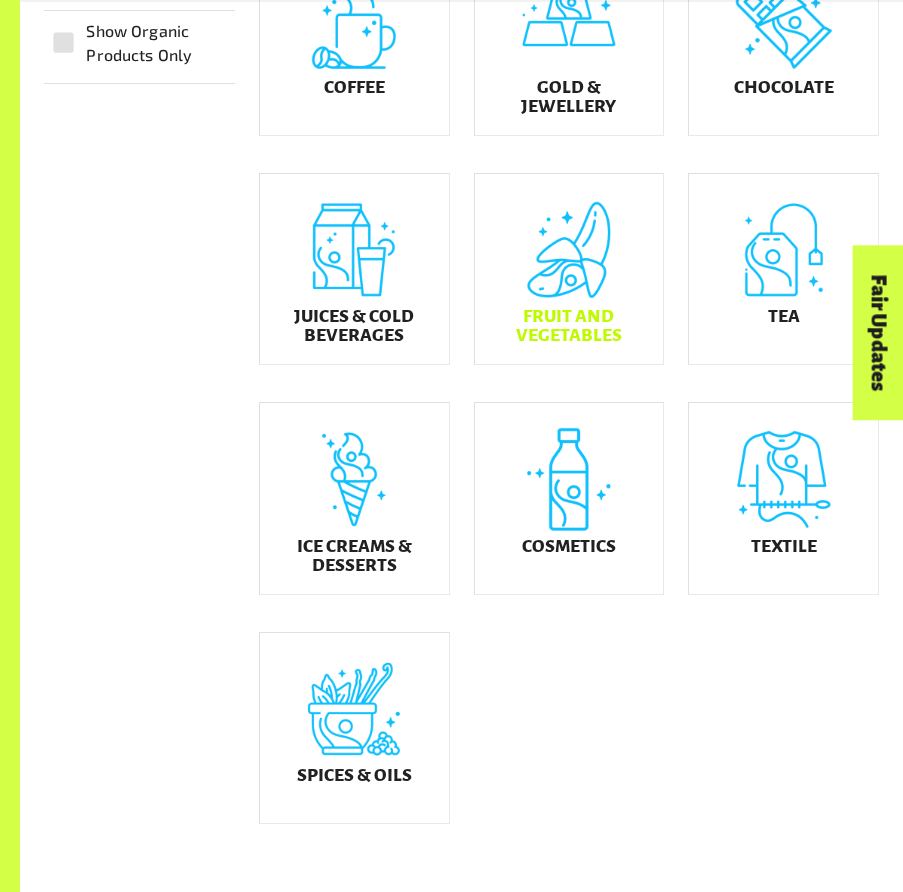 scroll, scrollTop: 588, scrollLeft: 0, axis: vertical 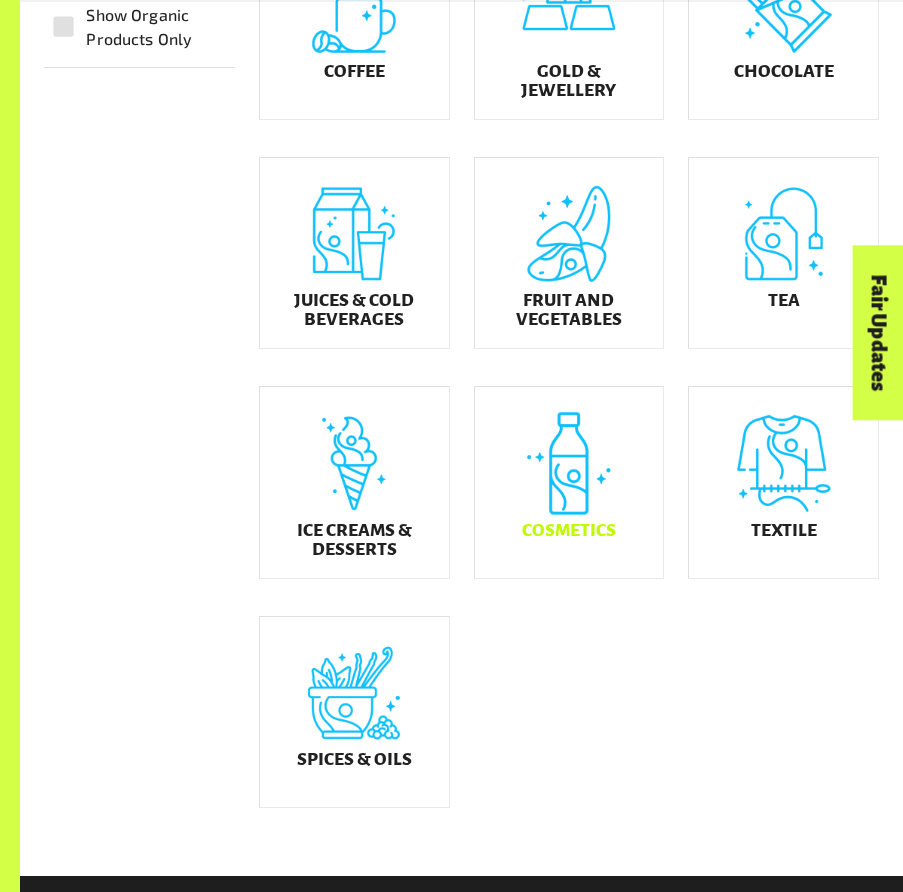 click on "Cosmetics" at bounding box center (569, 482) 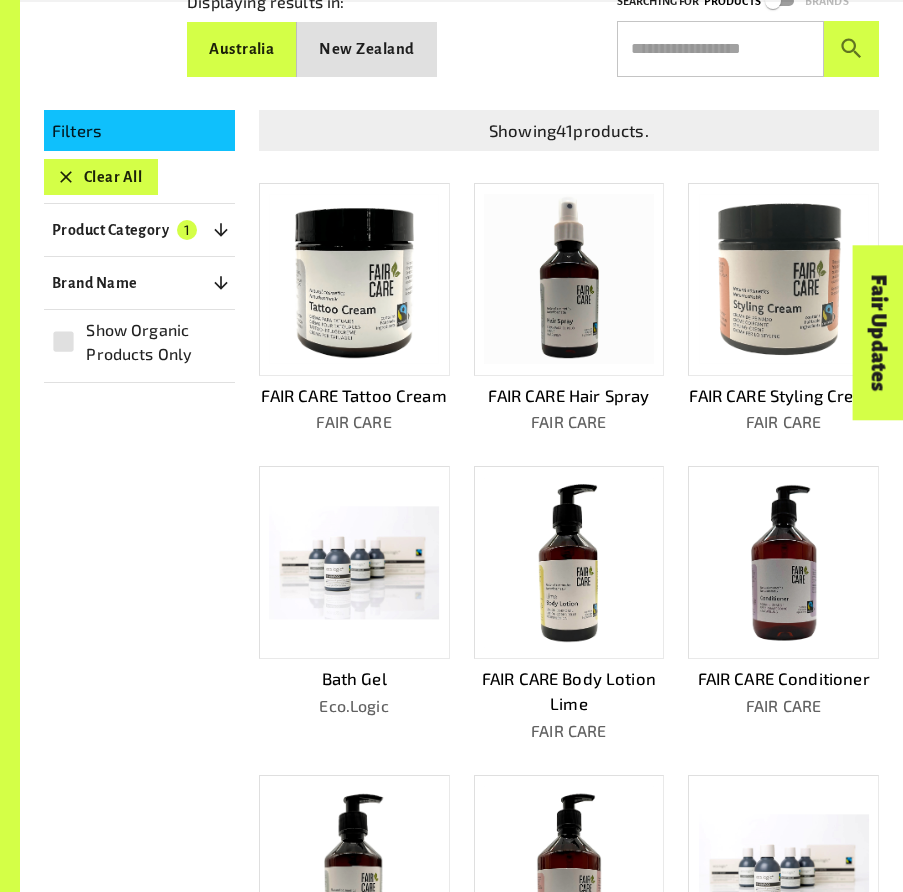 scroll, scrollTop: 983, scrollLeft: 0, axis: vertical 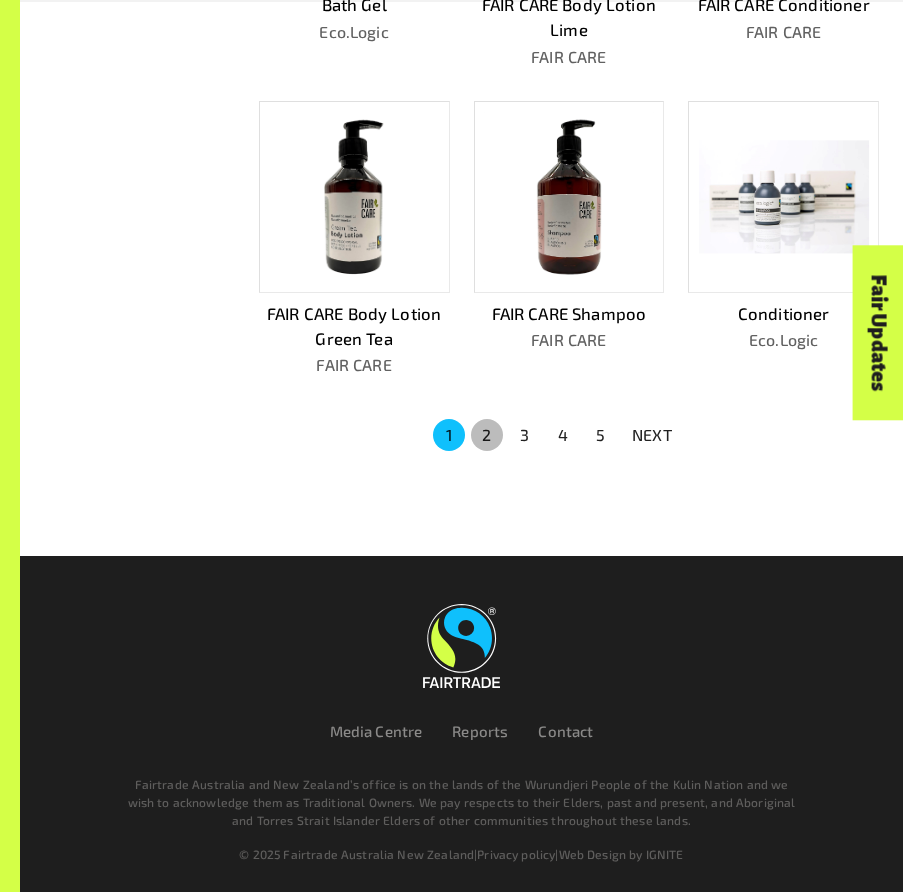 click on "2" at bounding box center [487, 435] 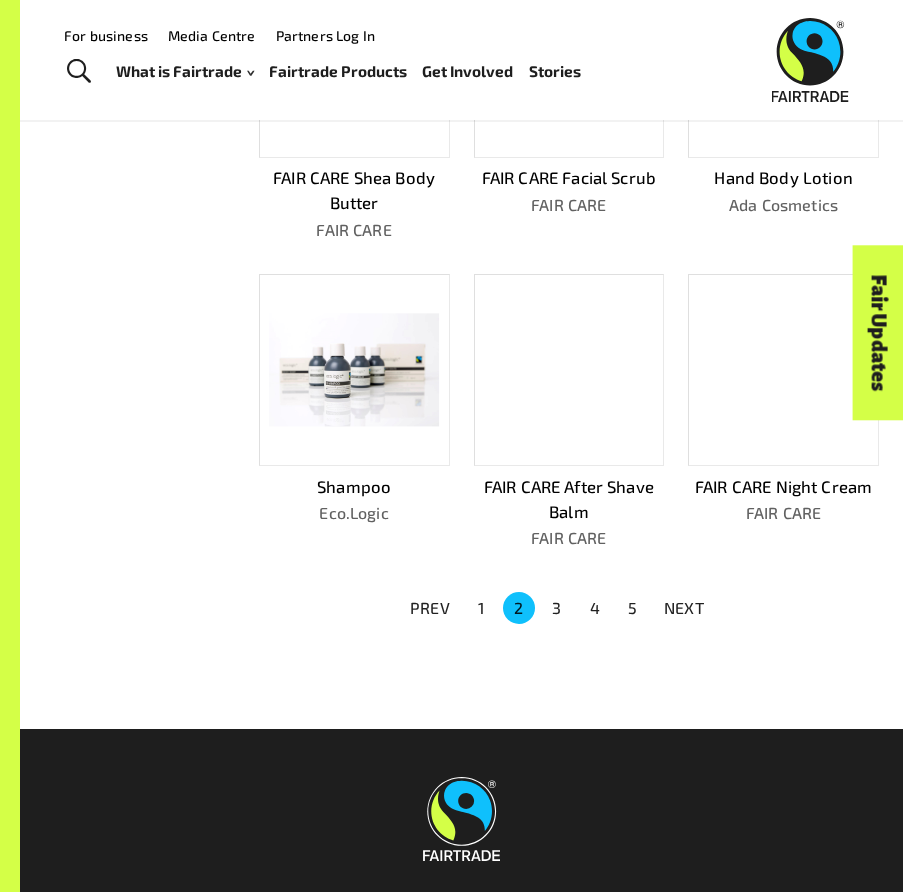 scroll, scrollTop: 837, scrollLeft: 0, axis: vertical 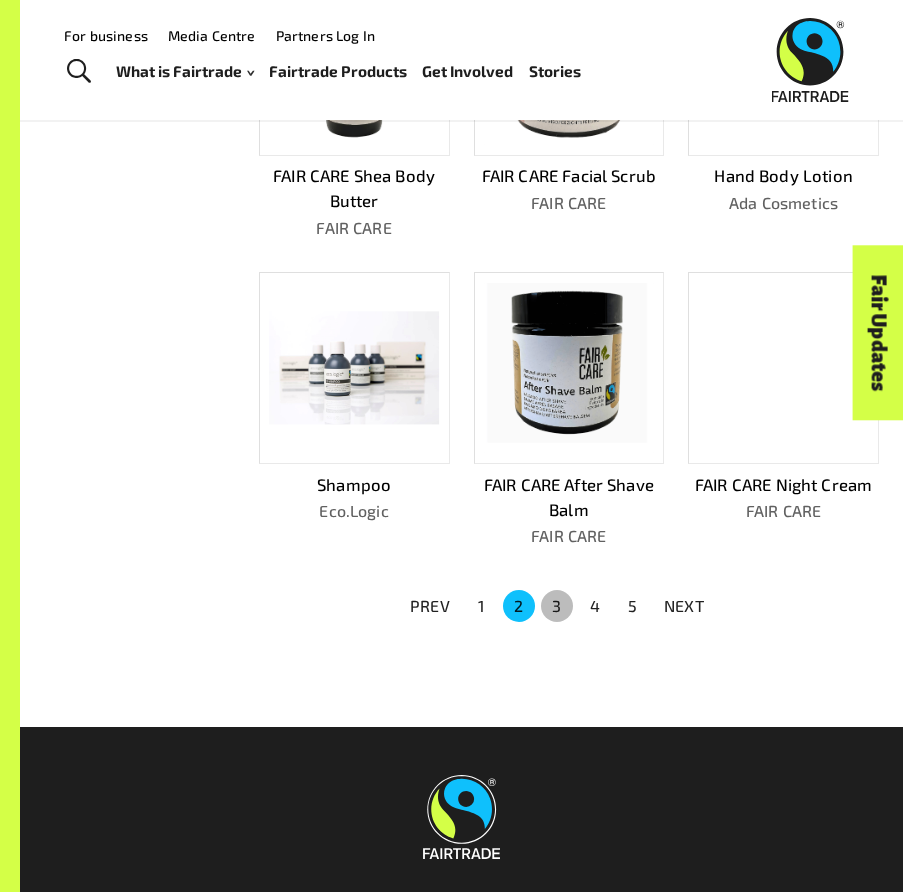 click on "3" at bounding box center [557, 606] 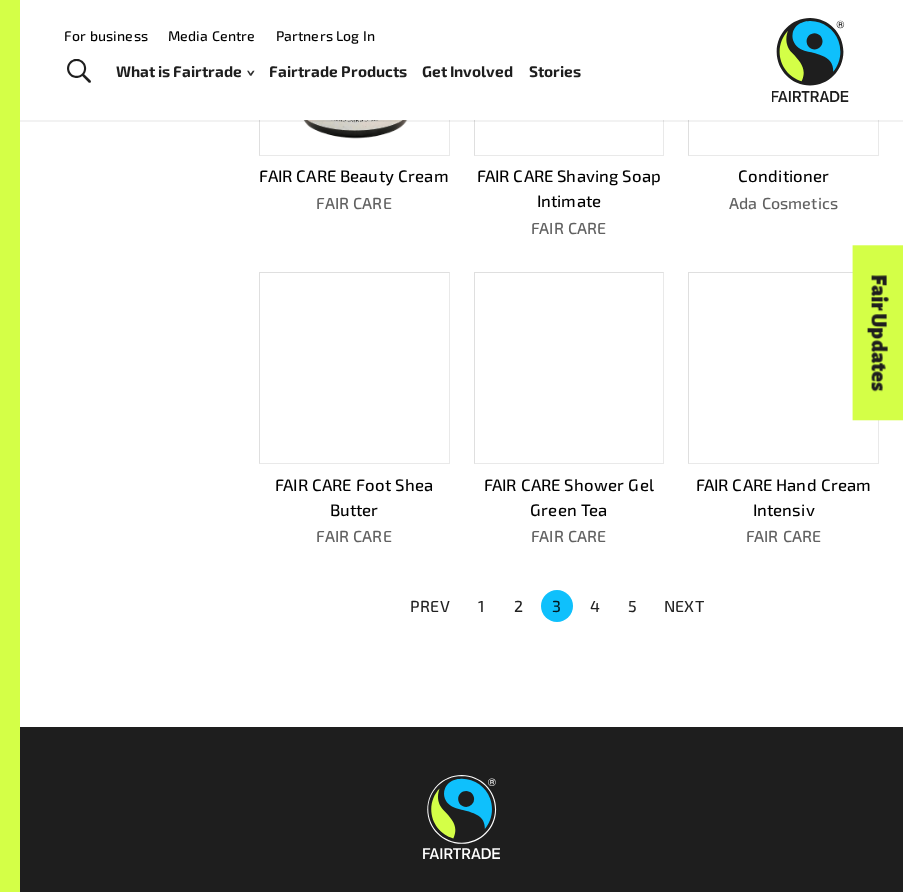 click on "4" at bounding box center (595, 606) 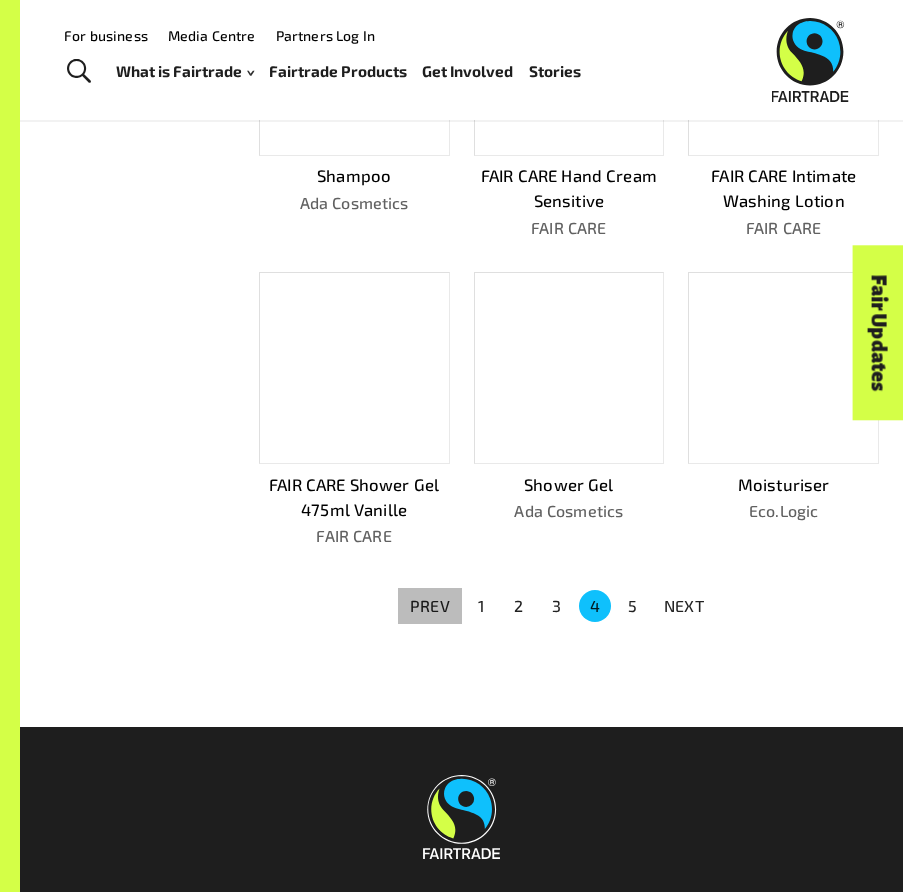 click on "PREV" at bounding box center (430, 606) 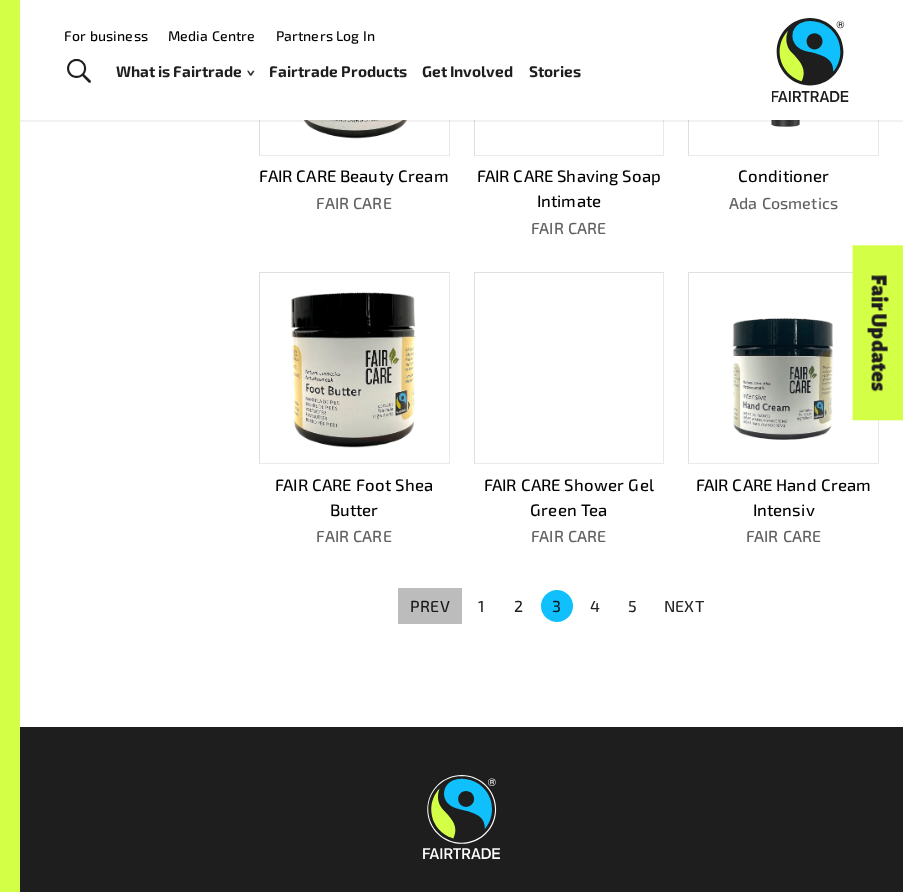 click on "PREV" at bounding box center [430, 606] 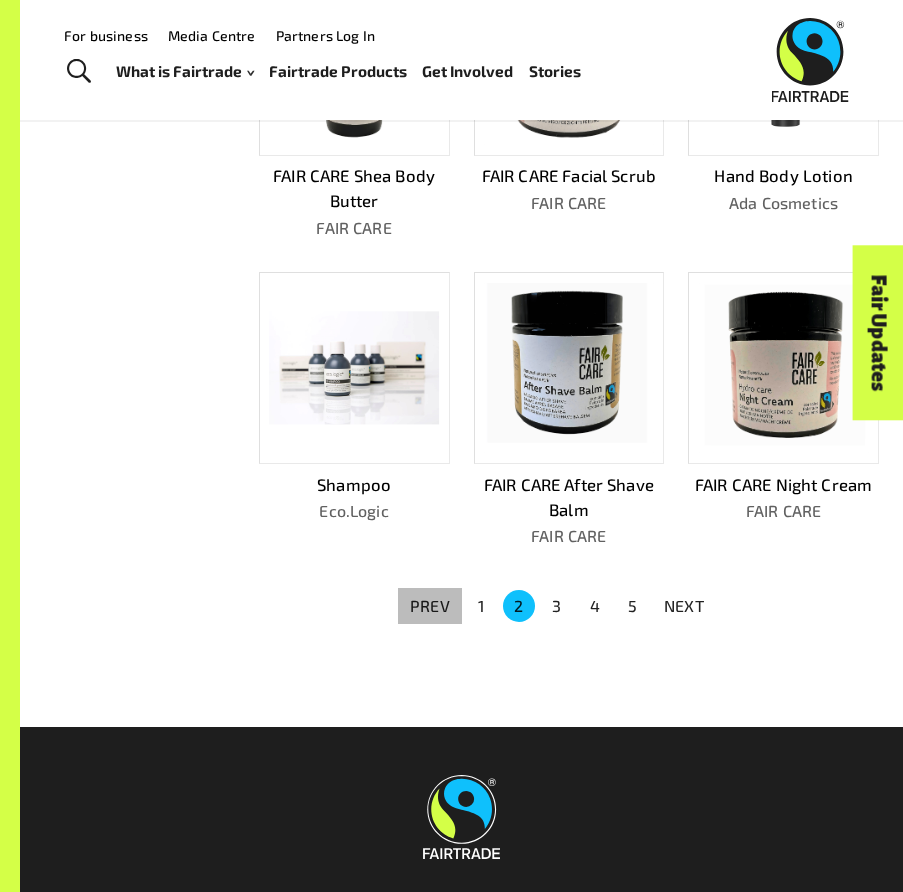 click on "PREV" at bounding box center [430, 606] 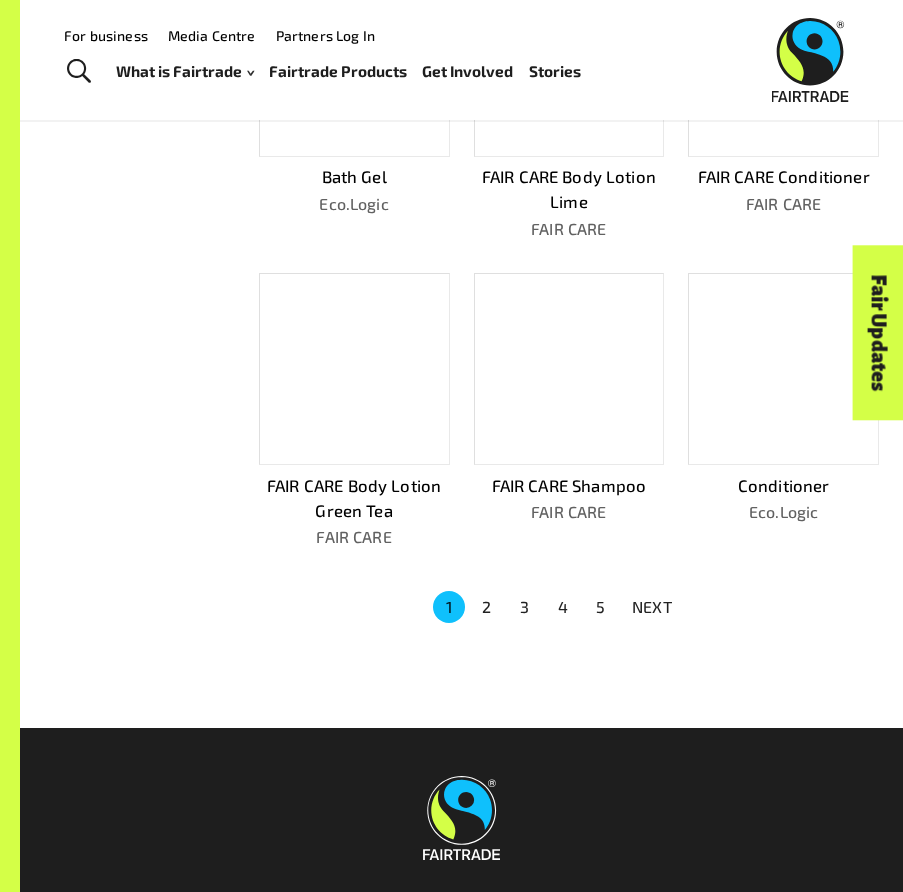 click on "1 2 3 4 5 NEXT" at bounding box center [557, 607] 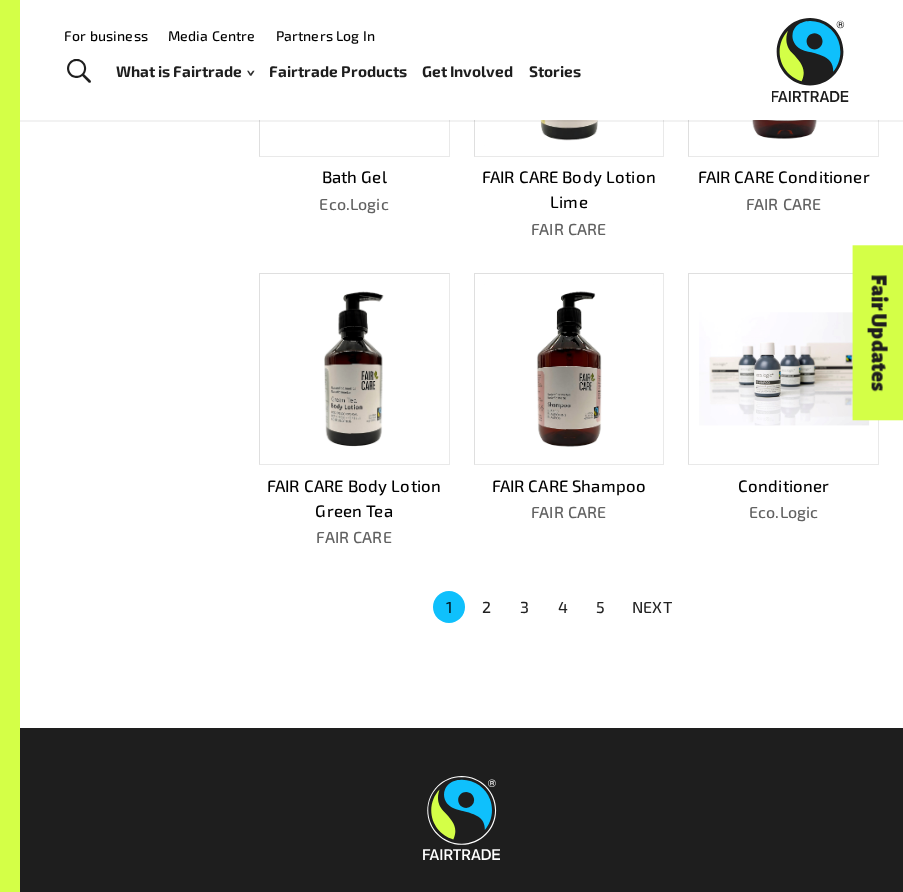 scroll, scrollTop: 0, scrollLeft: 0, axis: both 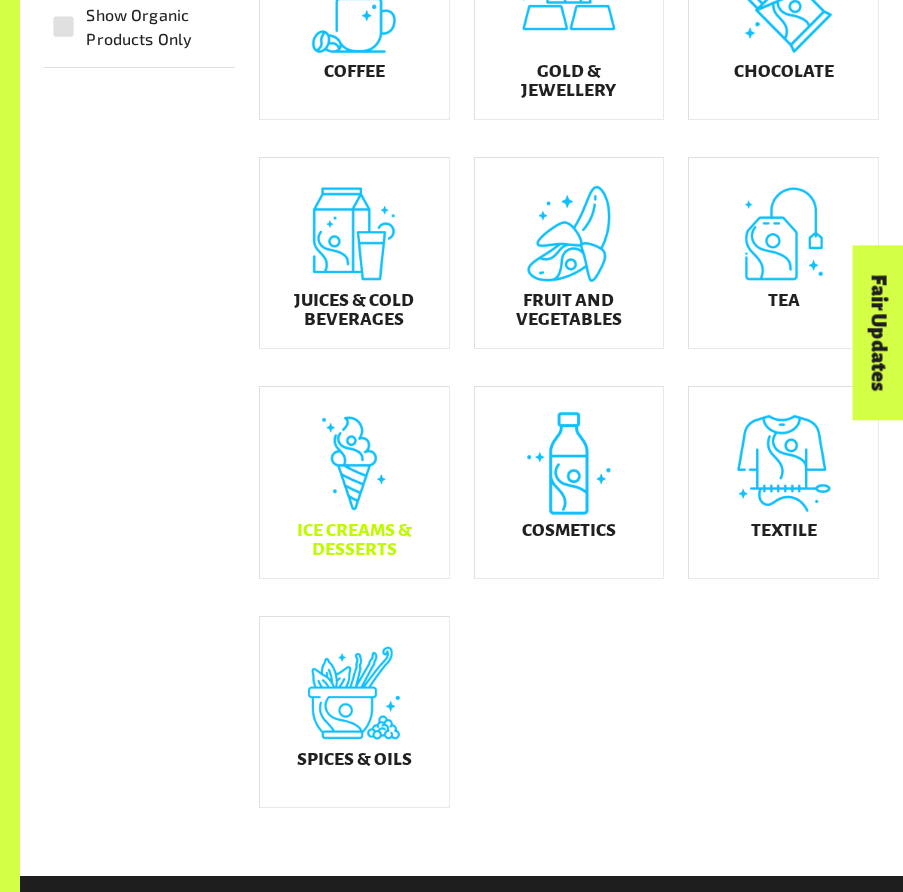 click on "Ice Creams & Desserts" at bounding box center [354, 540] 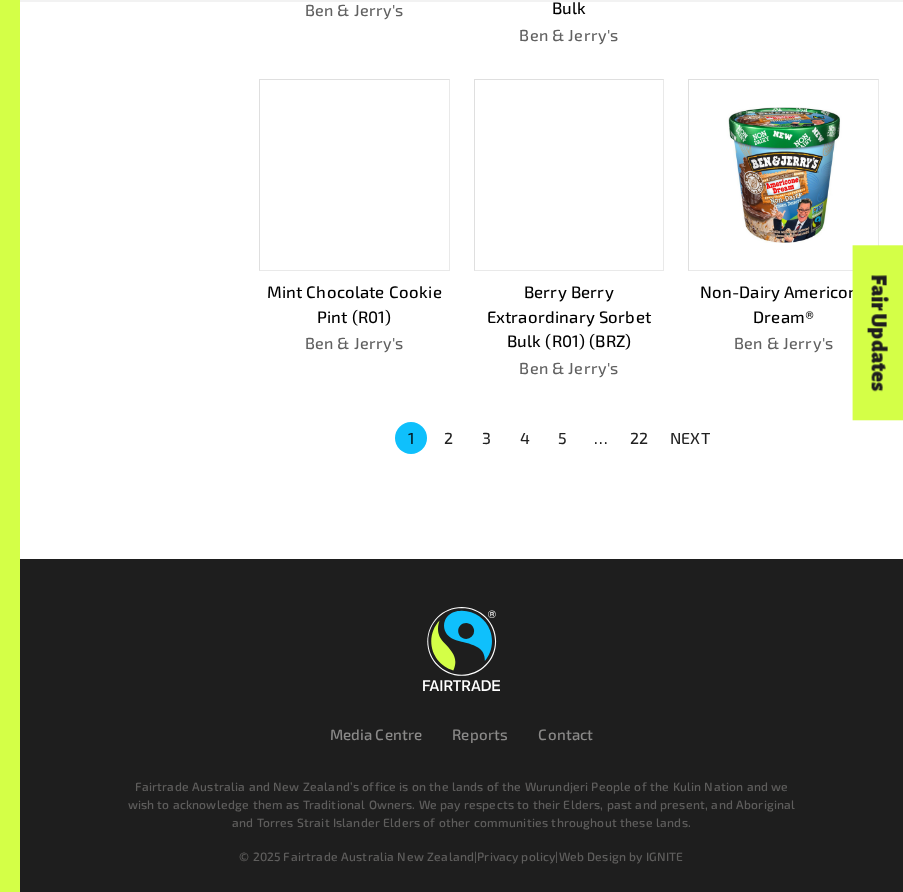 scroll, scrollTop: 1053, scrollLeft: 0, axis: vertical 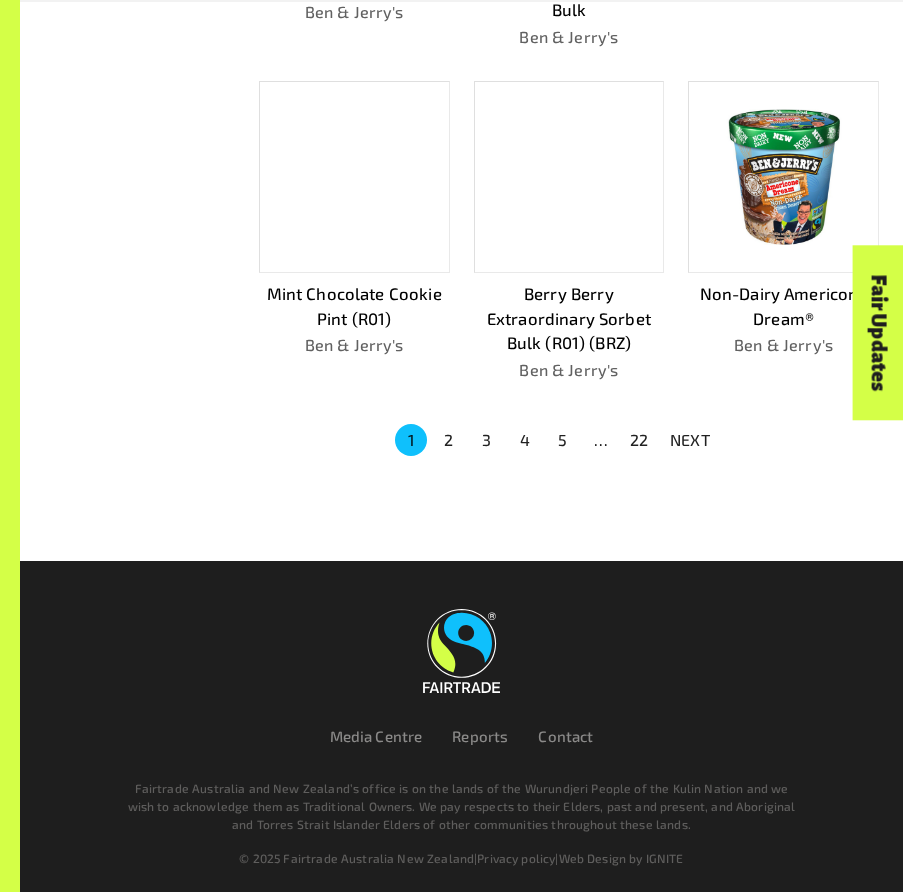 click on "2" at bounding box center [449, 440] 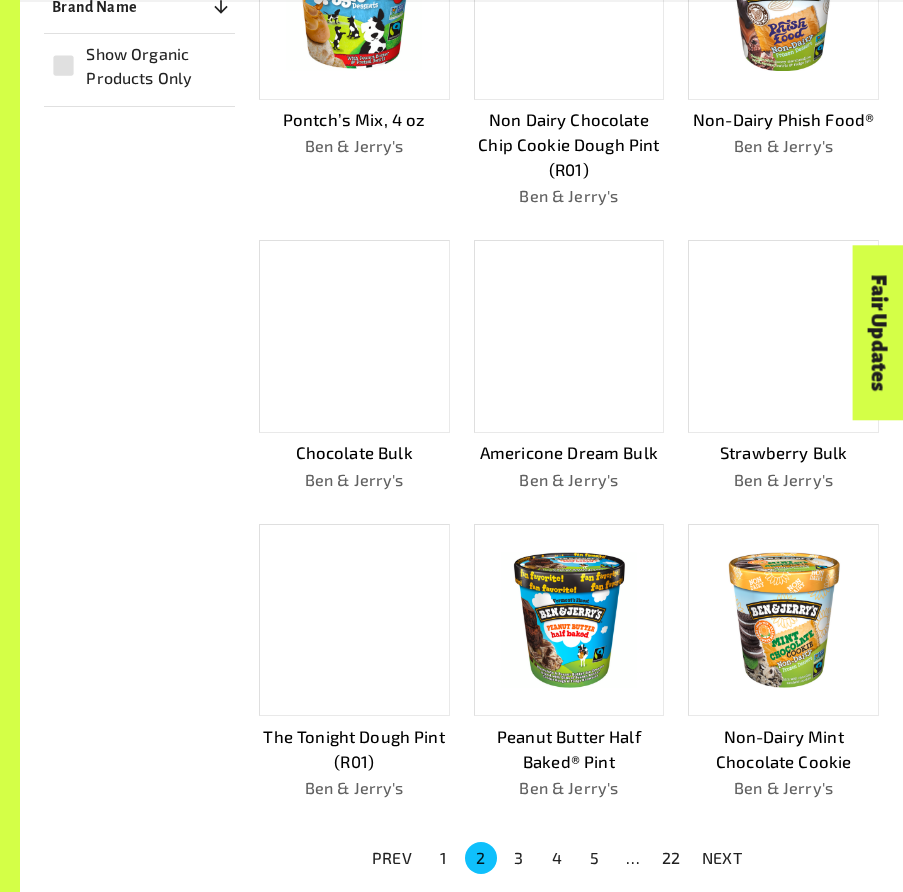 scroll, scrollTop: 689, scrollLeft: 0, axis: vertical 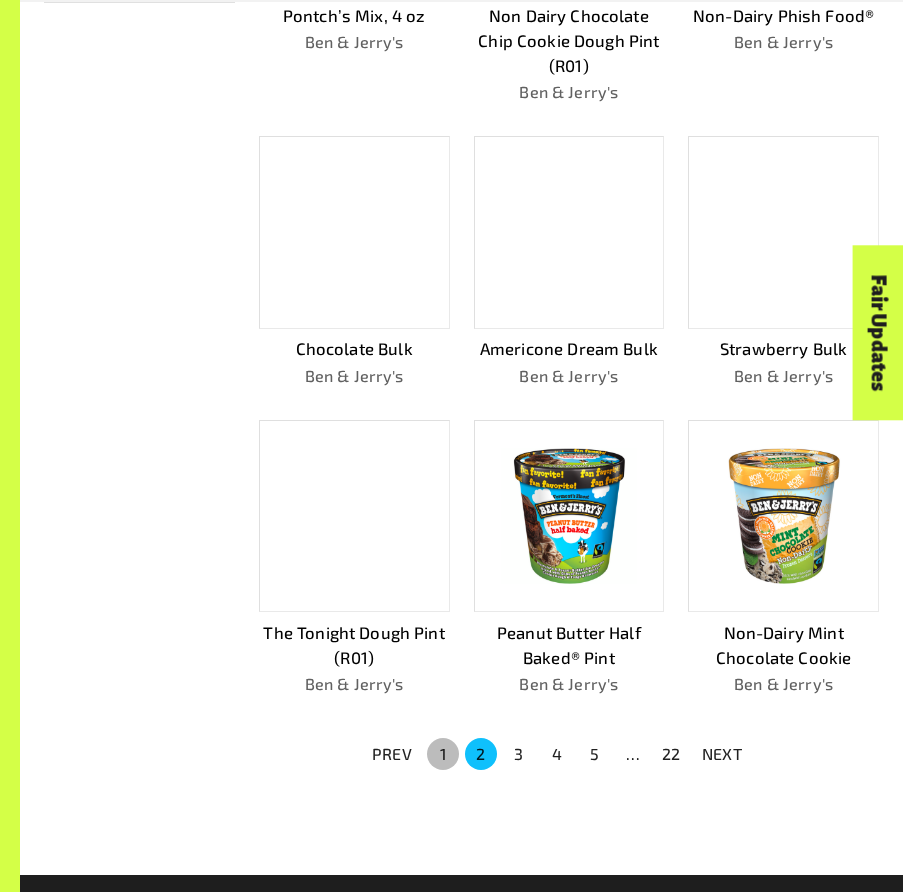 click on "1" at bounding box center (443, 754) 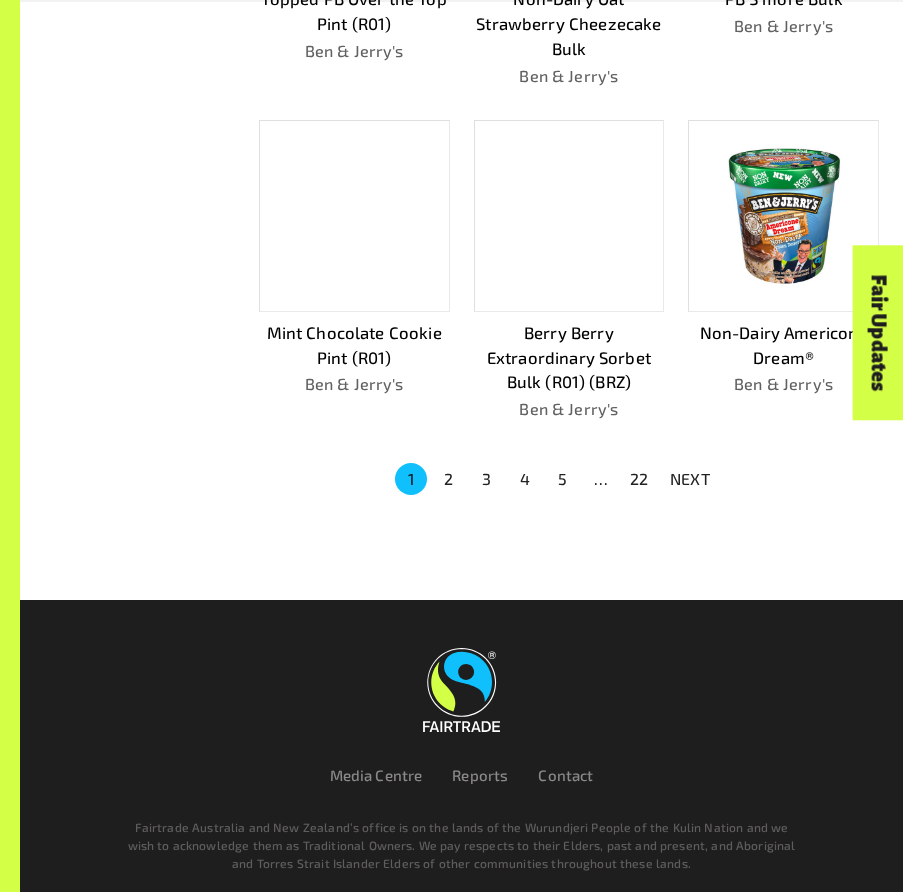 scroll, scrollTop: 1016, scrollLeft: 0, axis: vertical 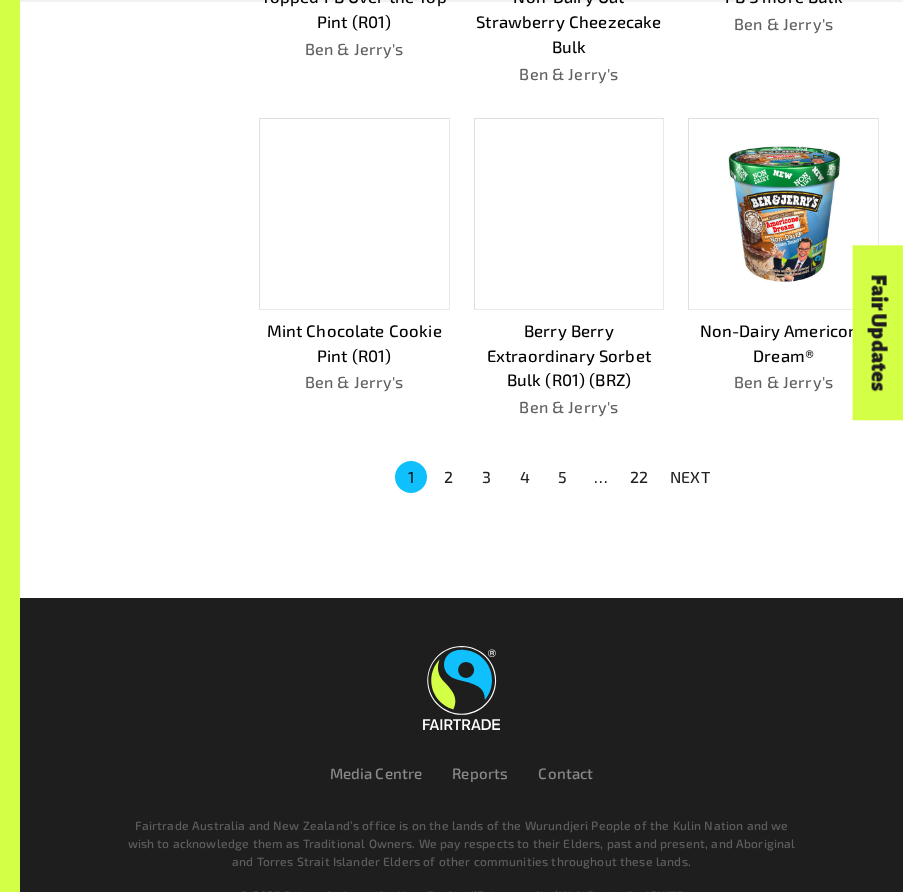 click on "2" at bounding box center (449, 477) 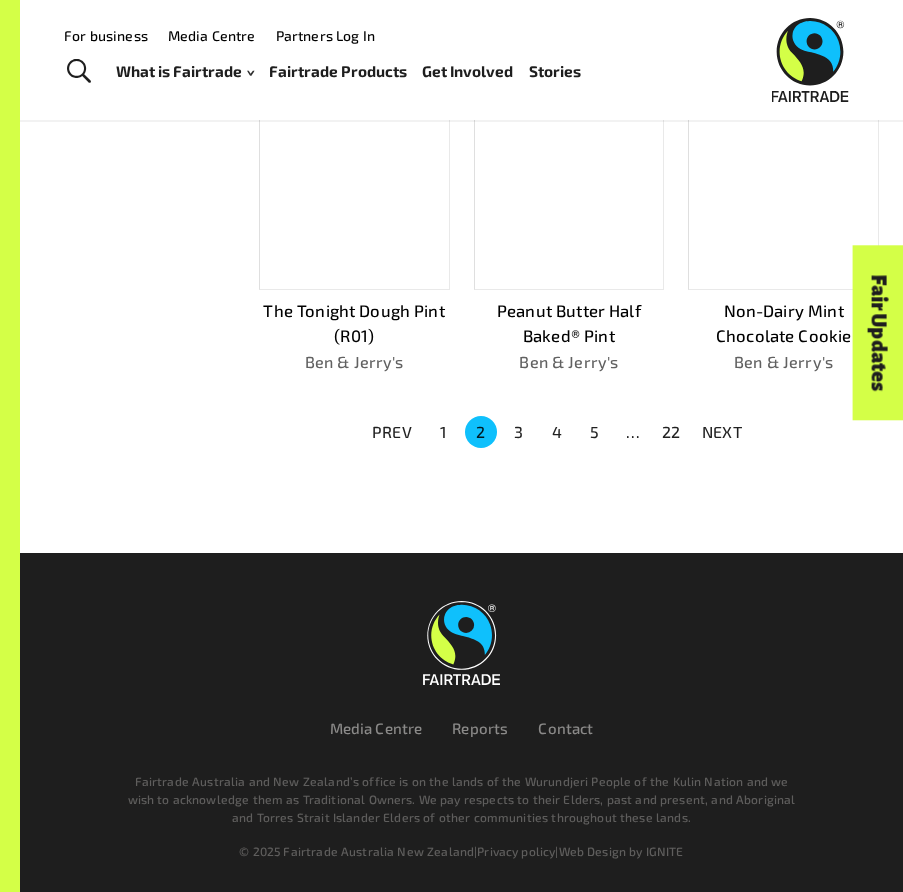 scroll, scrollTop: 966, scrollLeft: 0, axis: vertical 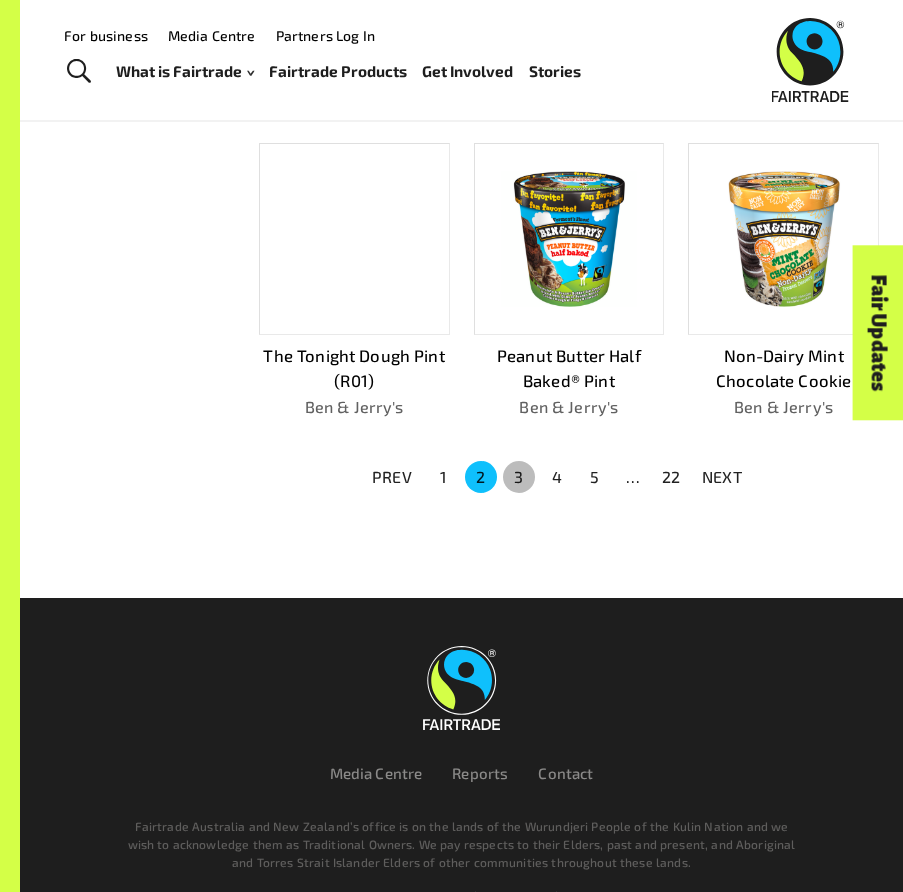 click on "3" at bounding box center [519, 477] 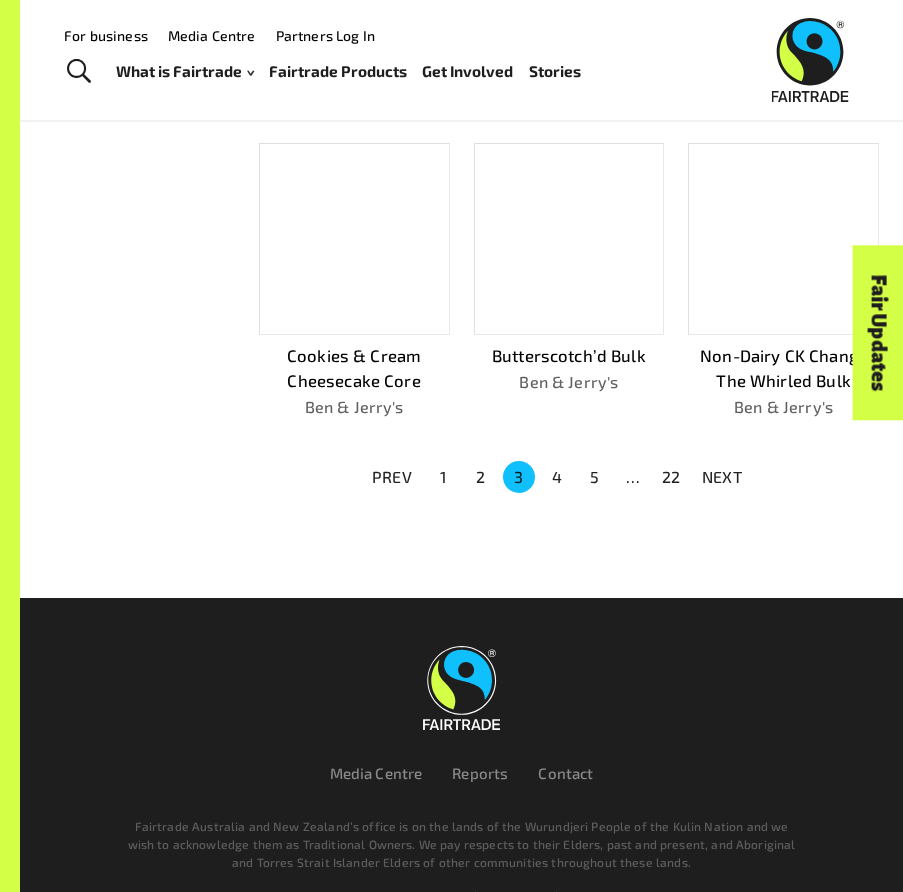 click on "22" at bounding box center (671, 477) 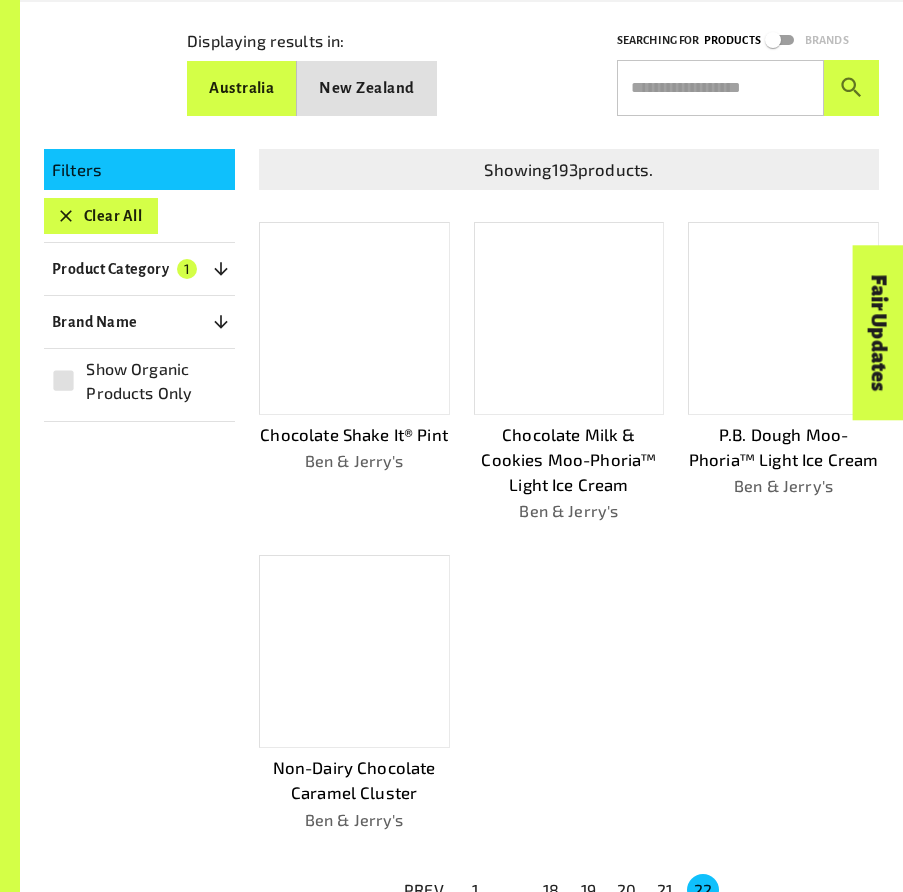 scroll, scrollTop: 534, scrollLeft: 0, axis: vertical 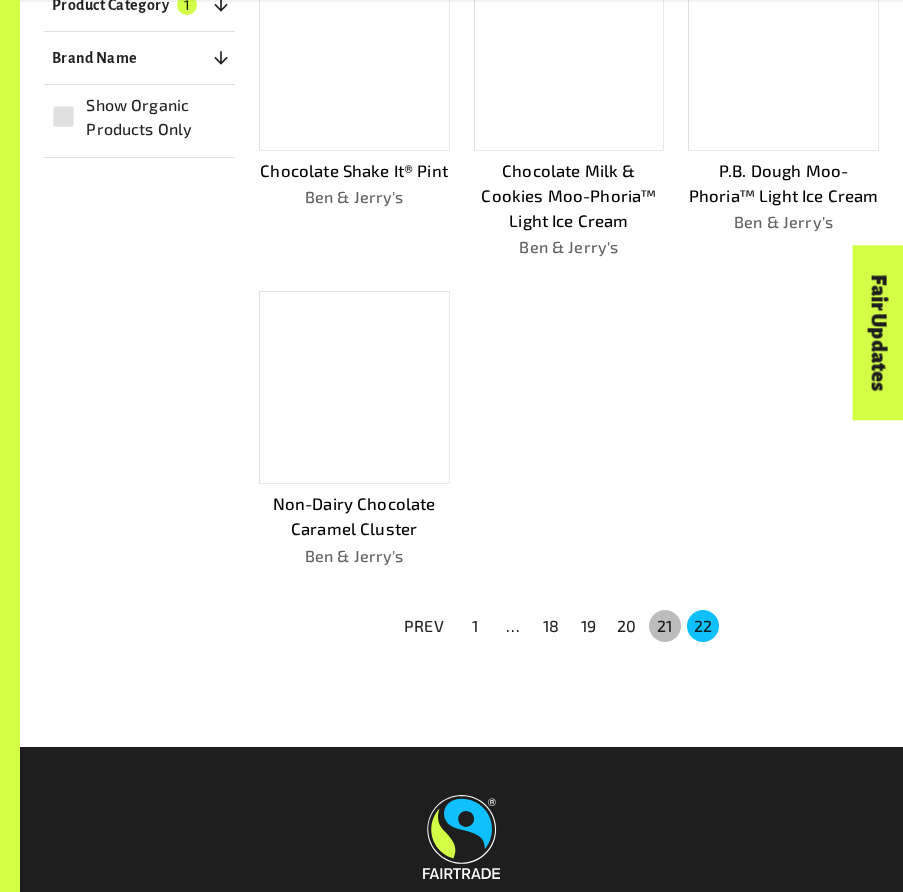 click on "21" at bounding box center (665, 626) 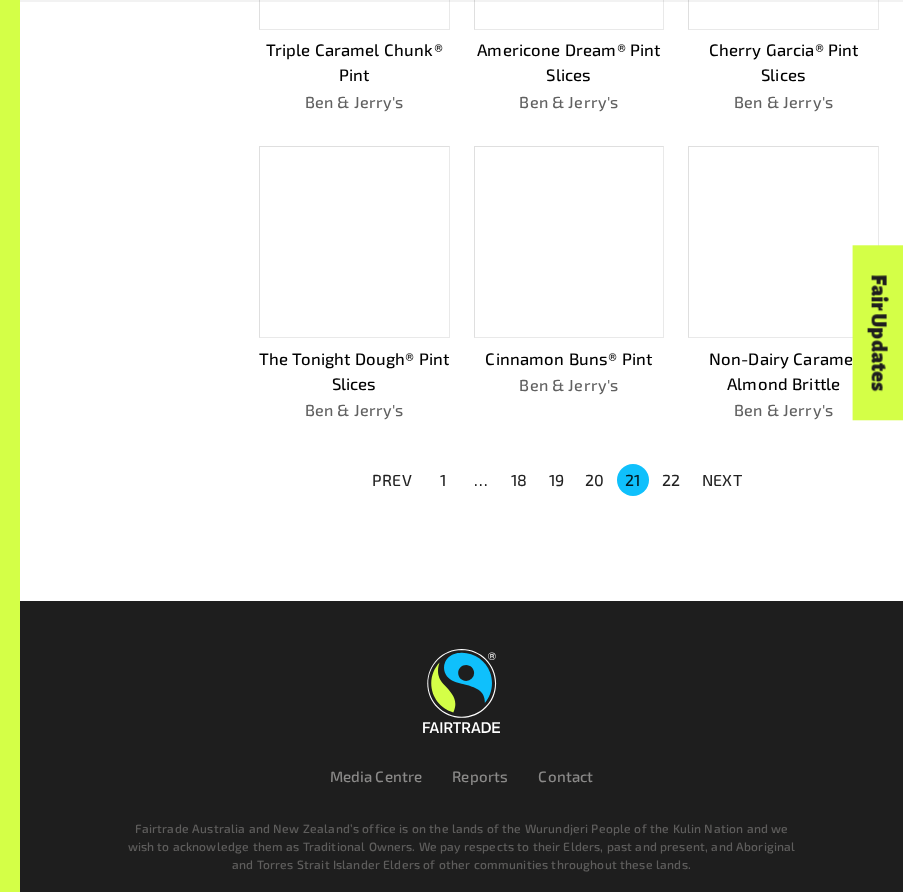 scroll, scrollTop: 999, scrollLeft: 0, axis: vertical 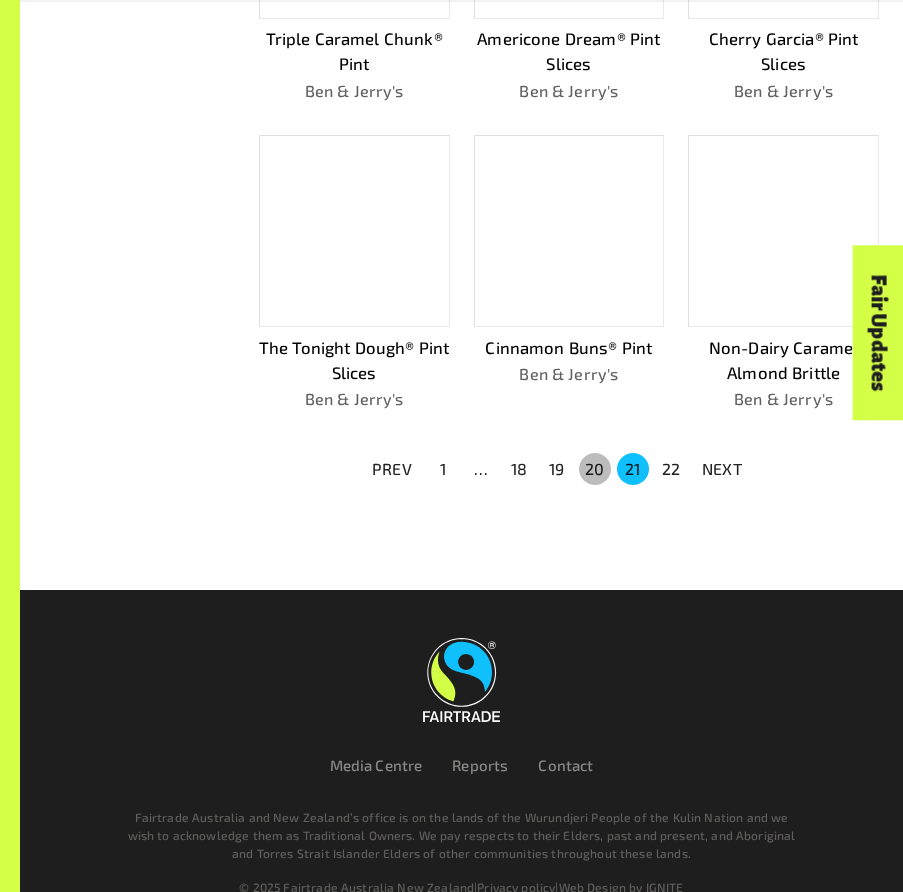 click on "20" at bounding box center [595, 469] 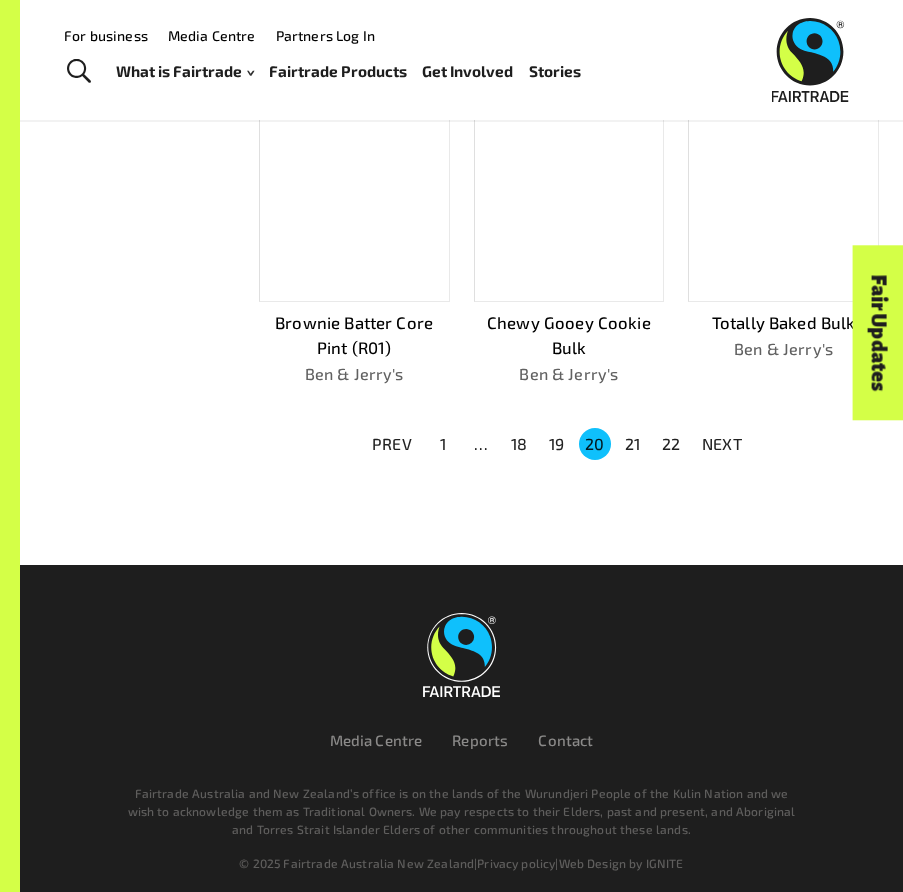 scroll, scrollTop: 974, scrollLeft: 0, axis: vertical 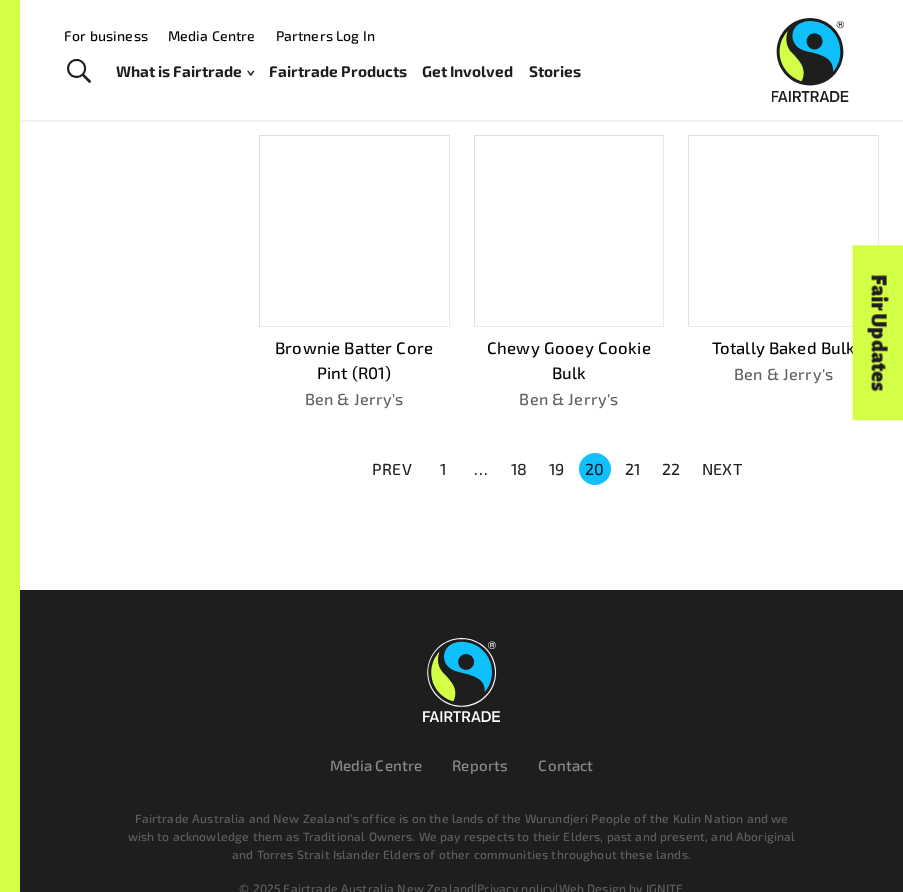click on "19" at bounding box center [557, 469] 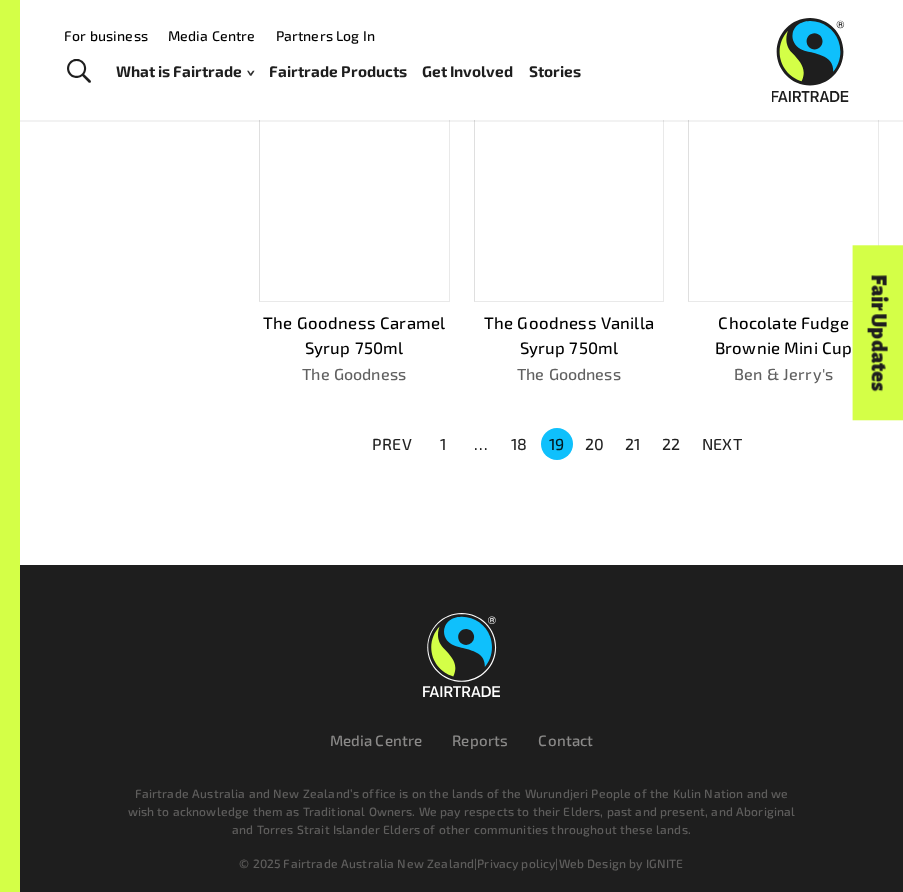 scroll, scrollTop: 948, scrollLeft: 0, axis: vertical 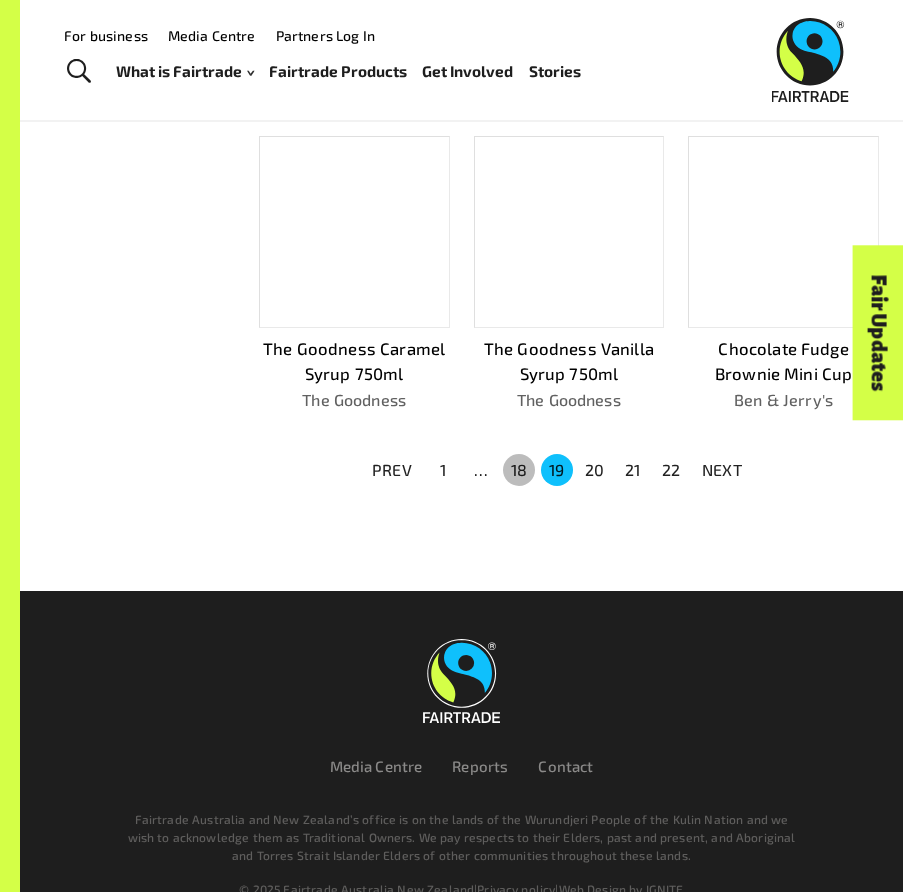 click on "18" at bounding box center (519, 470) 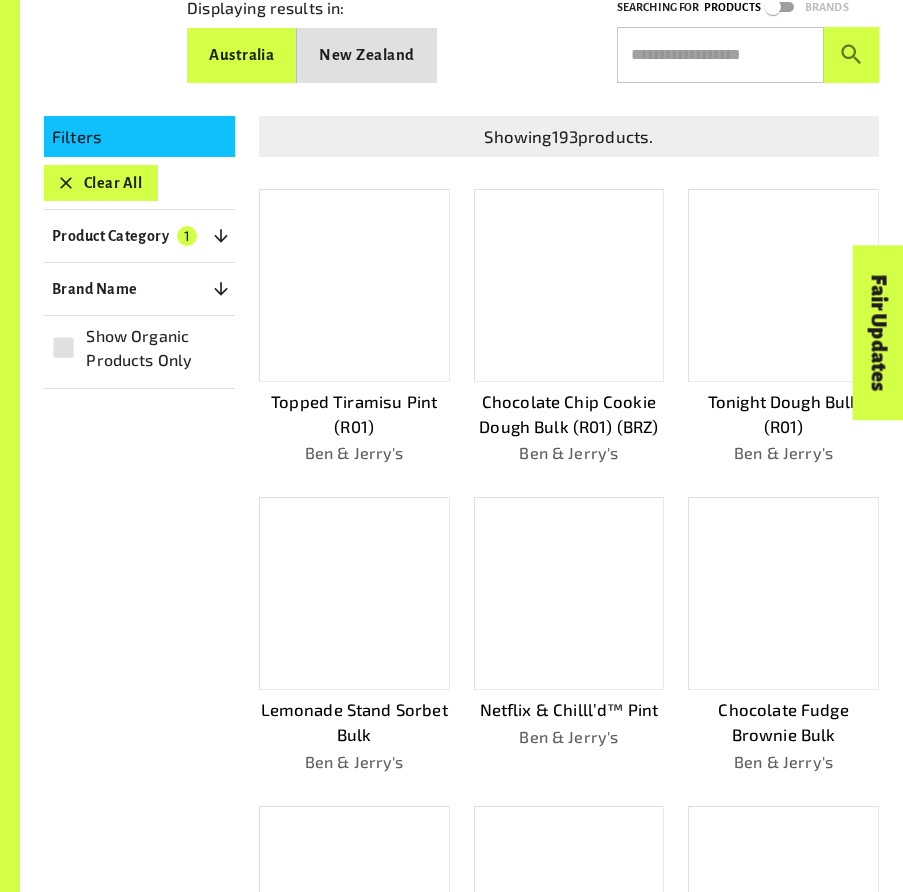 scroll, scrollTop: 301, scrollLeft: 0, axis: vertical 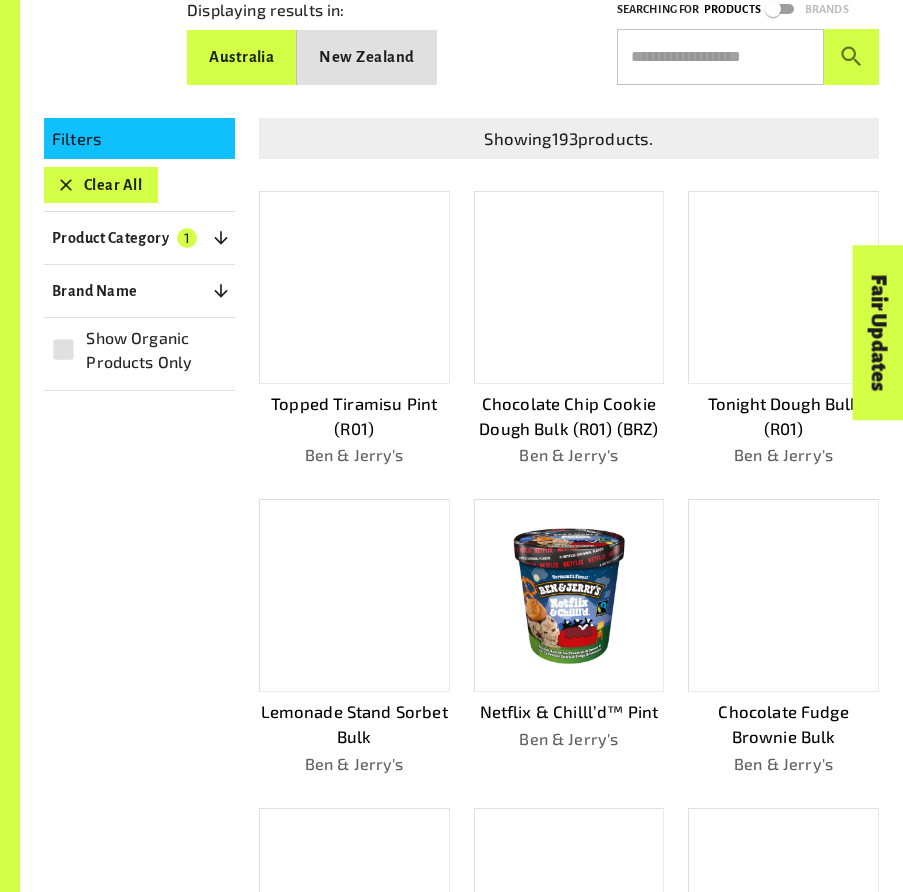 click at bounding box center [354, 287] 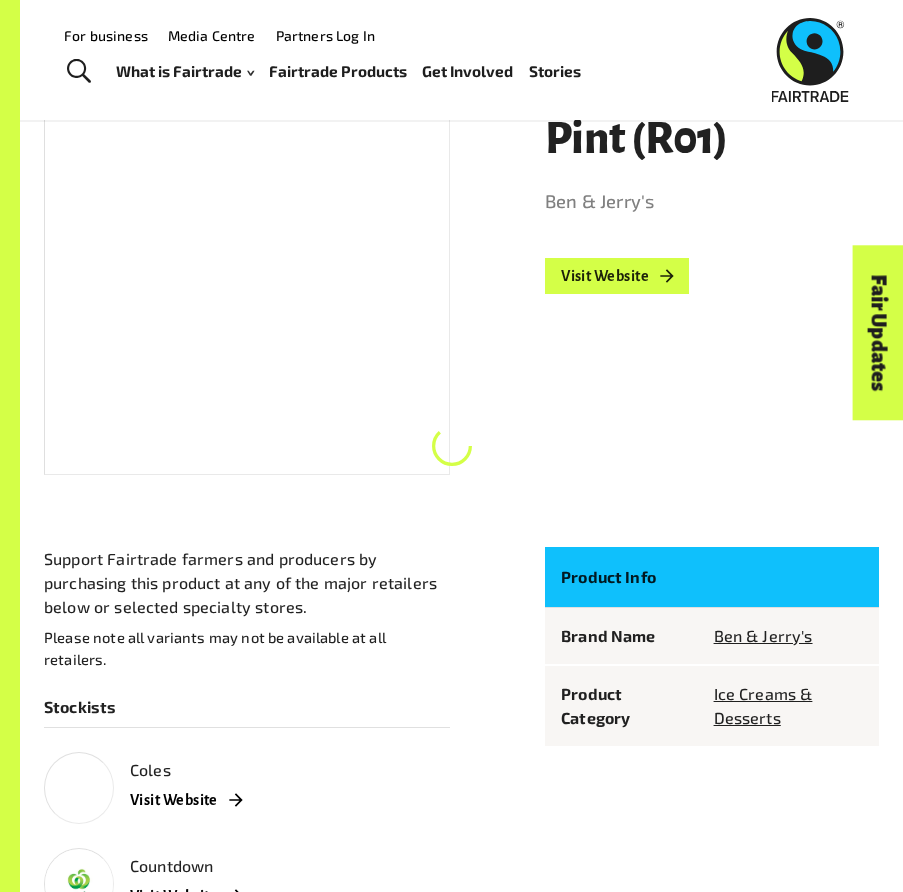 scroll, scrollTop: 242, scrollLeft: 0, axis: vertical 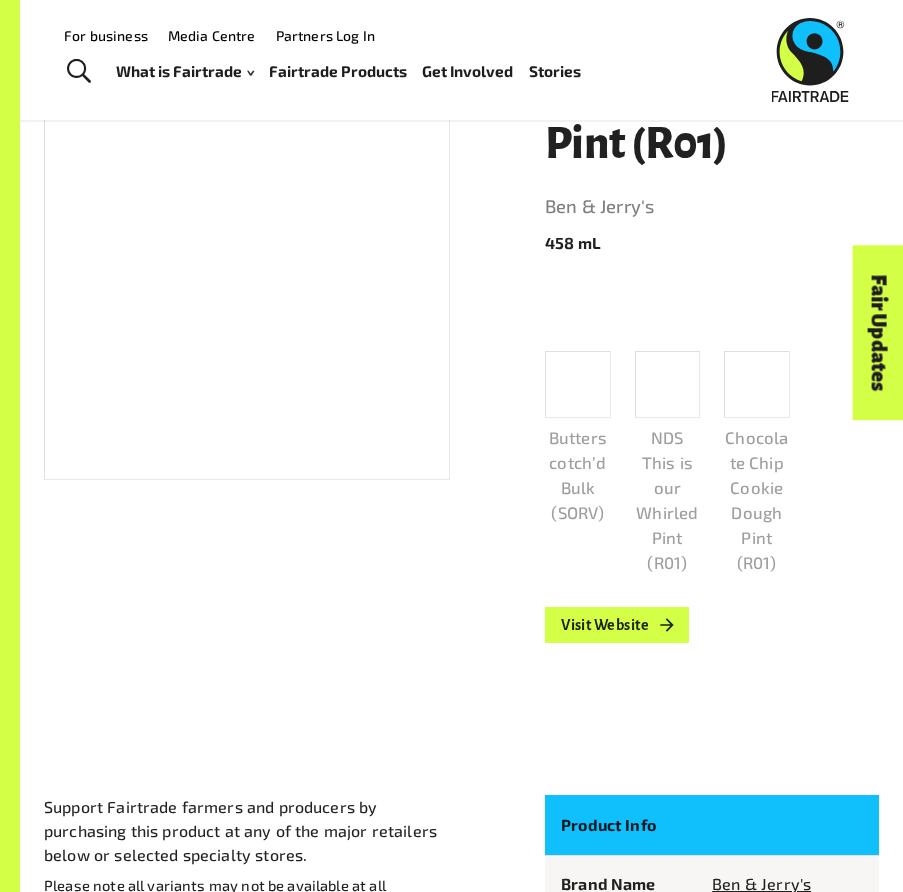 click at bounding box center (247, 277) 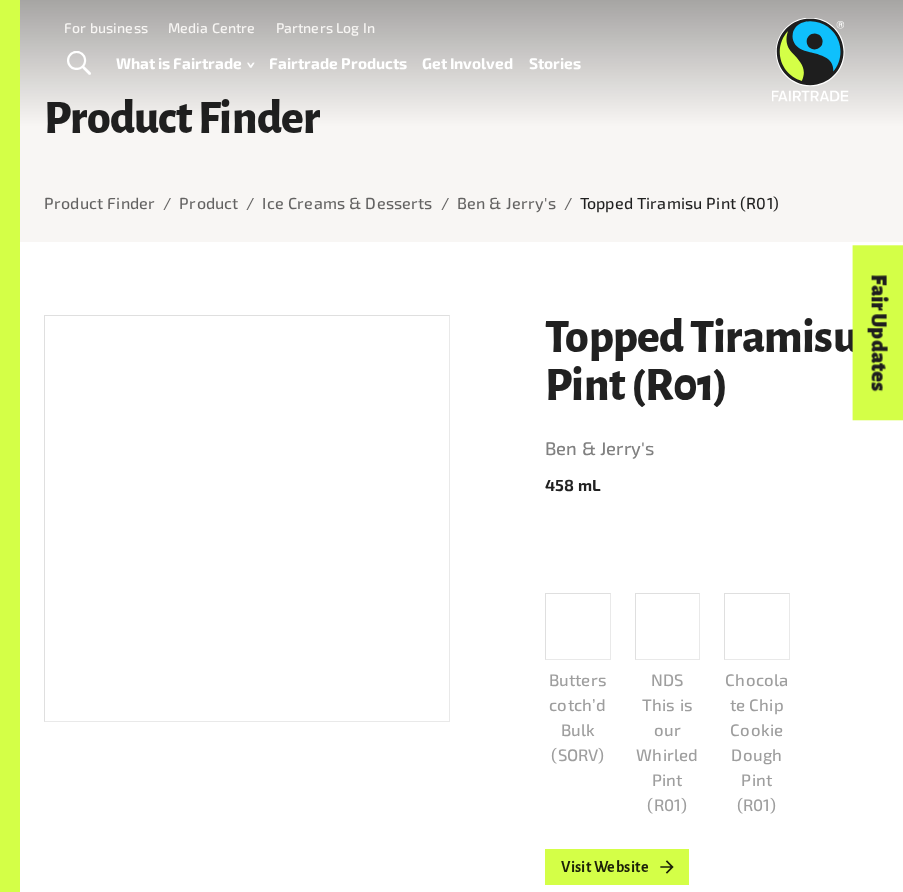 scroll, scrollTop: 25, scrollLeft: 0, axis: vertical 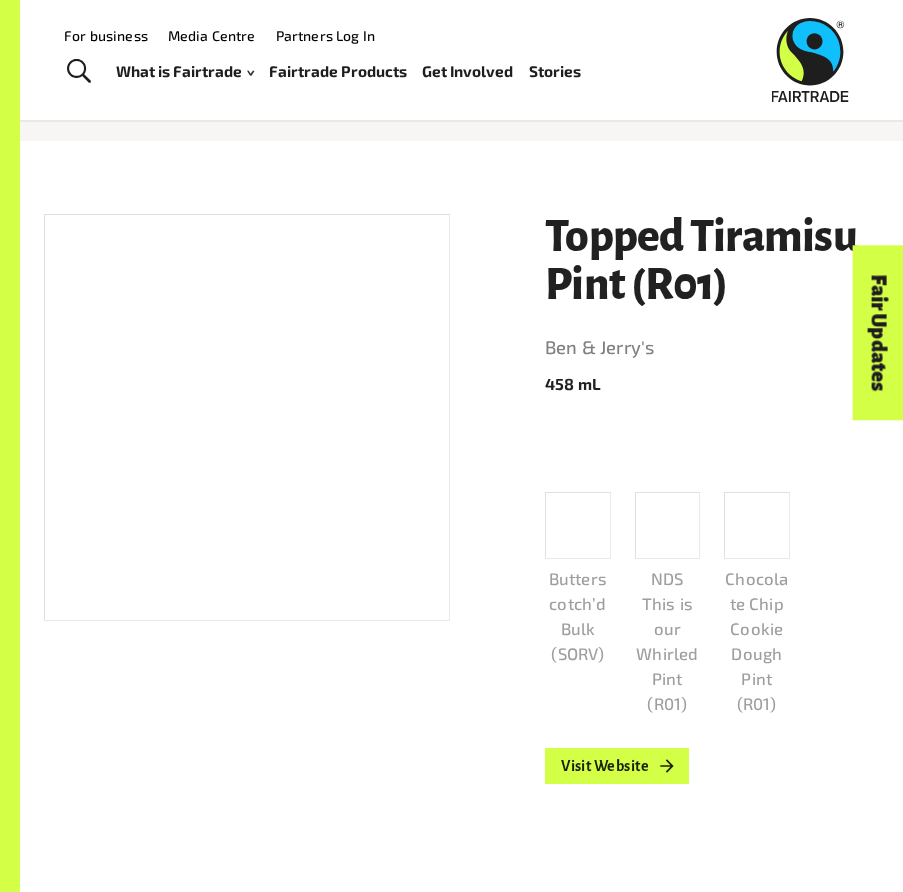 click at bounding box center (247, 418) 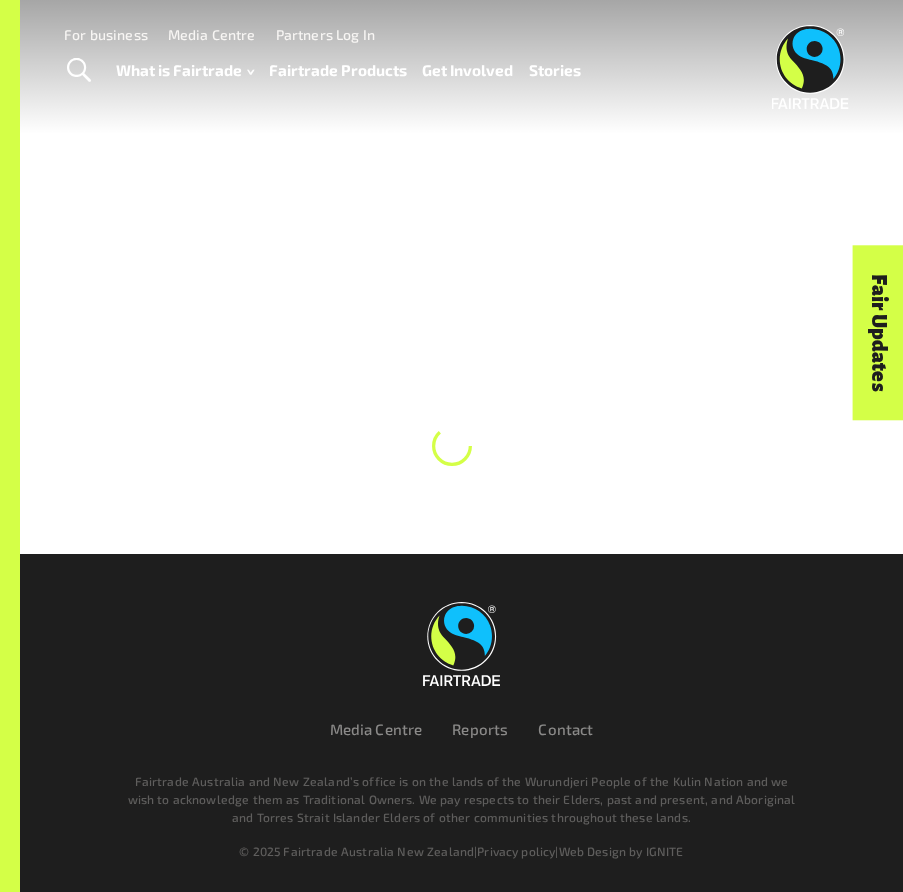 scroll, scrollTop: 0, scrollLeft: 0, axis: both 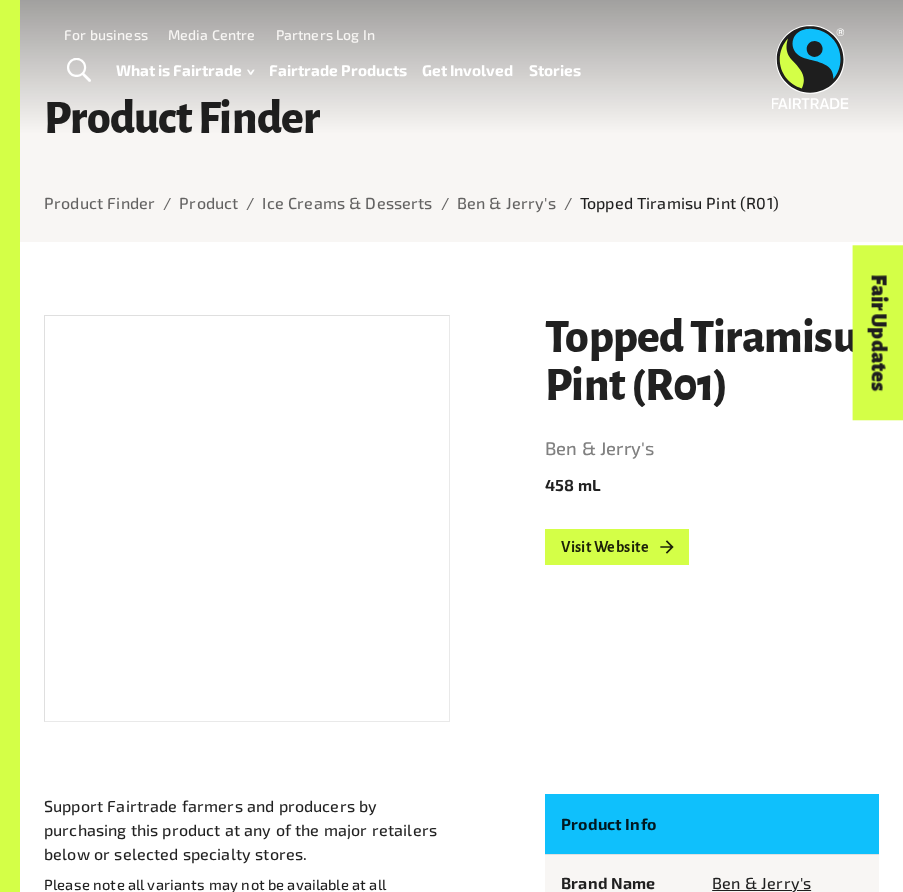 click on "Topped Tiramisu Pint (R01)" at bounding box center (712, 363) 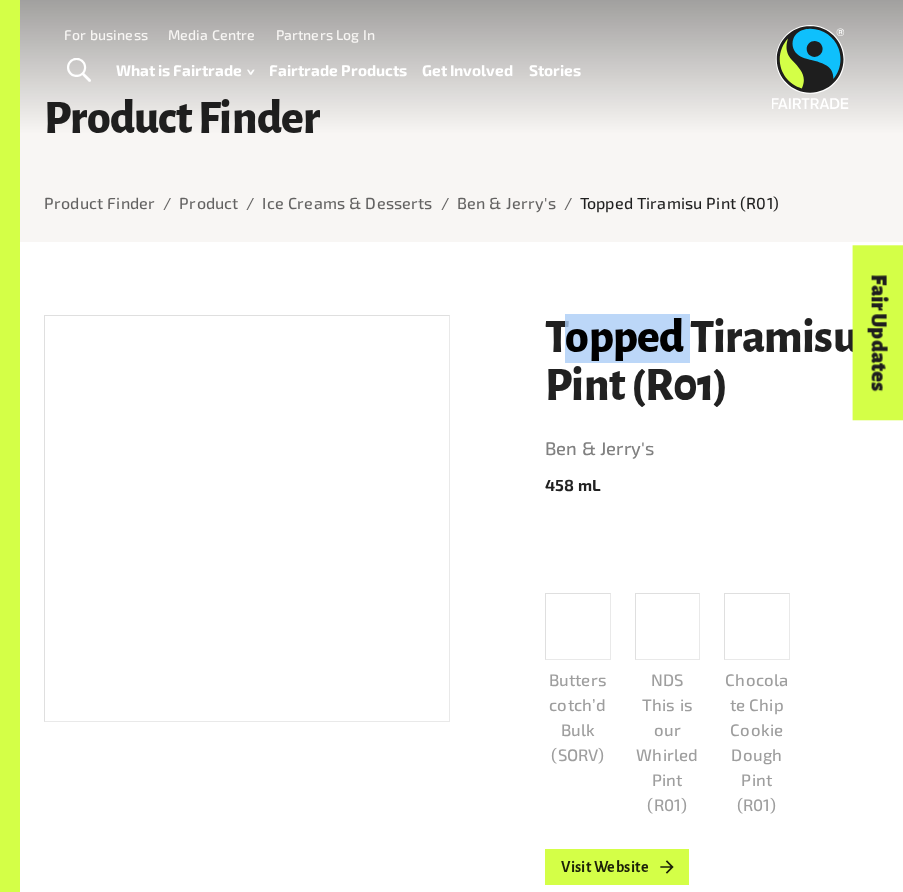 drag, startPoint x: 556, startPoint y: 345, endPoint x: 690, endPoint y: 345, distance: 134 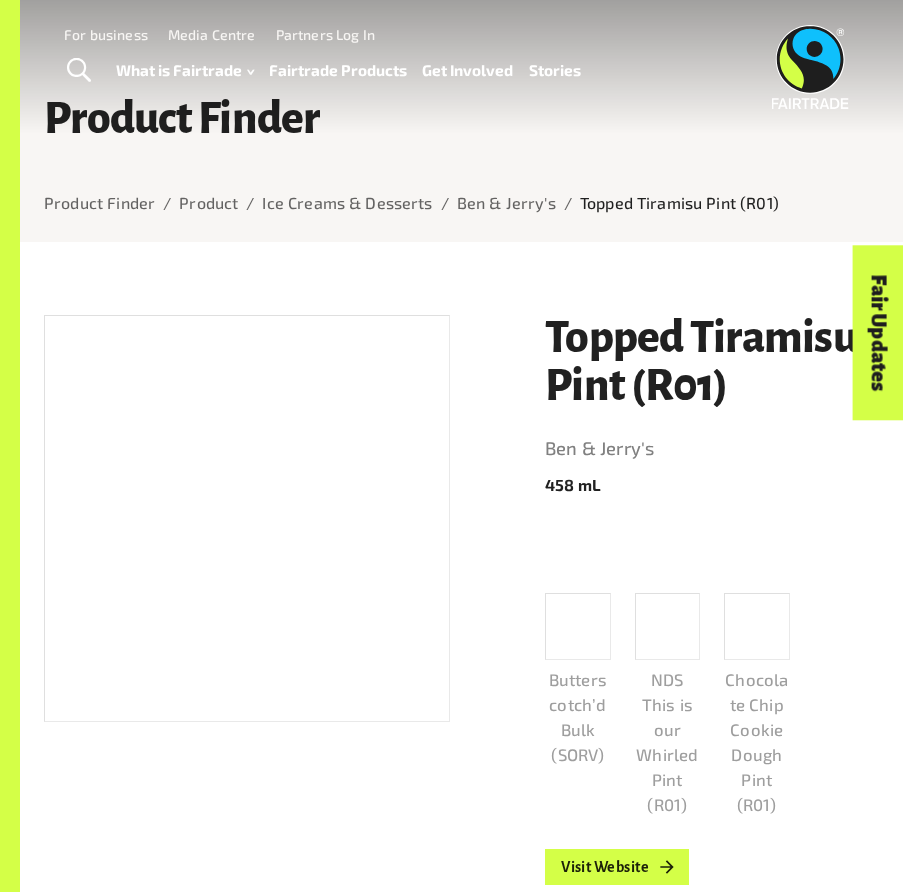 click on "Topped Tiramisu Pint (R01)" at bounding box center (712, 363) 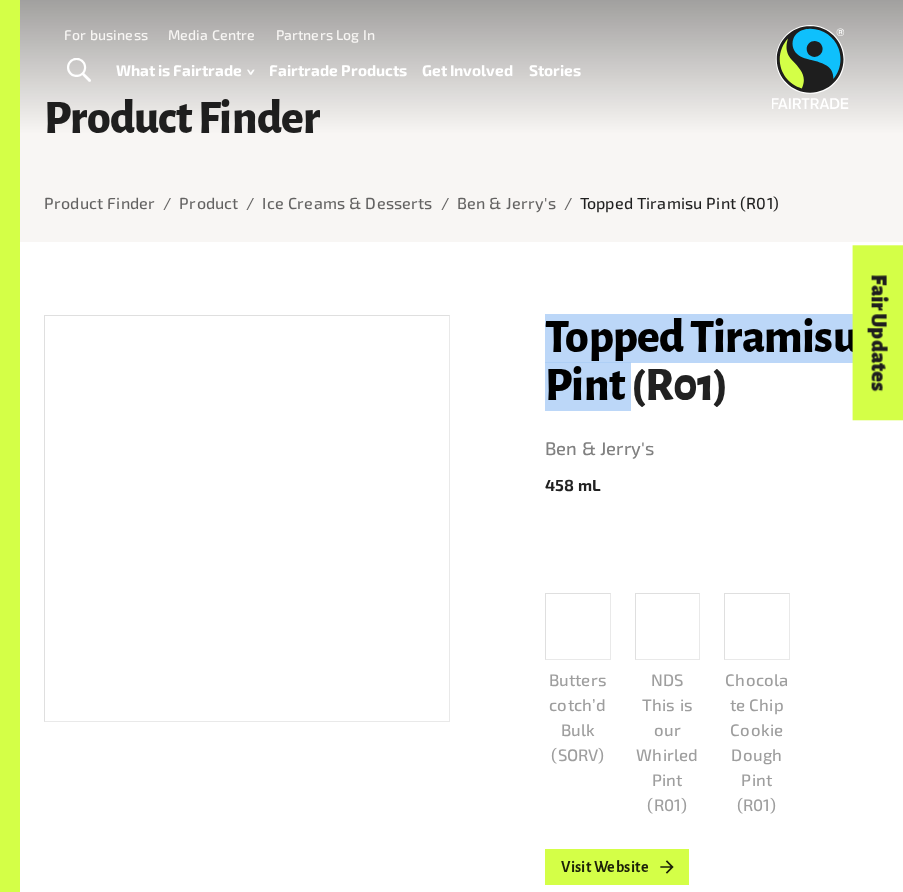 drag, startPoint x: 549, startPoint y: 331, endPoint x: 630, endPoint y: 388, distance: 99.04544 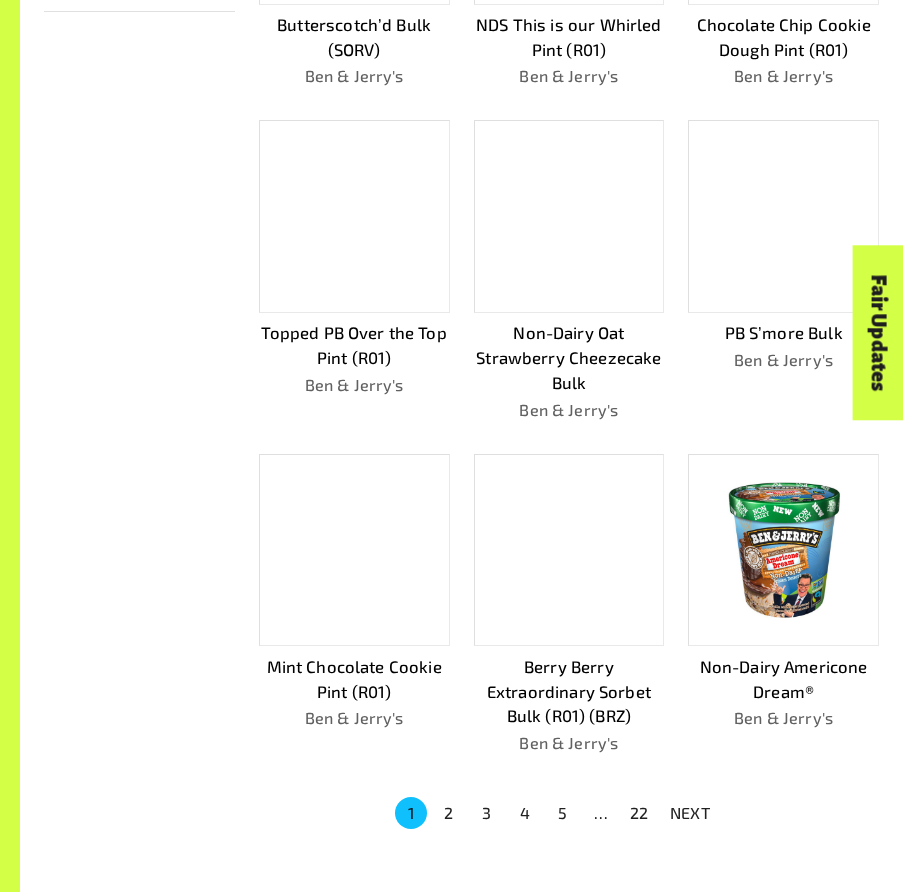 scroll, scrollTop: 1058, scrollLeft: 0, axis: vertical 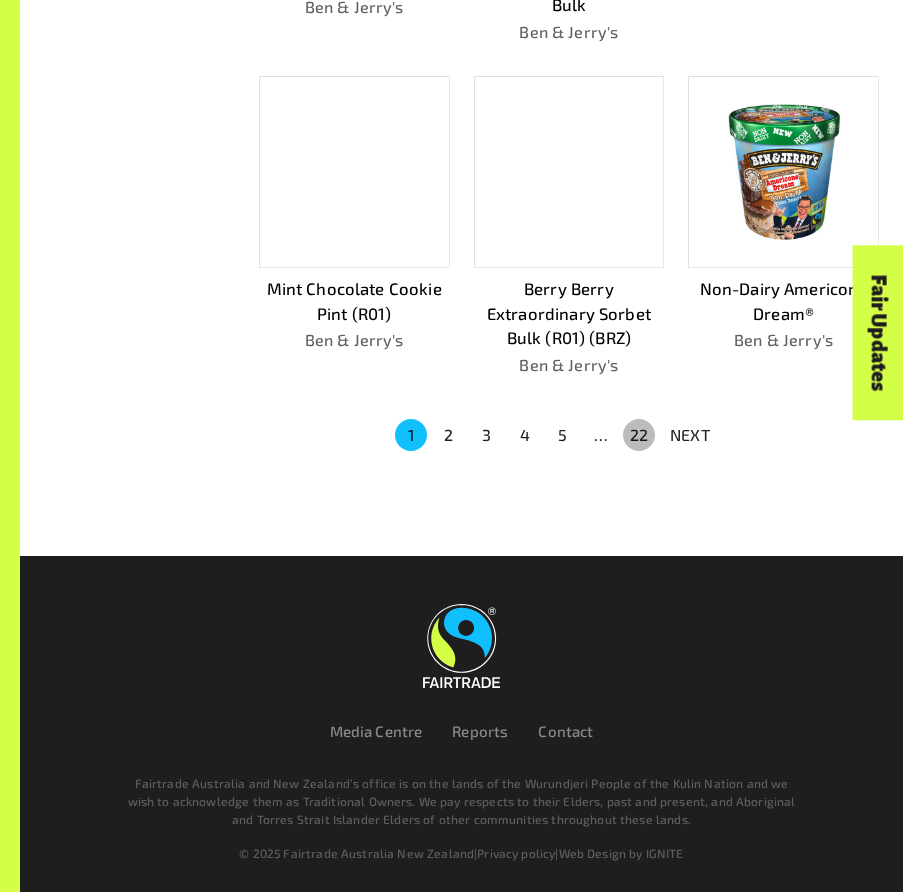 click on "22" at bounding box center [639, 435] 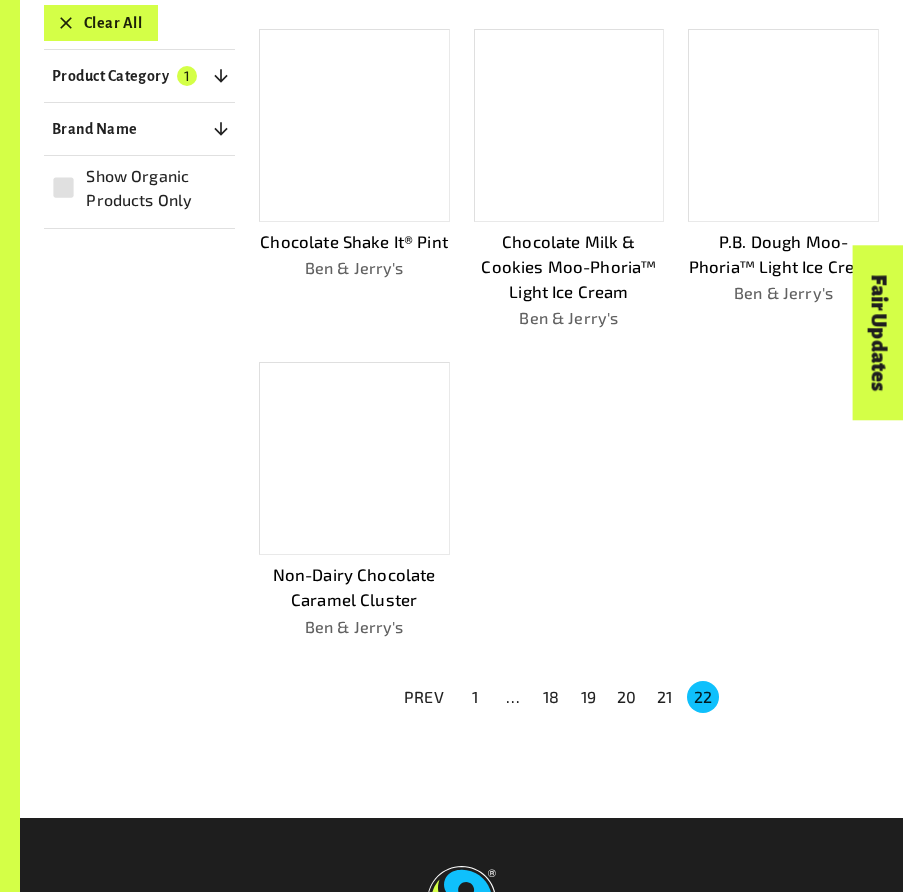 scroll, scrollTop: 505, scrollLeft: 0, axis: vertical 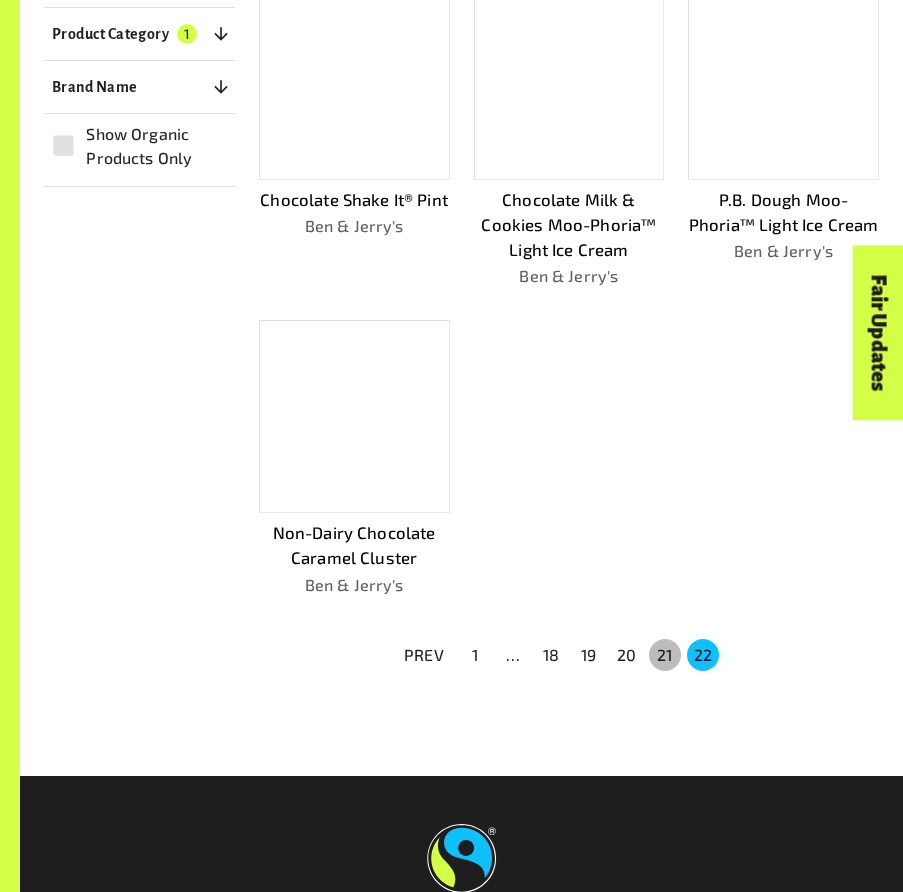 click on "21" at bounding box center [665, 655] 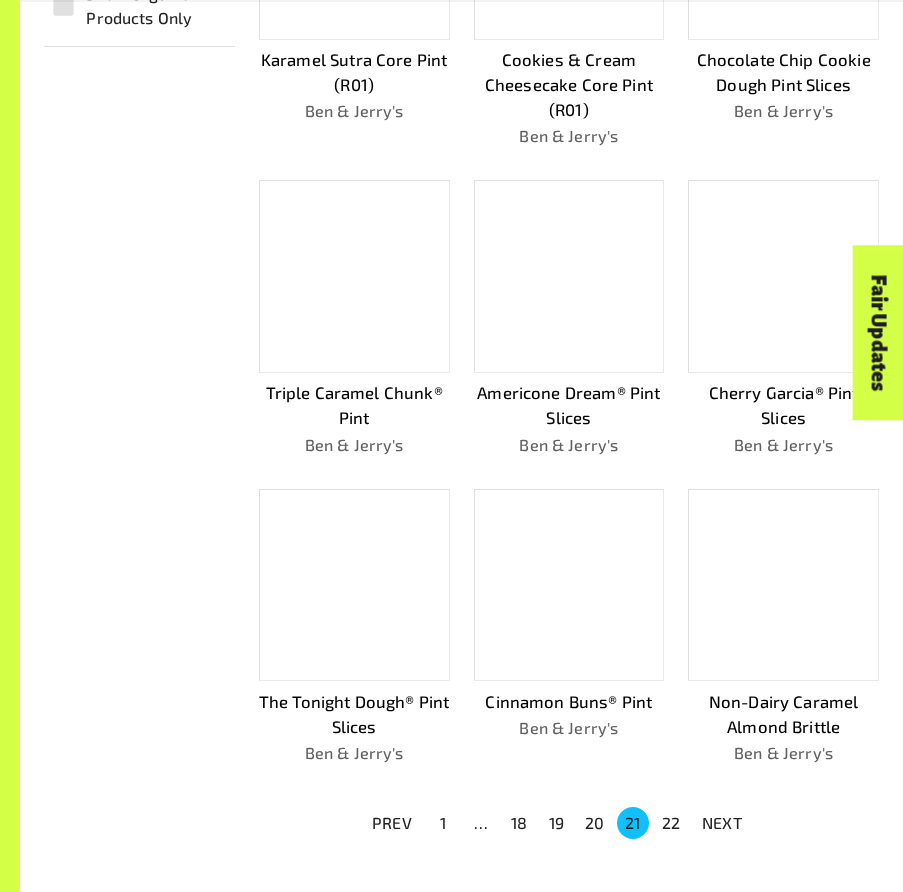 scroll, scrollTop: 1033, scrollLeft: 0, axis: vertical 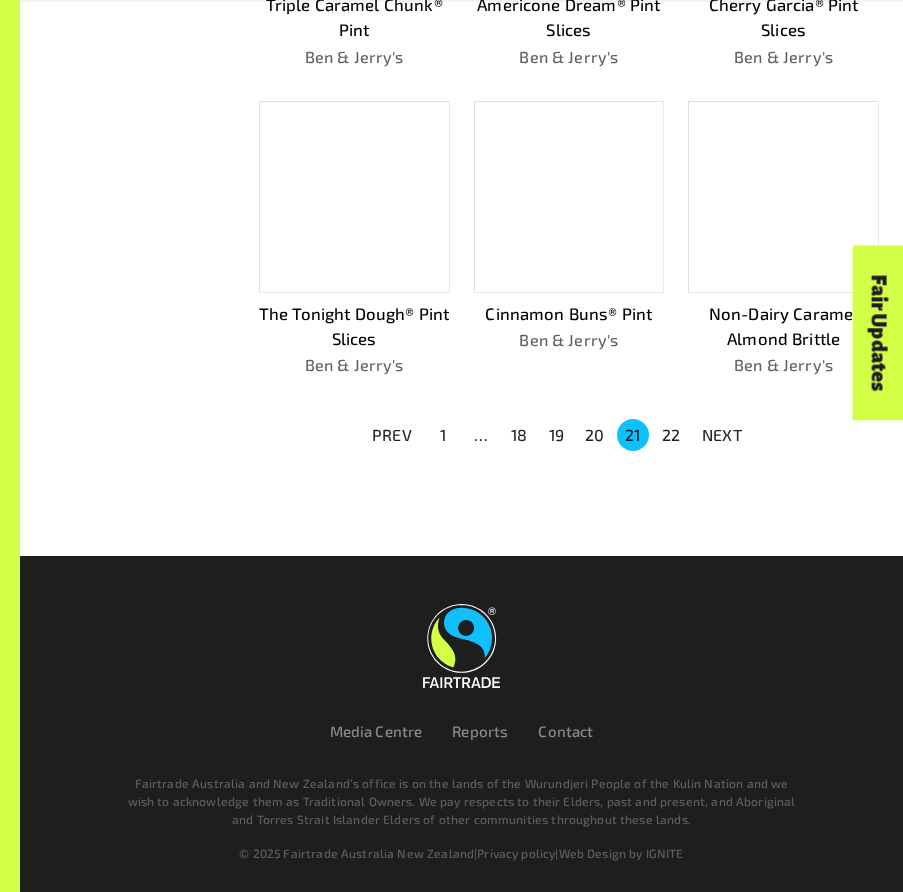click on "20" at bounding box center (595, 435) 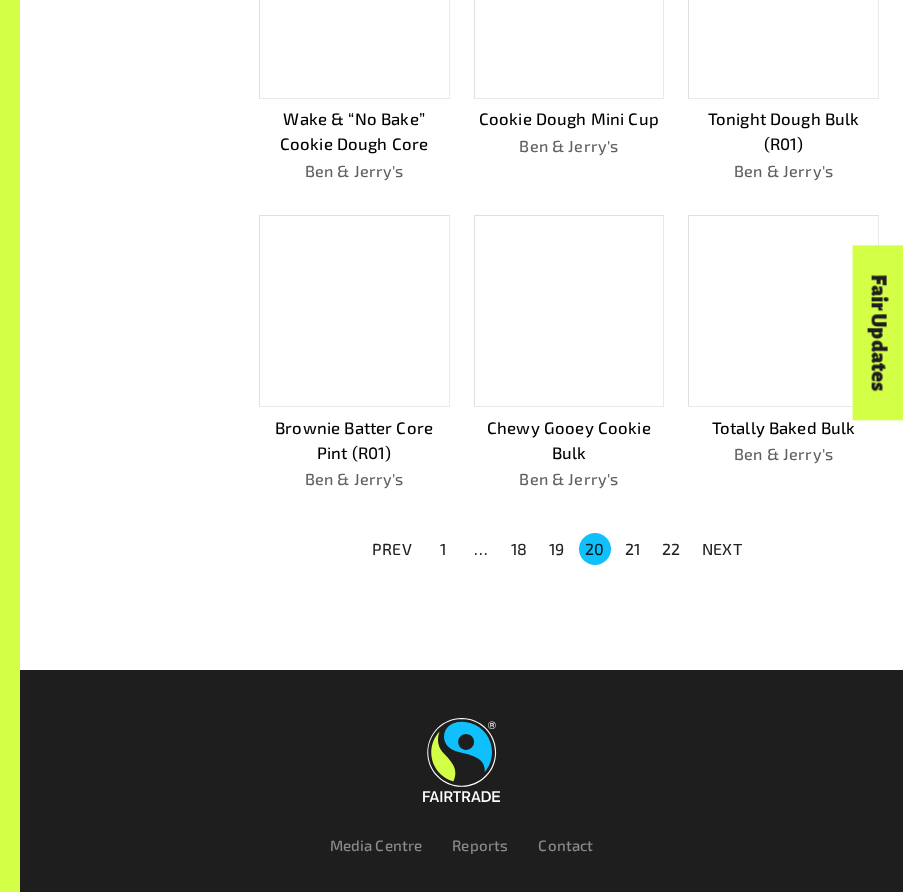 scroll, scrollTop: 1008, scrollLeft: 0, axis: vertical 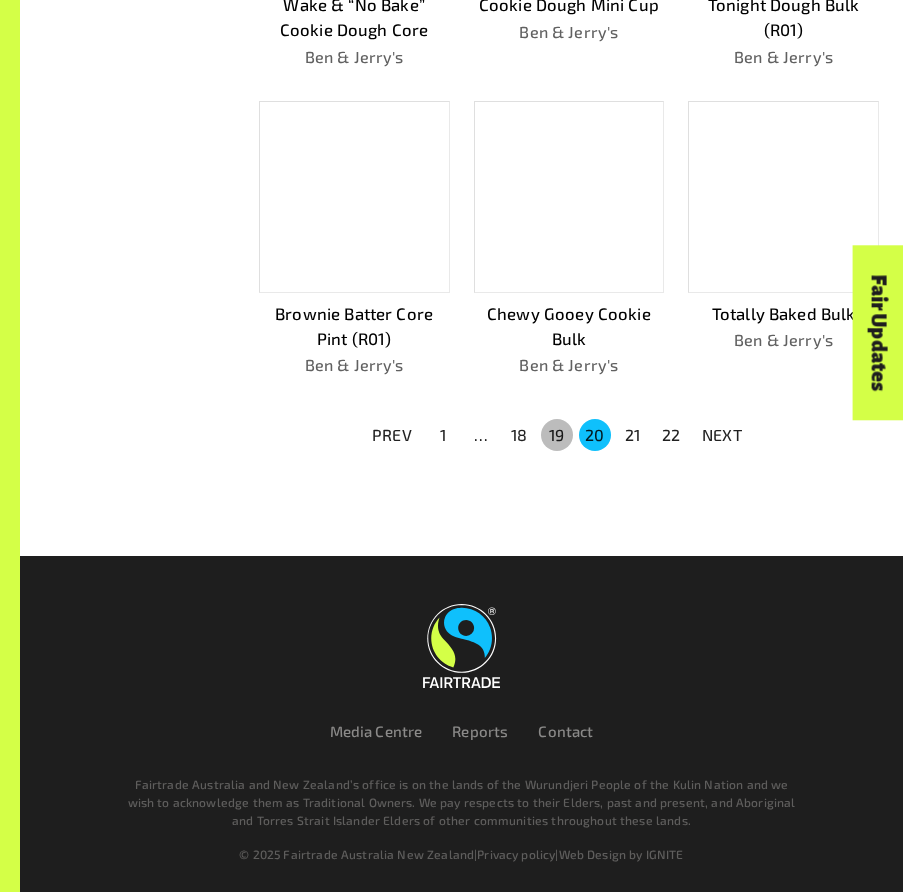 click on "19" at bounding box center (557, 435) 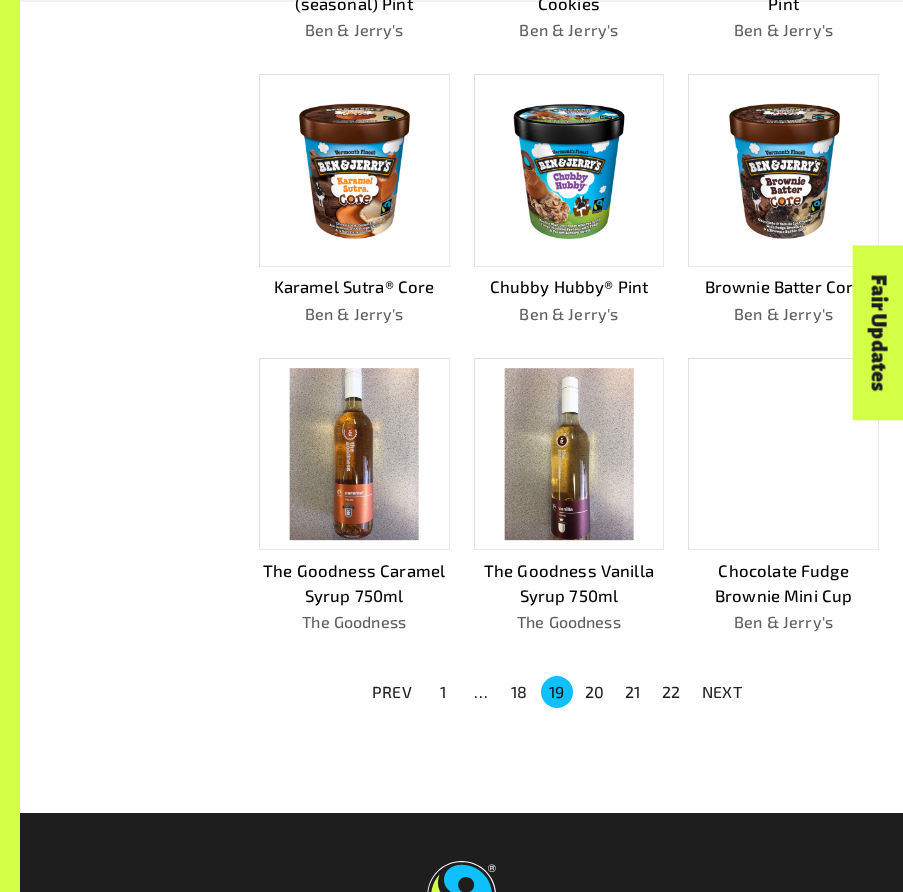 scroll, scrollTop: 796, scrollLeft: 0, axis: vertical 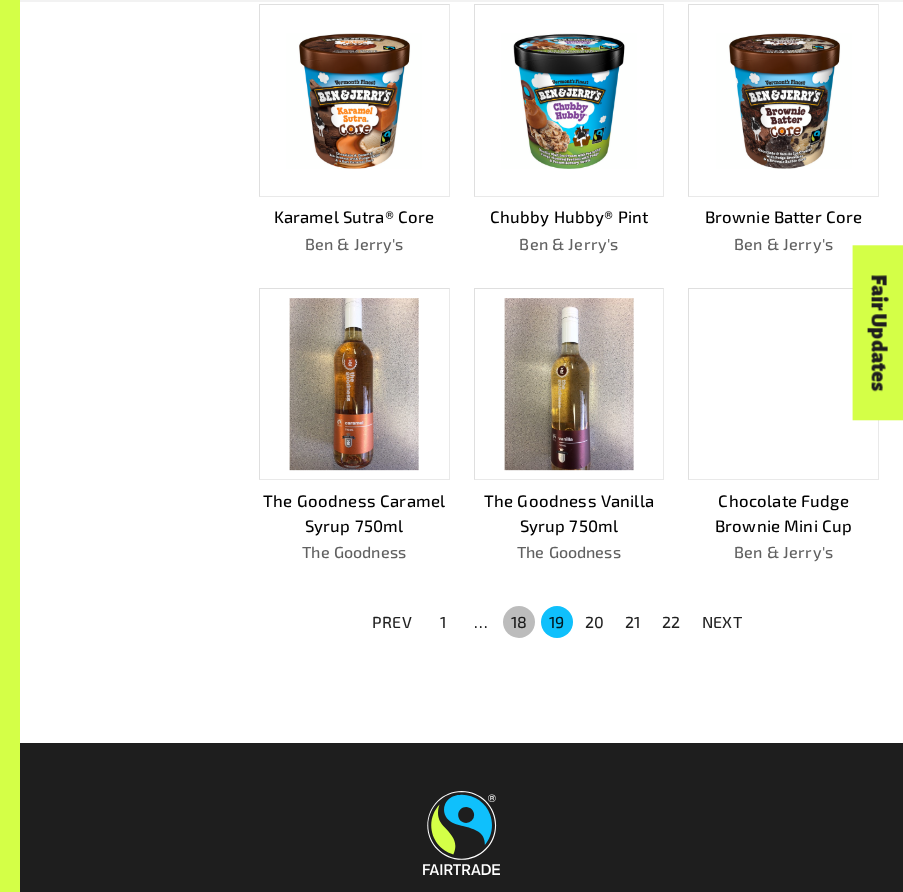 click on "18" at bounding box center [519, 622] 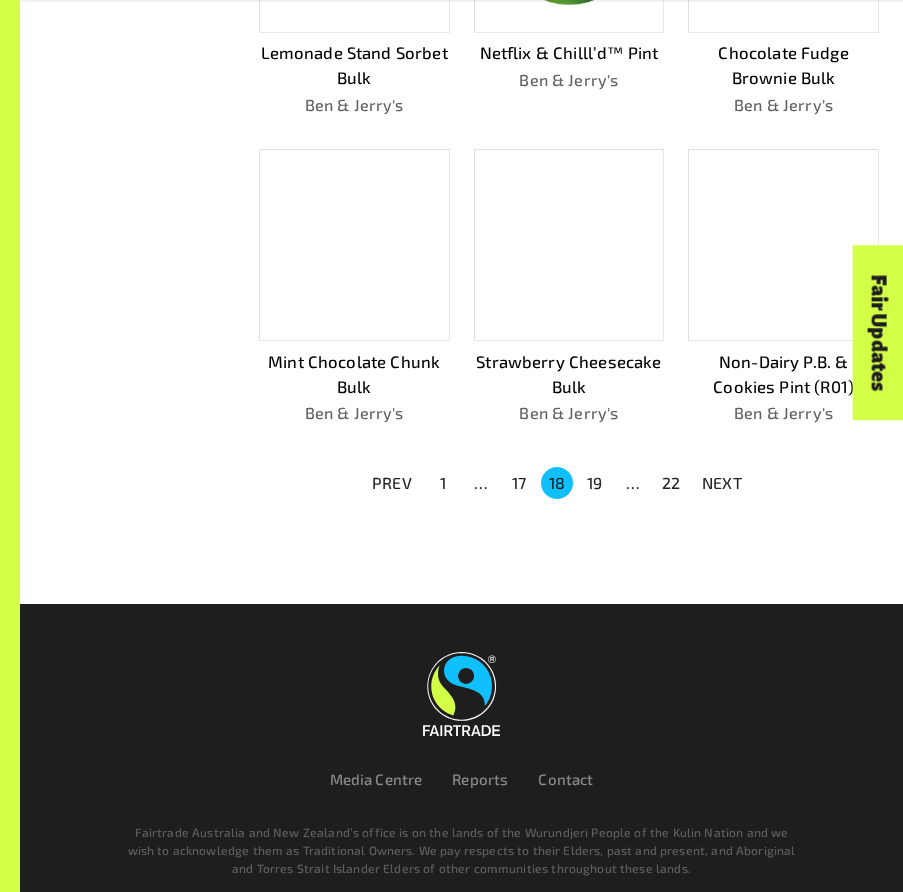 scroll, scrollTop: 1008, scrollLeft: 0, axis: vertical 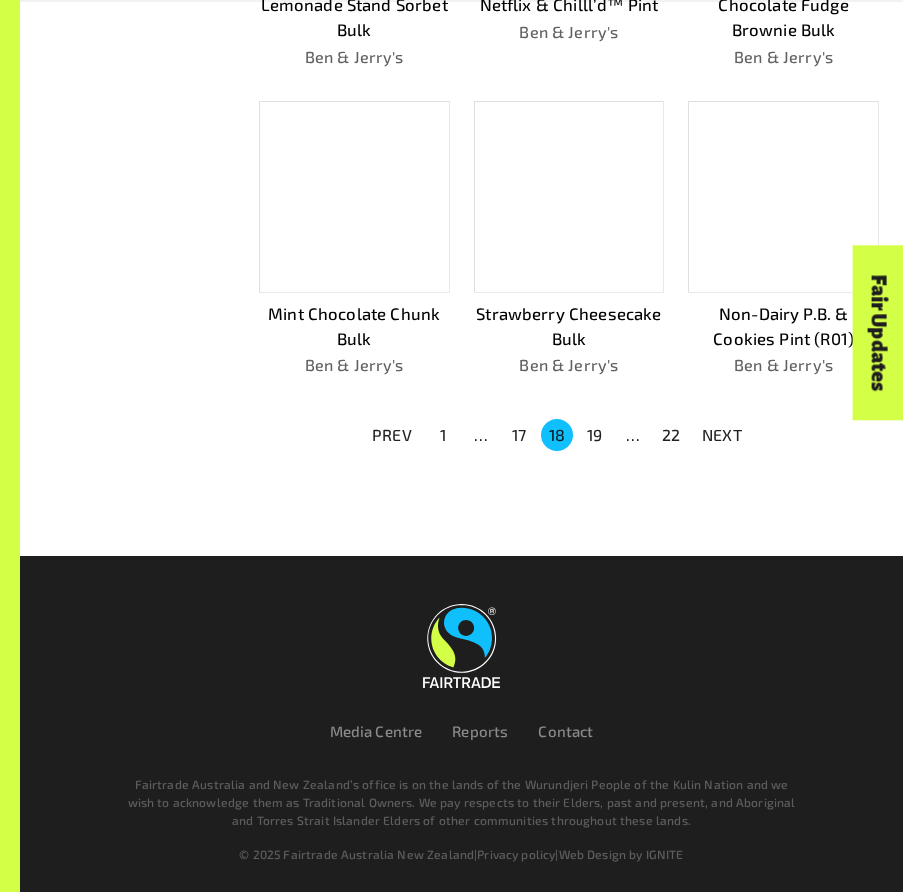 click on "17" at bounding box center (519, 435) 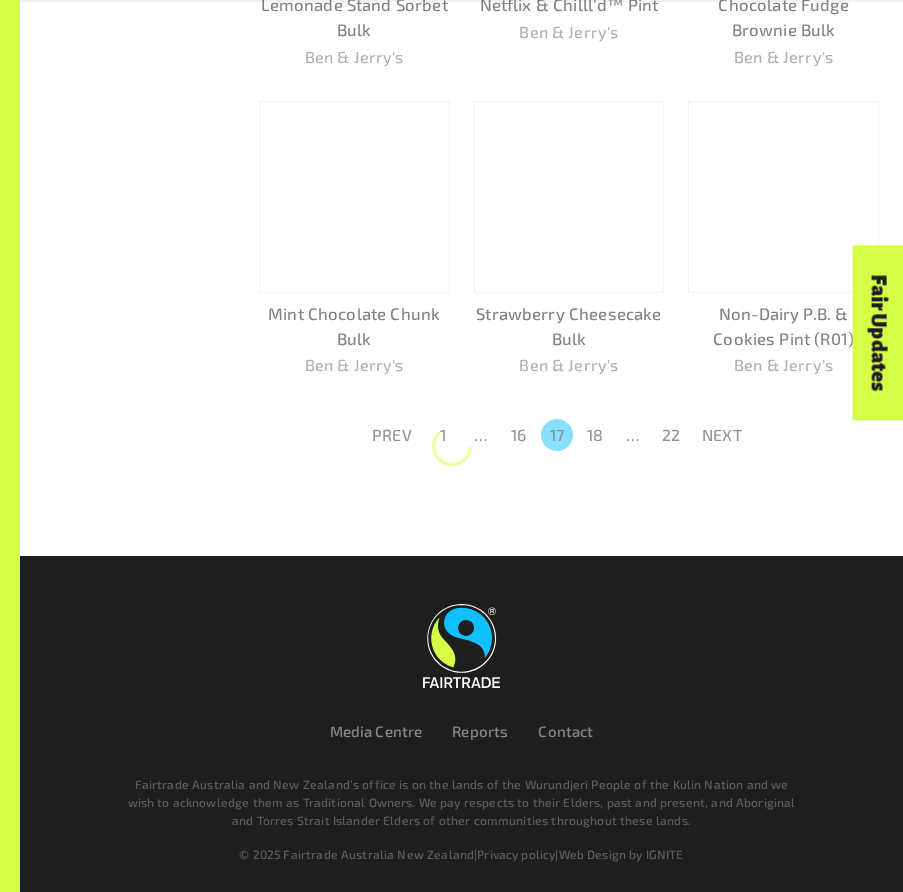 click on "16" at bounding box center (519, 435) 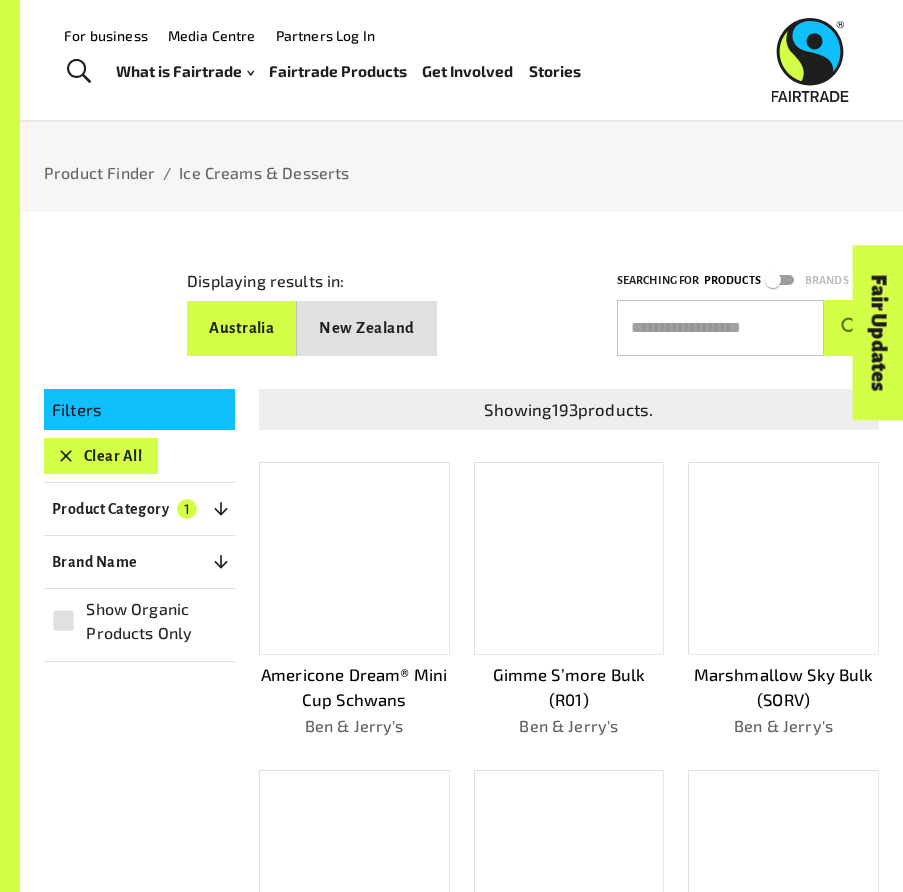 scroll, scrollTop: 0, scrollLeft: 0, axis: both 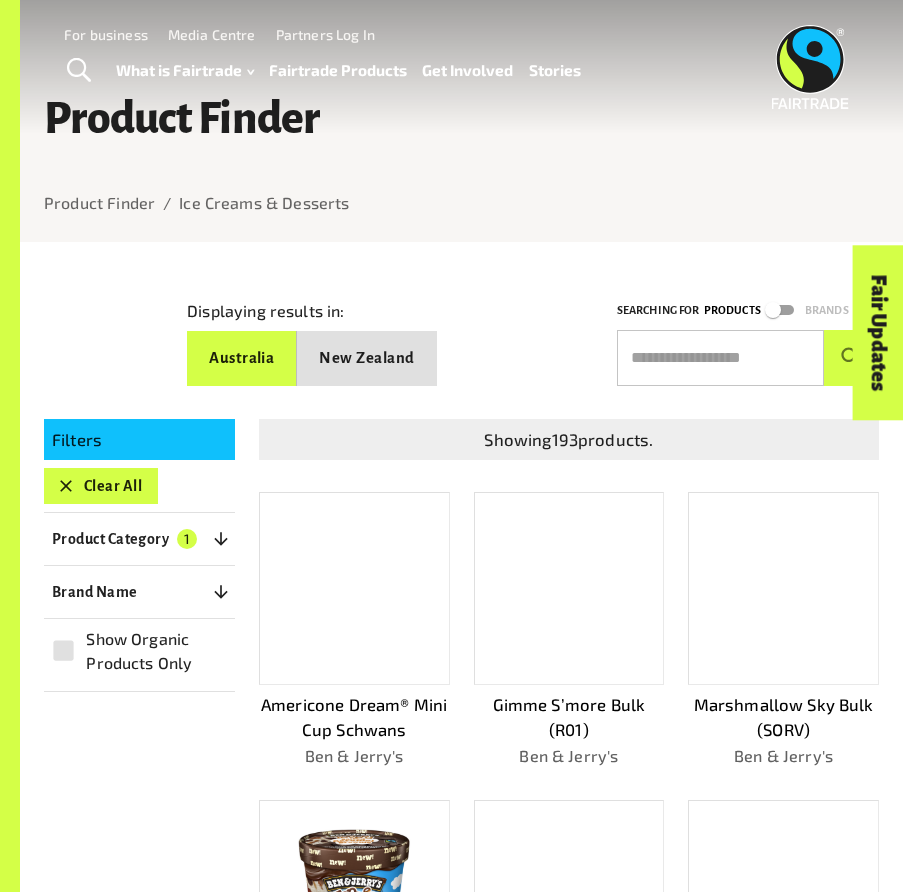 click on "Clear All" at bounding box center [101, 486] 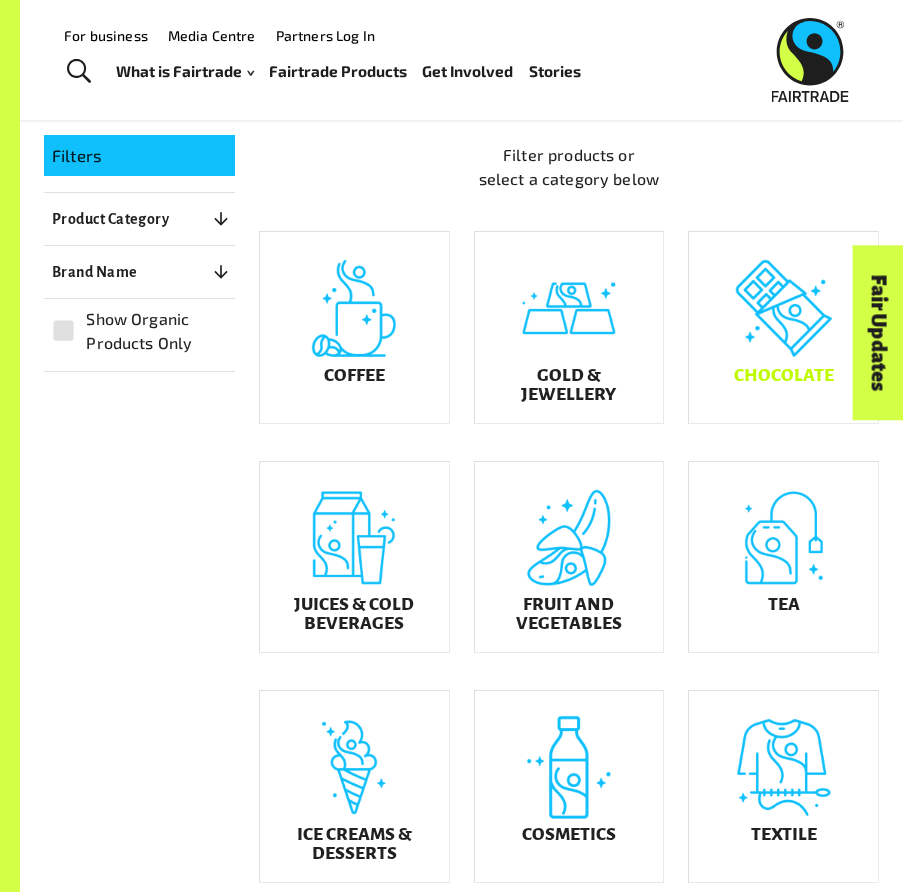 scroll, scrollTop: 281, scrollLeft: 0, axis: vertical 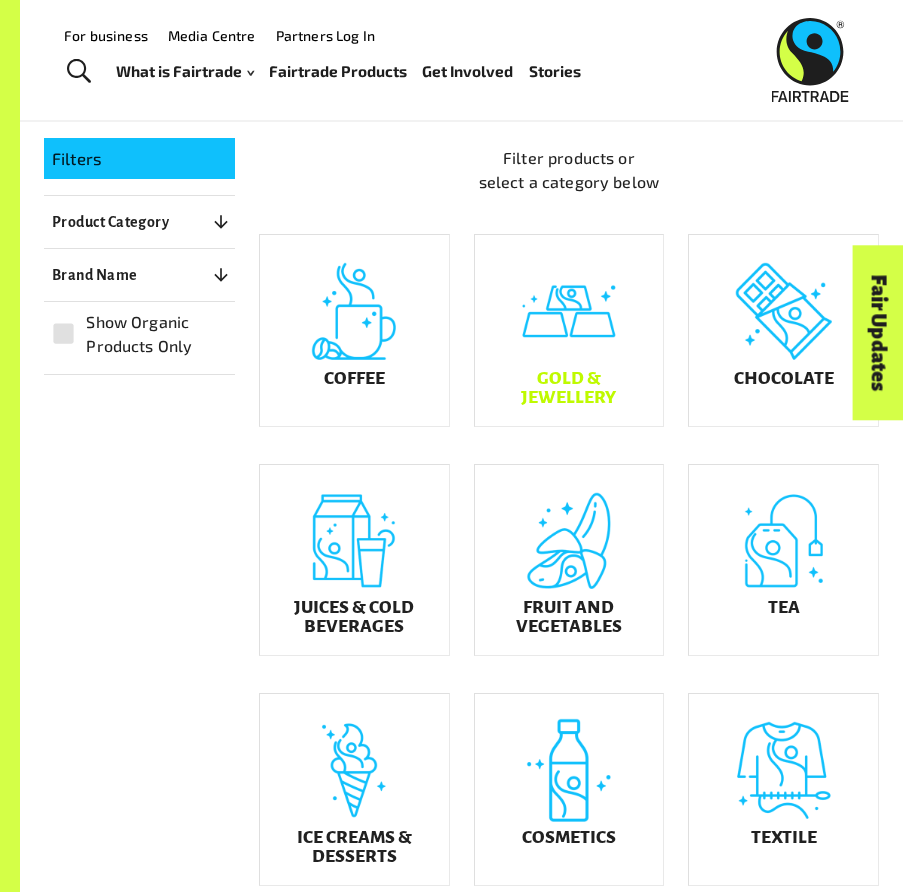 click on "Gold & Jewellery" at bounding box center (569, 388) 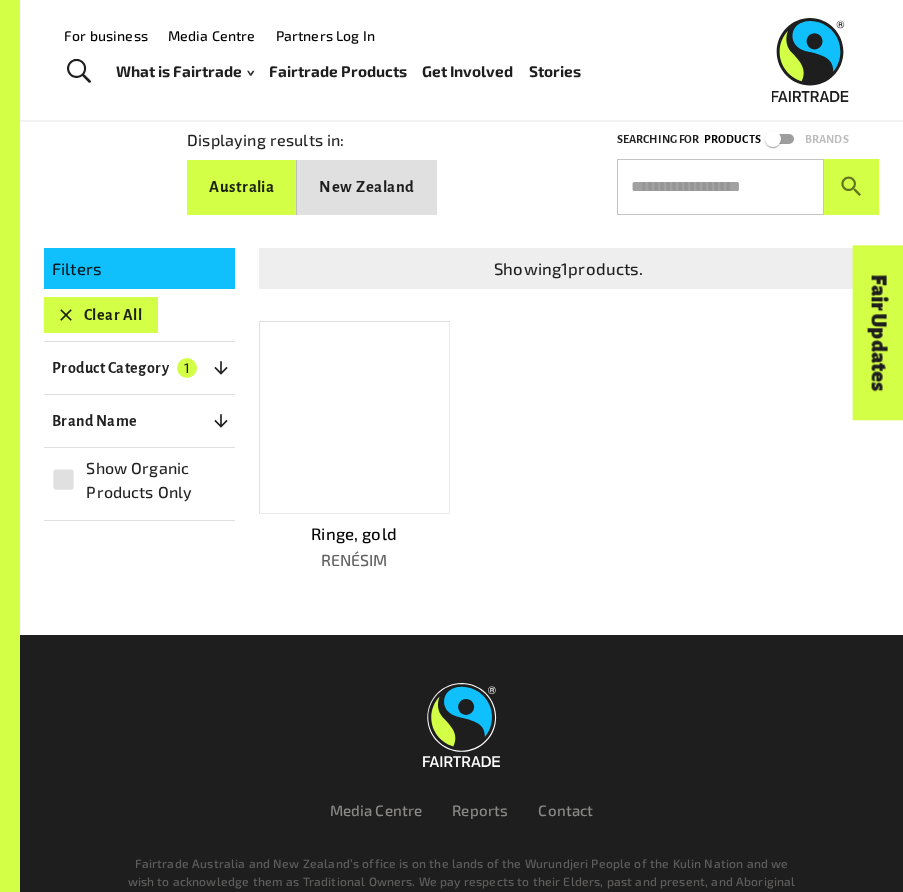 scroll, scrollTop: 152, scrollLeft: 0, axis: vertical 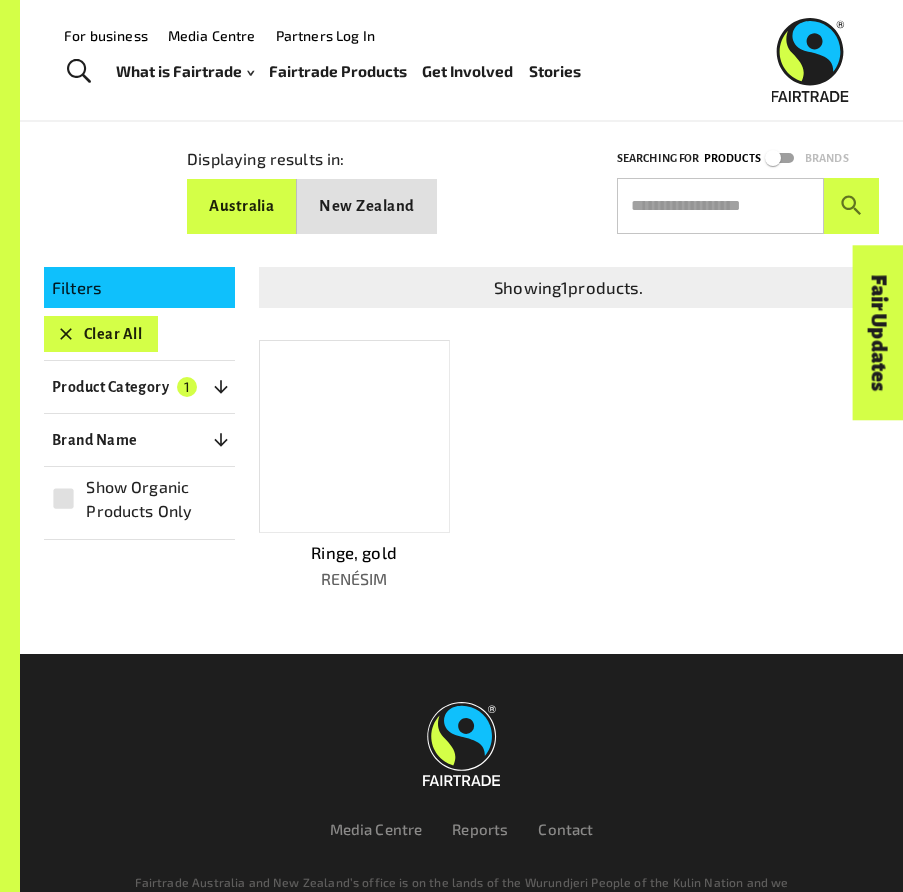 click at bounding box center [354, 436] 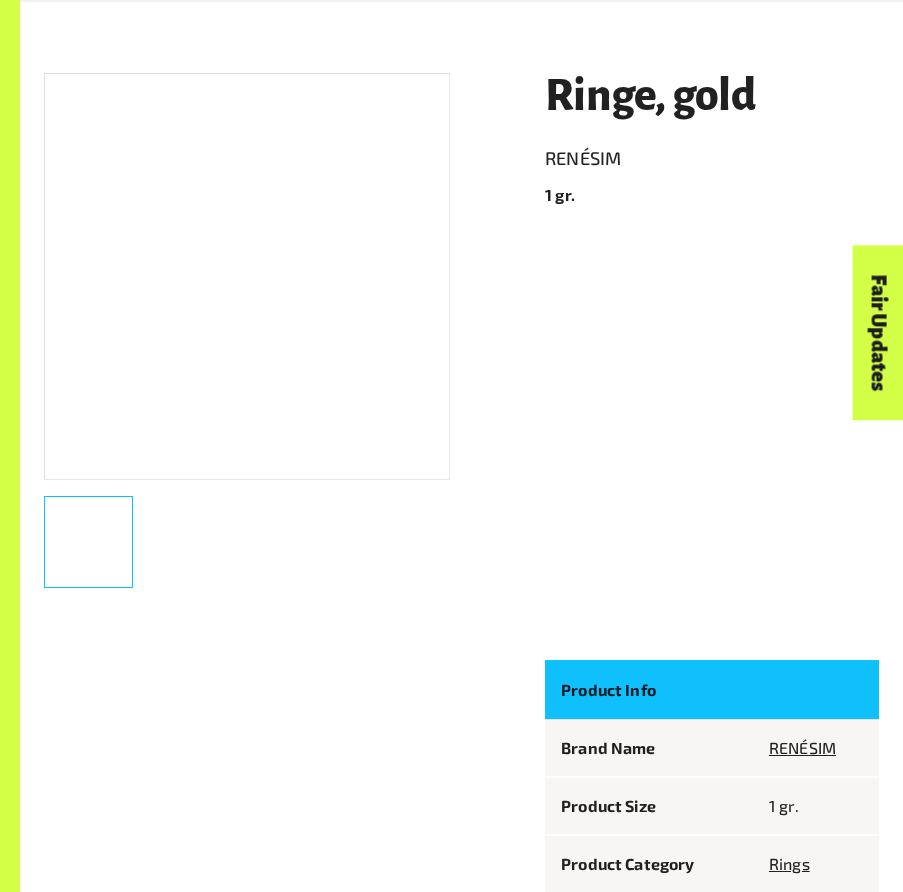 scroll, scrollTop: 185, scrollLeft: 0, axis: vertical 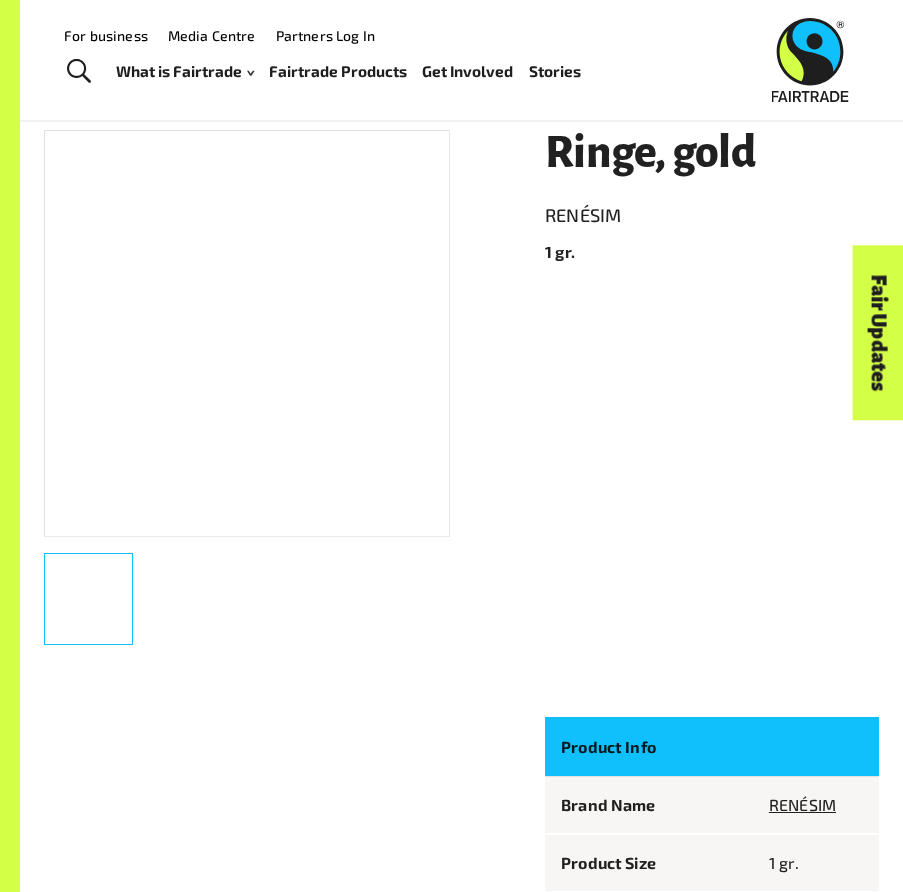 click on "Ringe, gold" at bounding box center [712, 154] 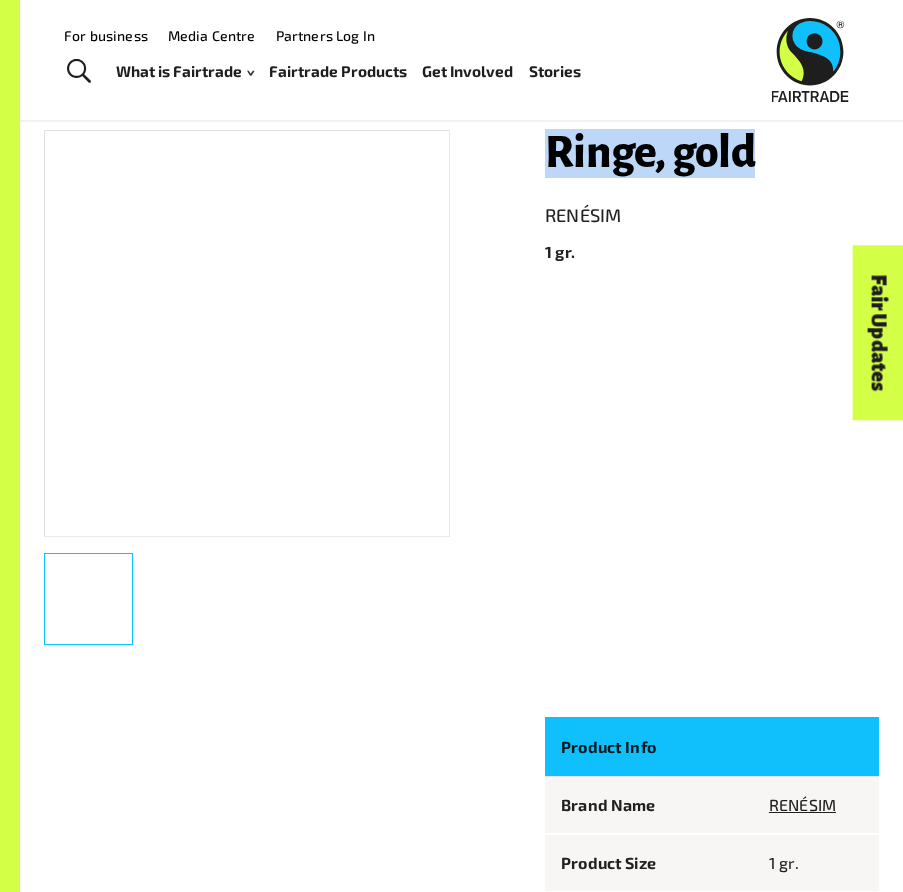drag, startPoint x: 550, startPoint y: 153, endPoint x: 810, endPoint y: 152, distance: 260.00192 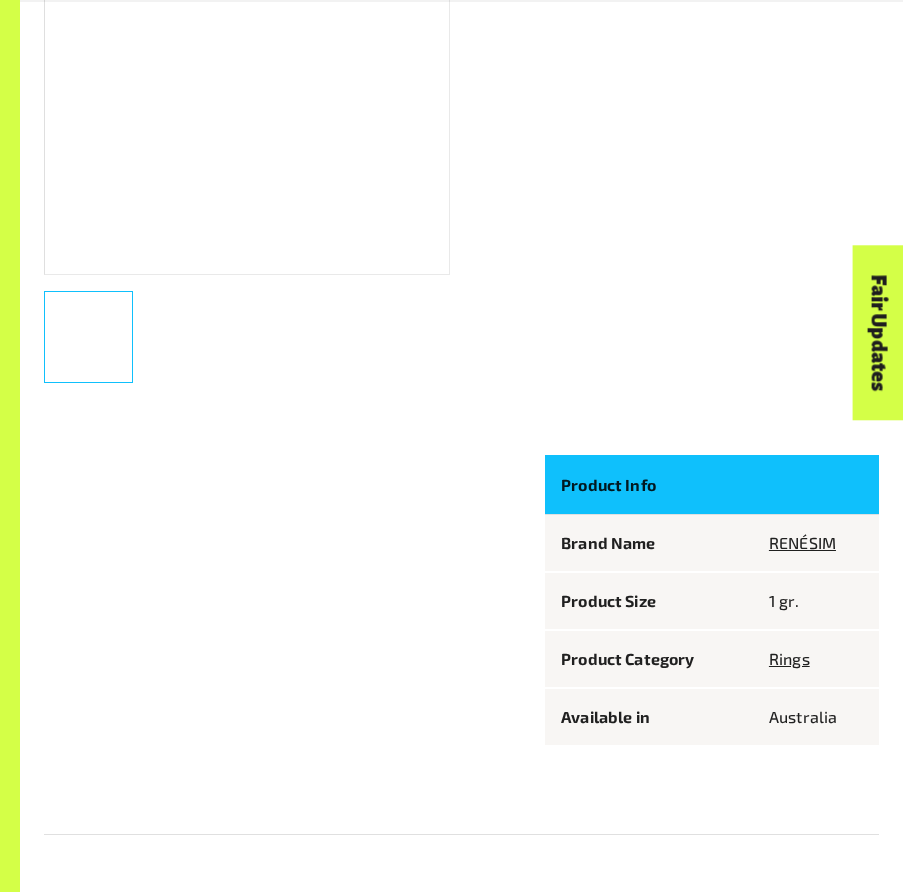 scroll, scrollTop: 0, scrollLeft: 0, axis: both 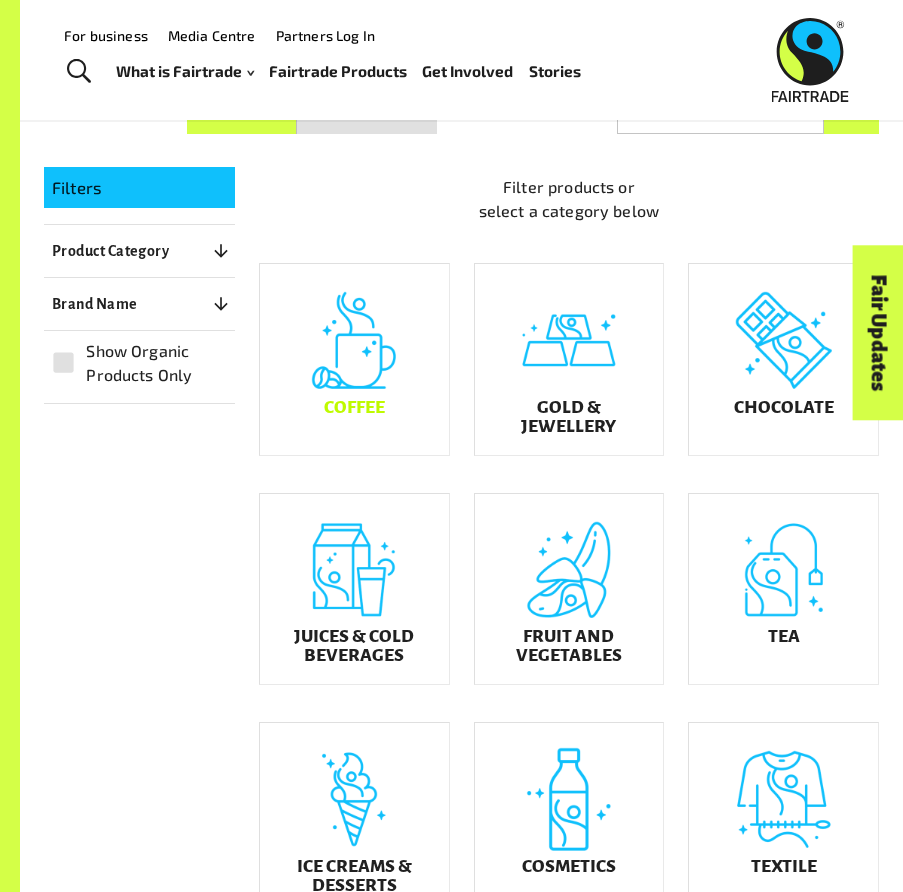 click on "Coffee" at bounding box center (354, 407) 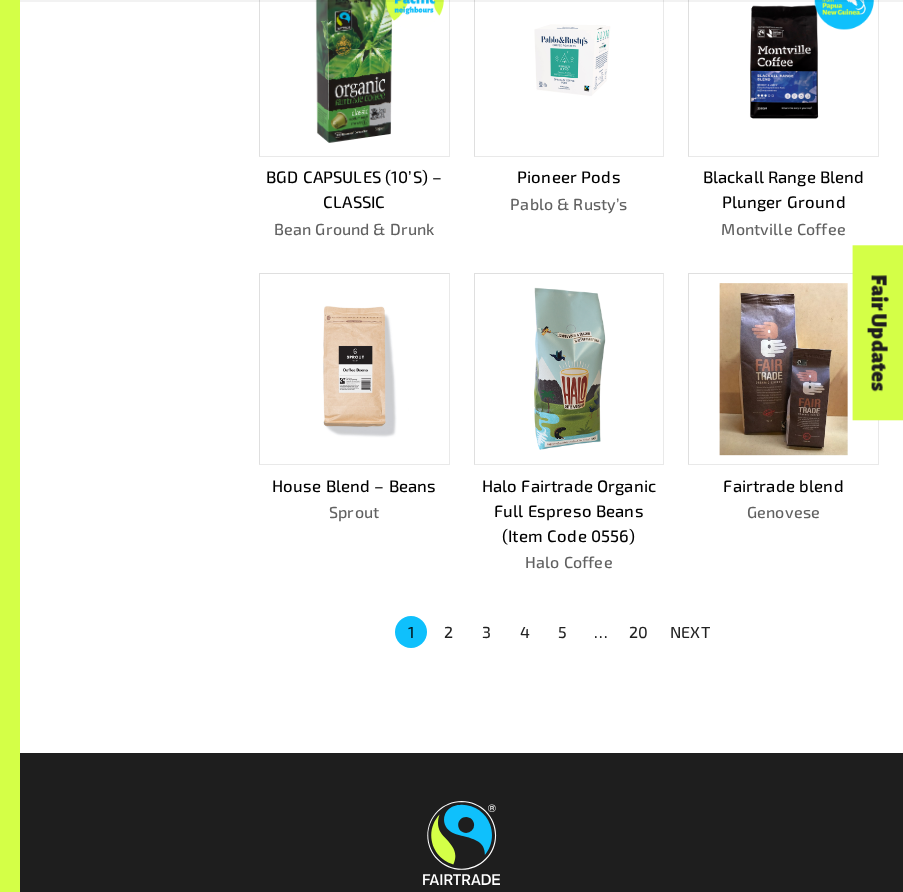 scroll, scrollTop: 839, scrollLeft: 0, axis: vertical 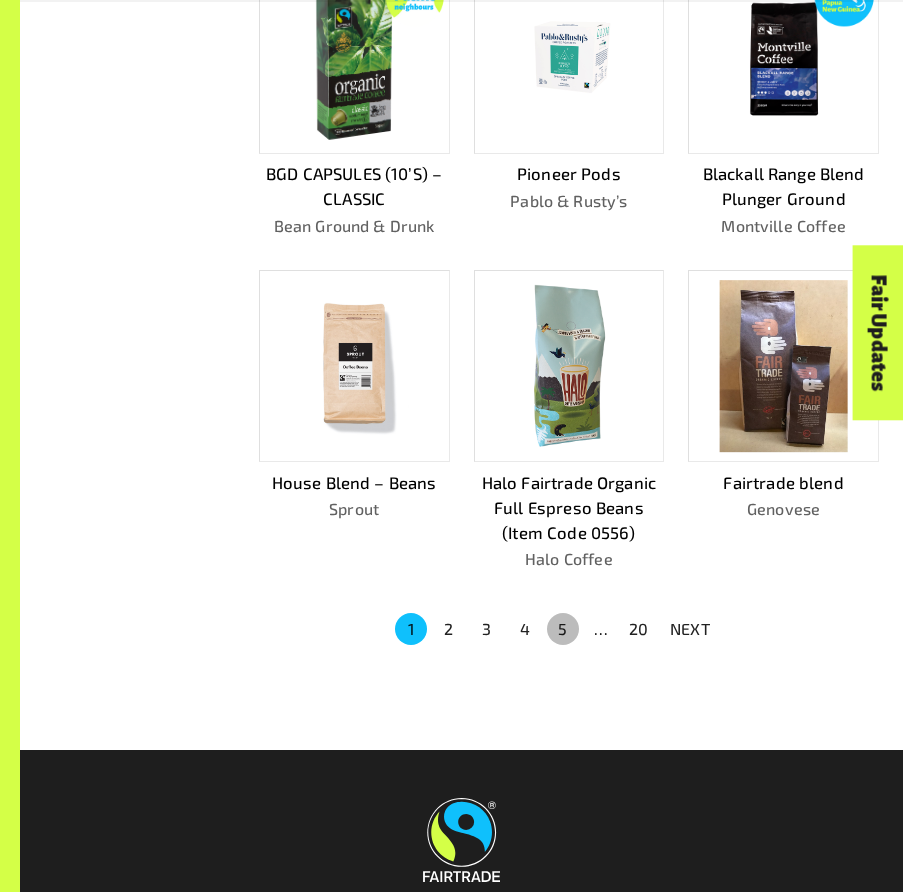 click on "5" at bounding box center [563, 629] 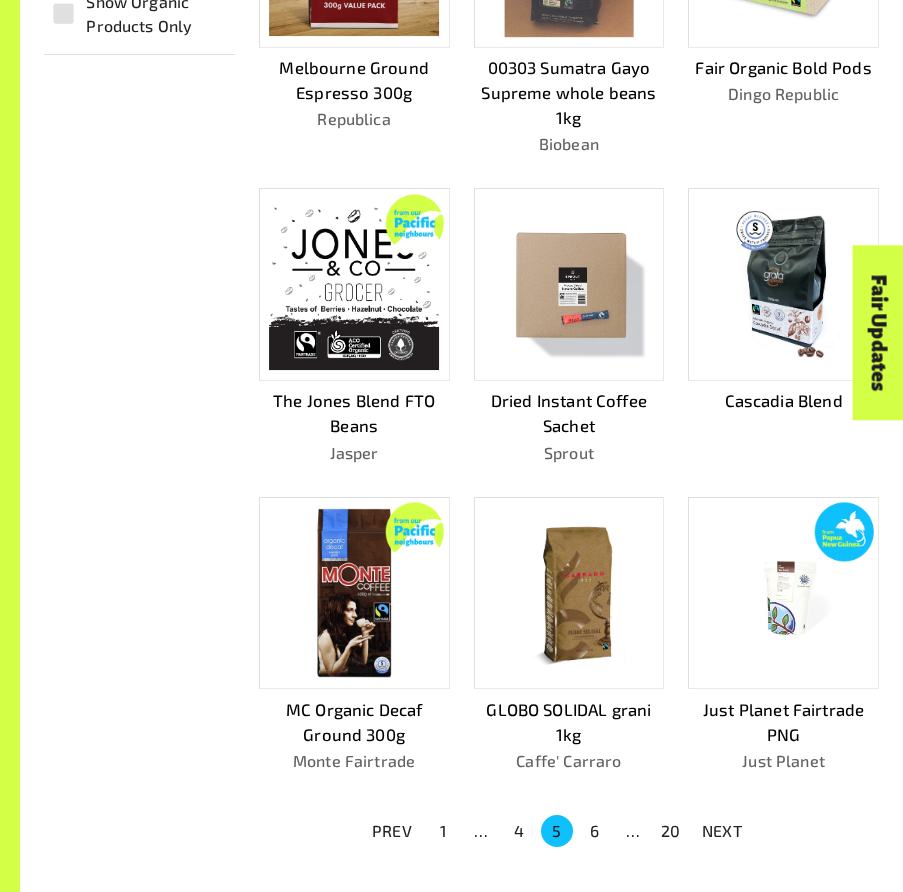 scroll, scrollTop: 991, scrollLeft: 0, axis: vertical 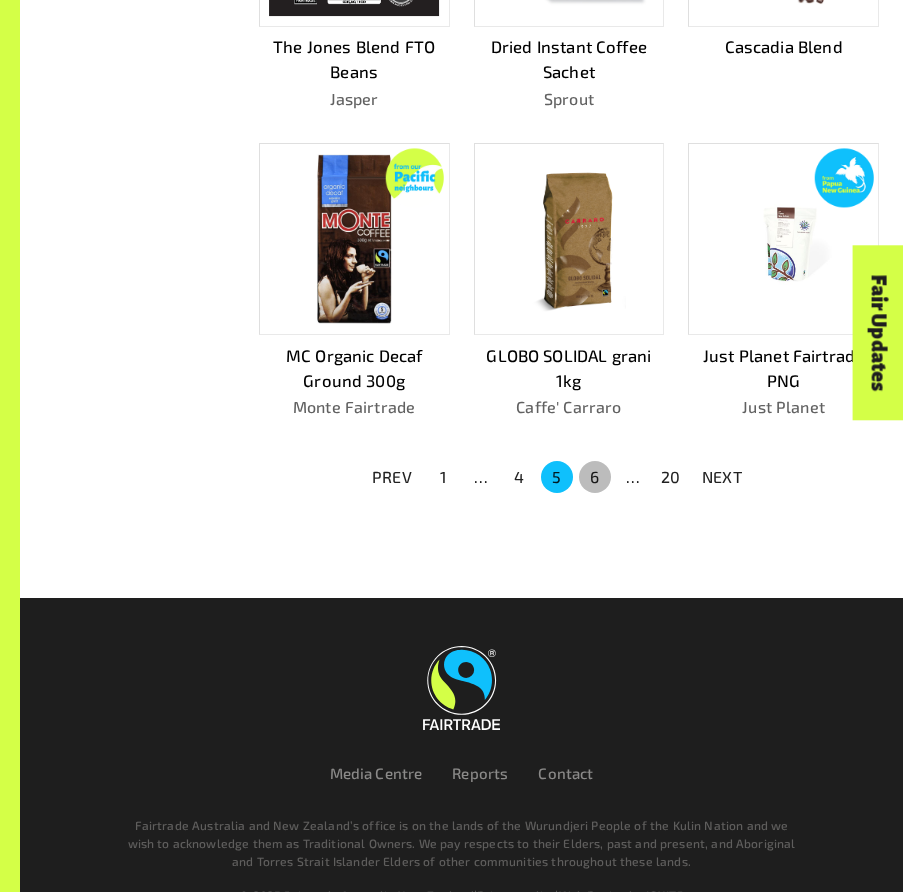 click on "6" at bounding box center (595, 477) 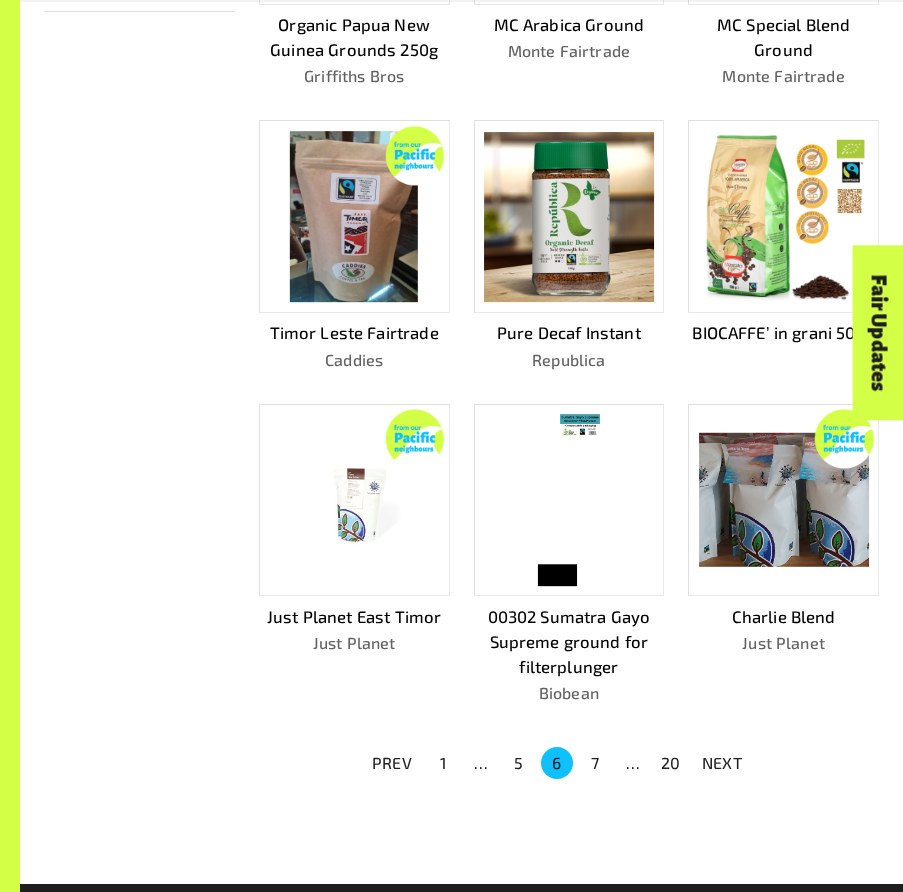 scroll, scrollTop: 690, scrollLeft: 0, axis: vertical 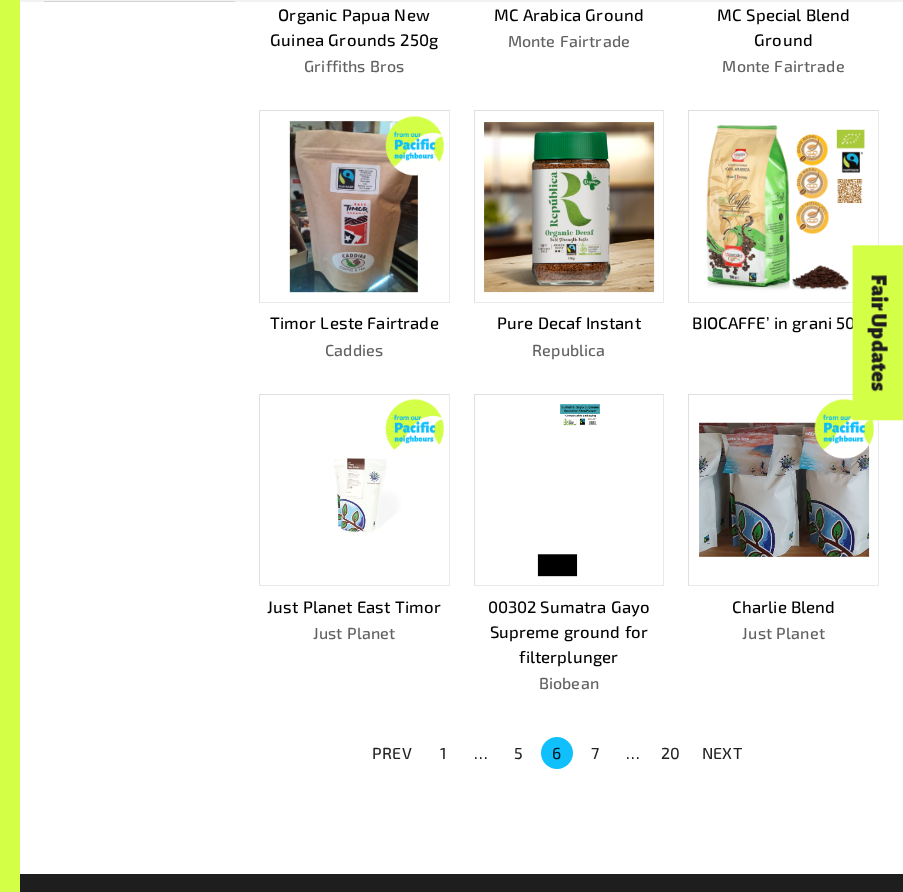 click on "1" at bounding box center [443, 753] 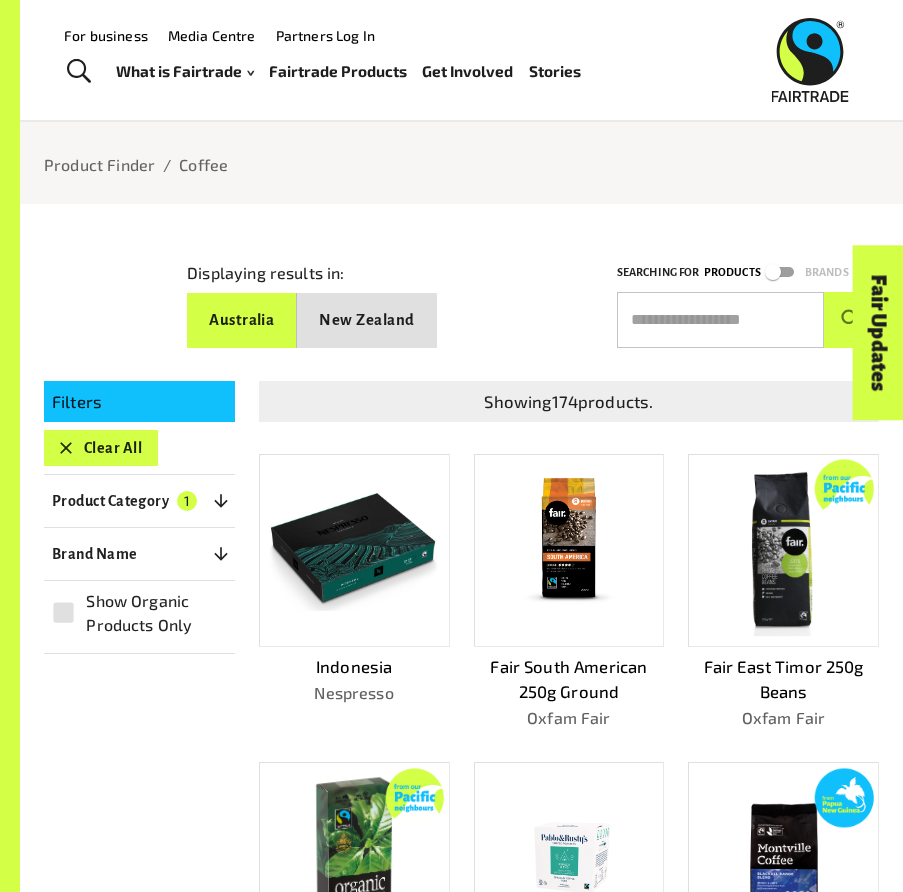 scroll, scrollTop: 0, scrollLeft: 0, axis: both 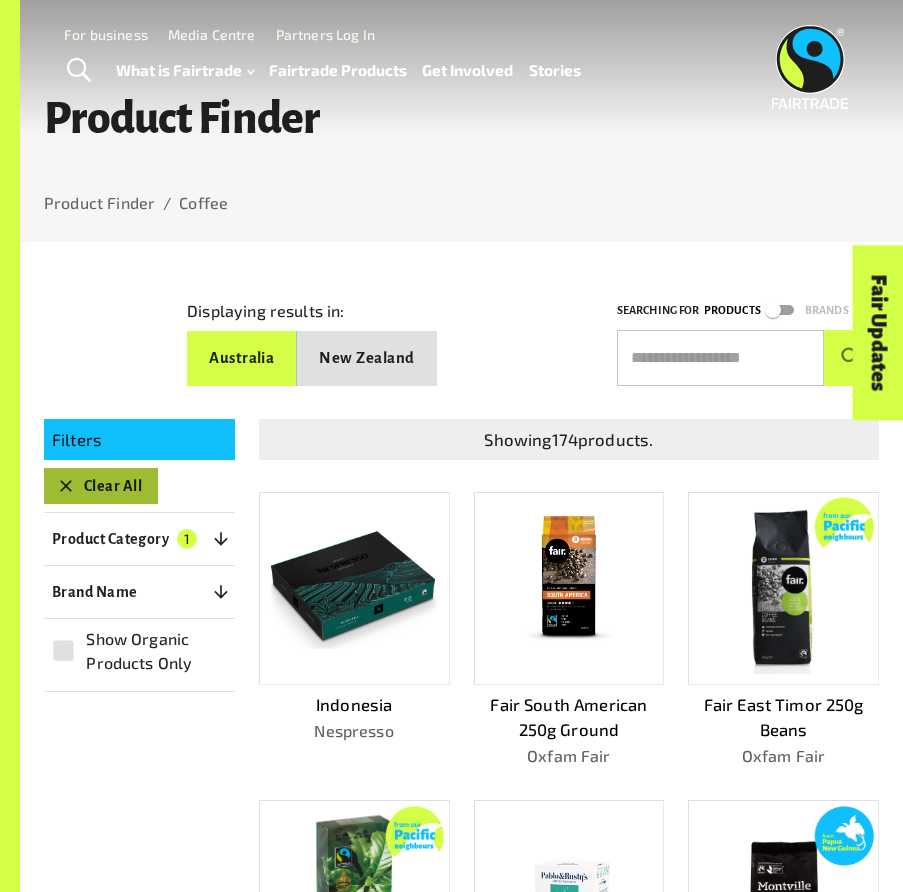 click on "Clear All" at bounding box center [101, 486] 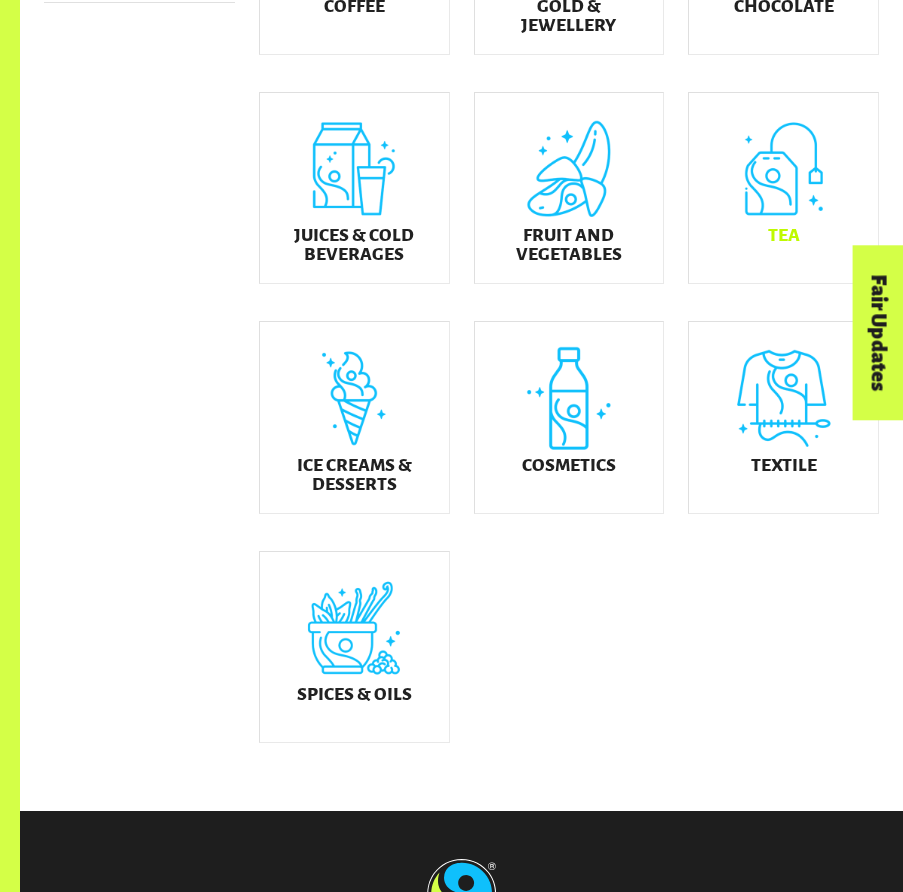 scroll, scrollTop: 654, scrollLeft: 0, axis: vertical 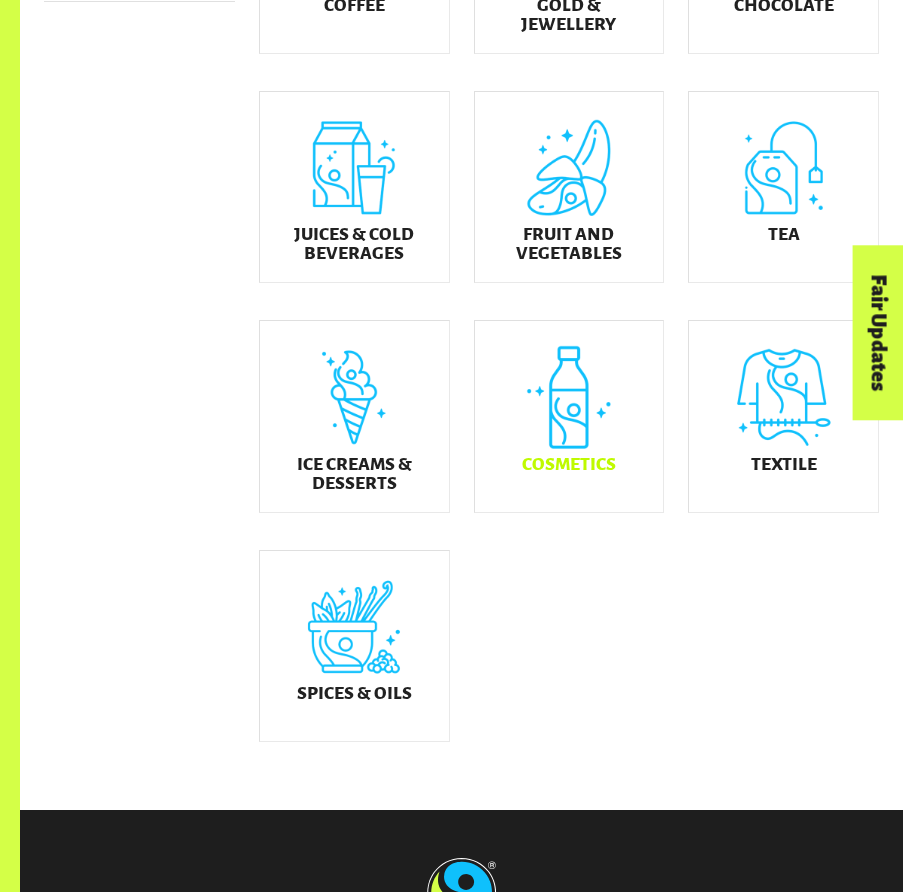click on "Cosmetics" at bounding box center (569, 464) 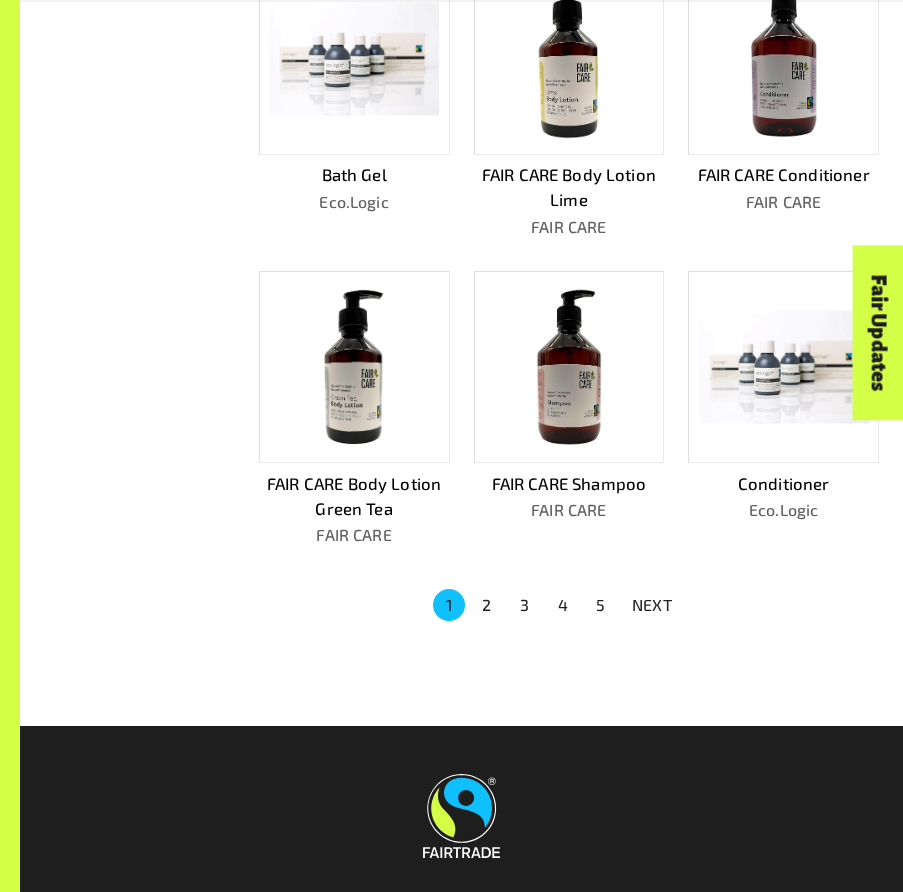 scroll, scrollTop: 816, scrollLeft: 0, axis: vertical 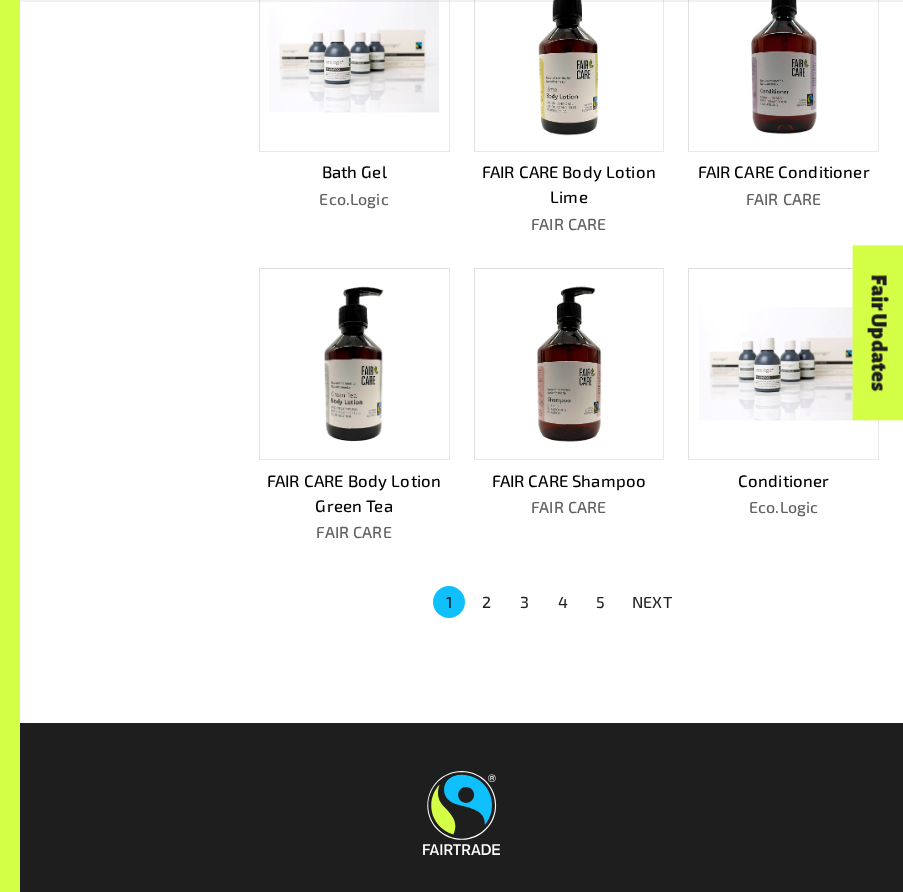 click on "2" at bounding box center [487, 602] 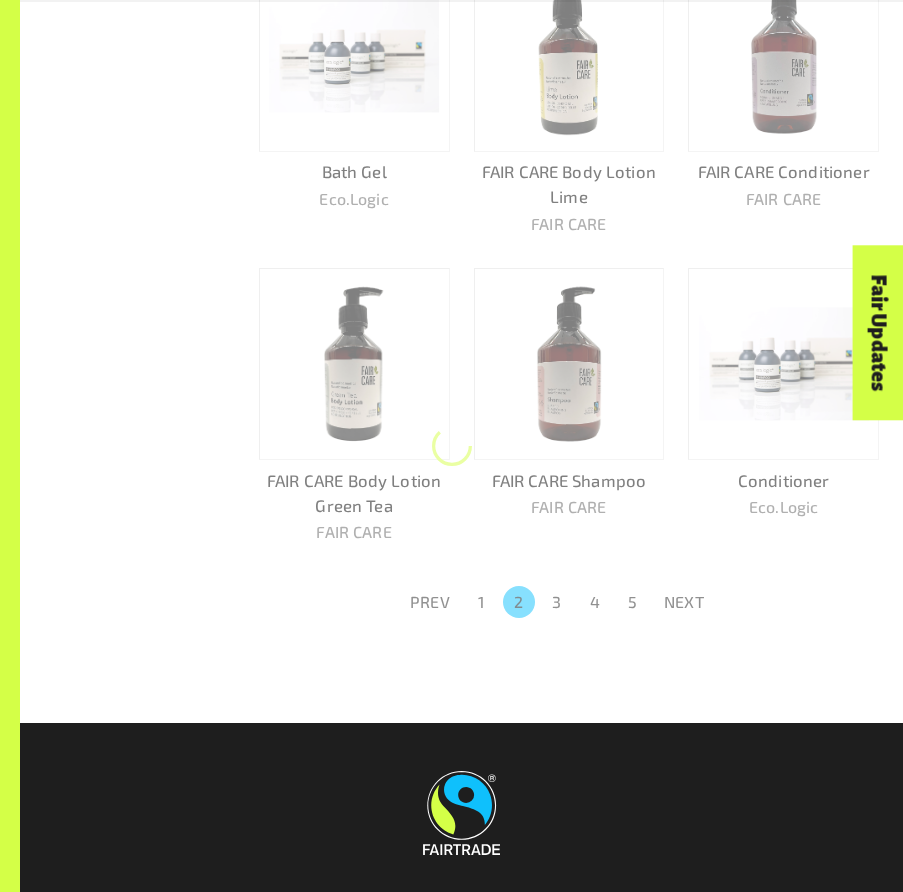 scroll, scrollTop: 842, scrollLeft: 0, axis: vertical 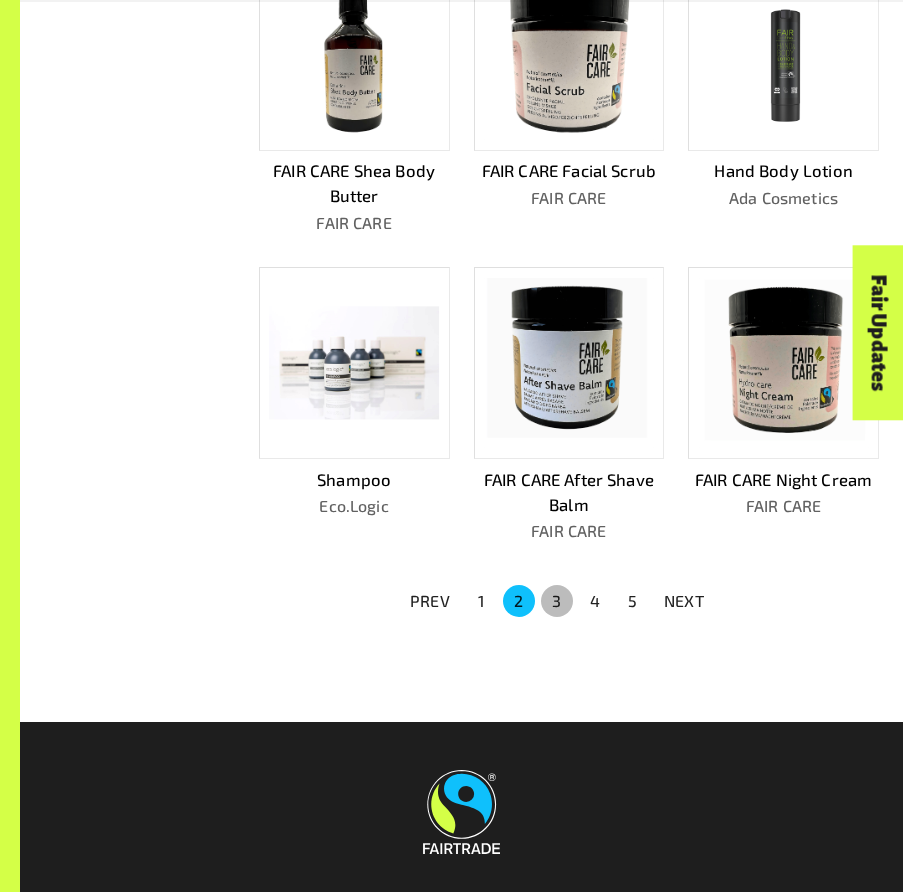 click on "3" at bounding box center [557, 601] 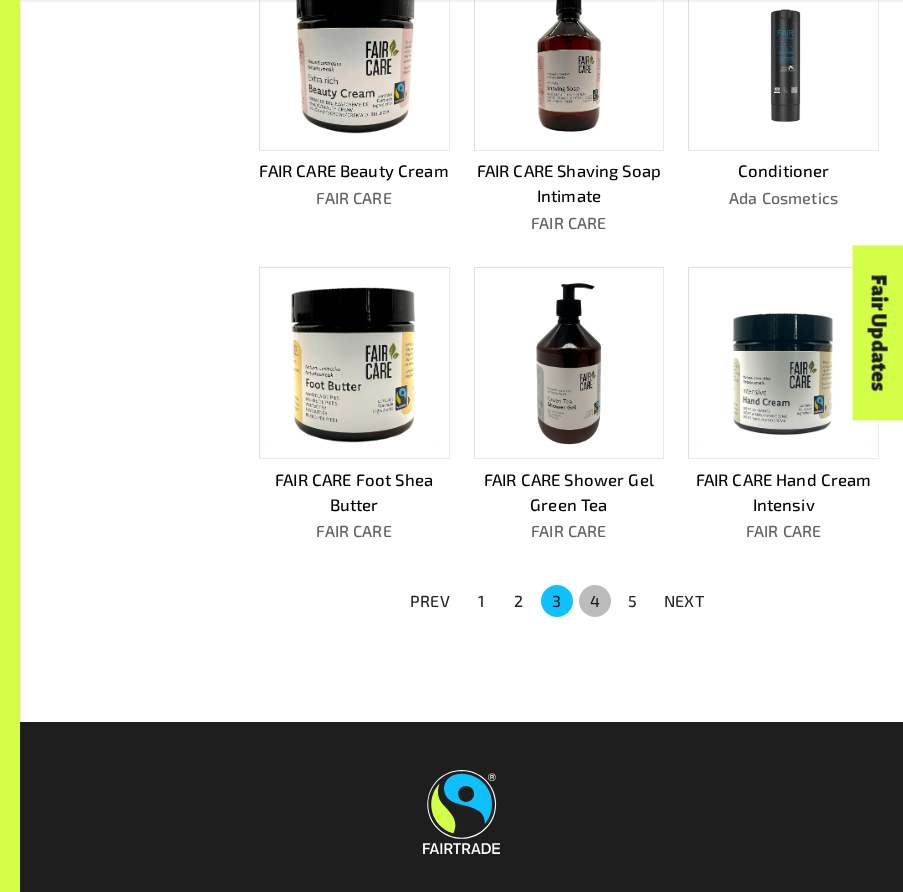 click on "4" at bounding box center (595, 601) 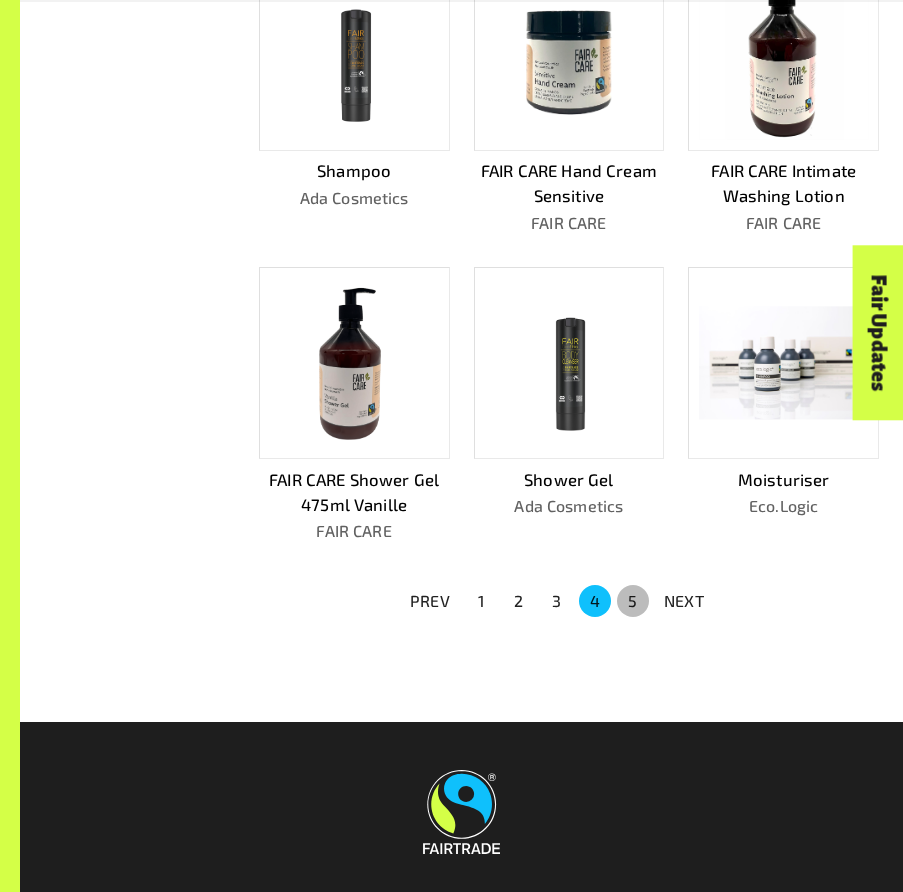 click on "5" at bounding box center (633, 601) 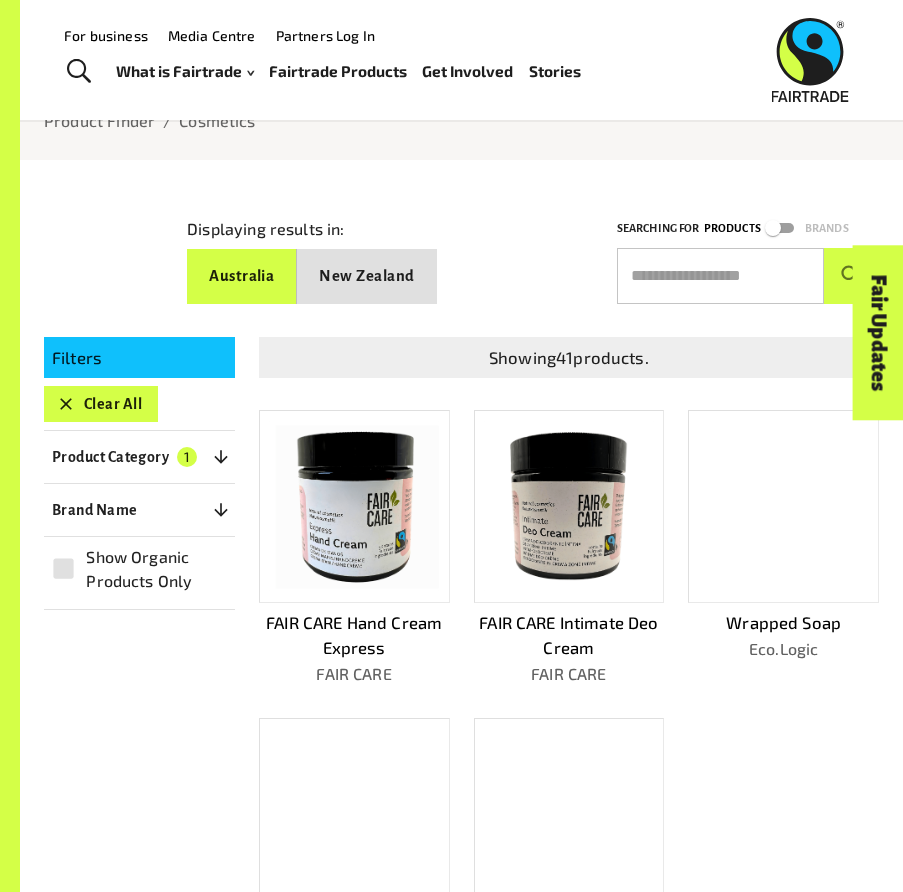 scroll, scrollTop: 0, scrollLeft: 0, axis: both 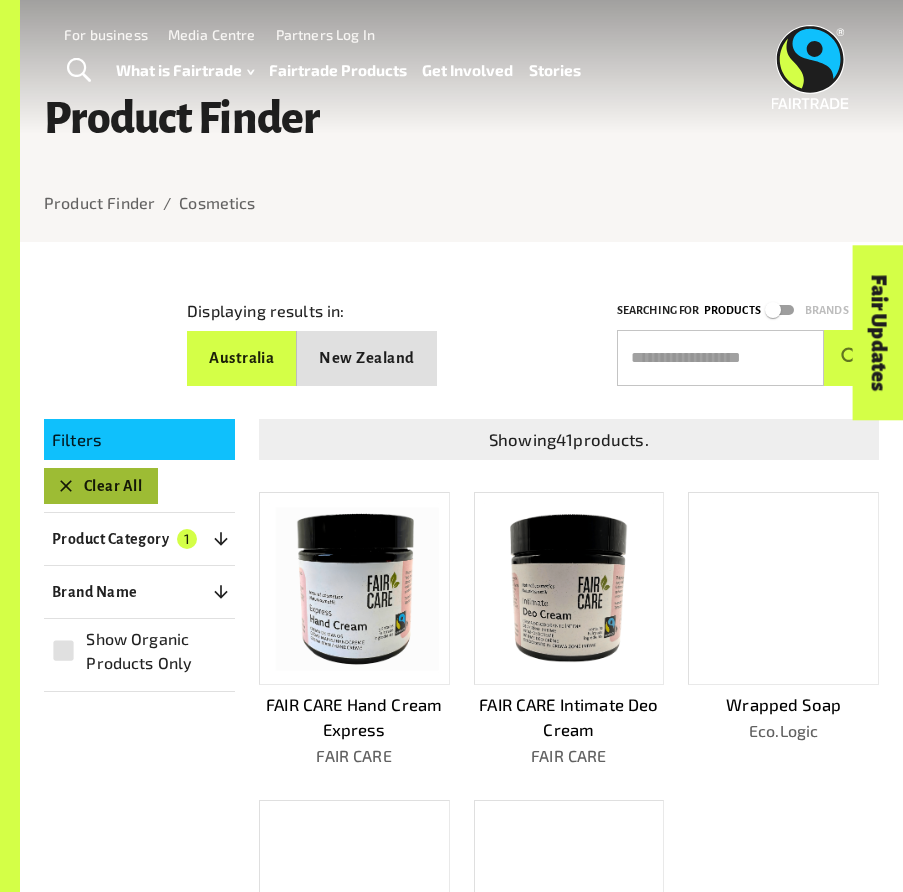 click on "Clear All" at bounding box center [101, 486] 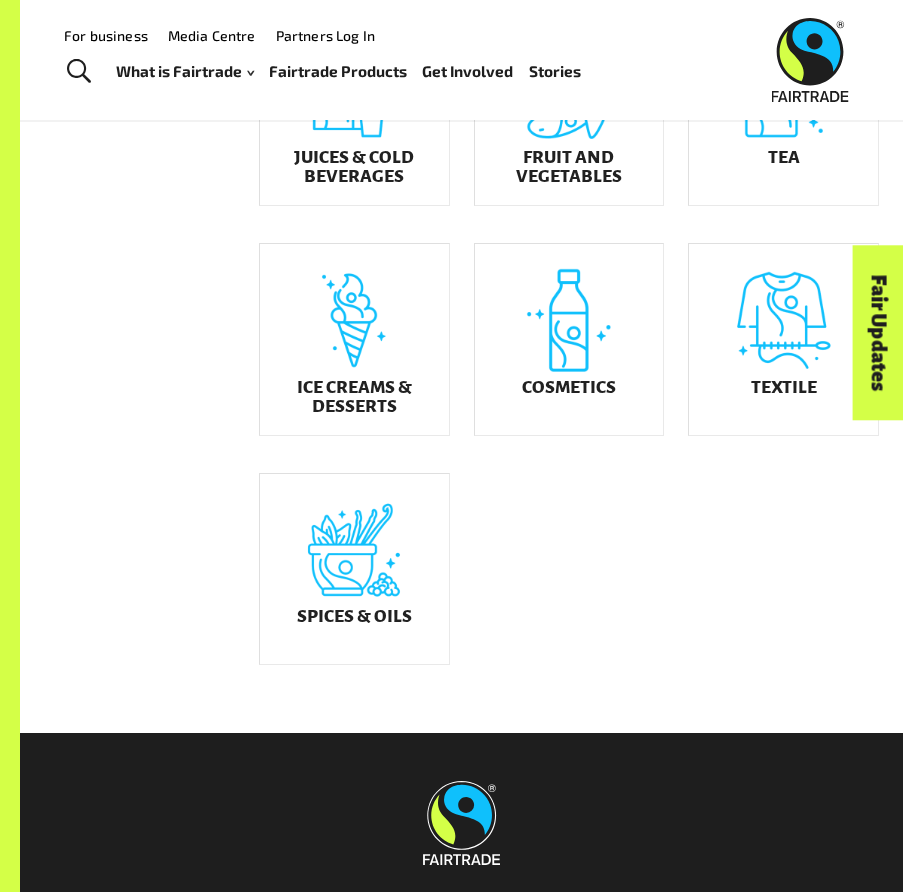 scroll, scrollTop: 740, scrollLeft: 0, axis: vertical 